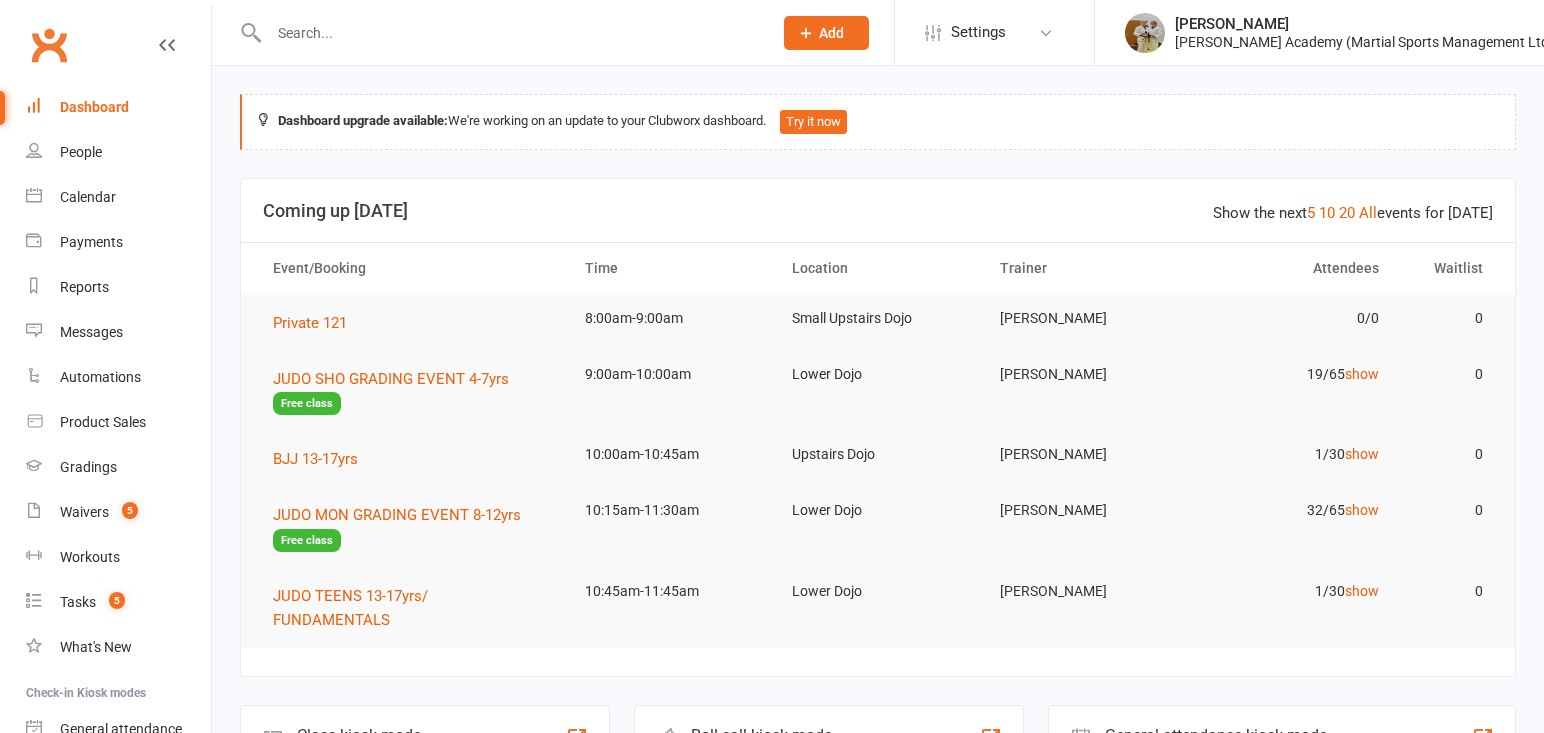 scroll, scrollTop: 0, scrollLeft: 0, axis: both 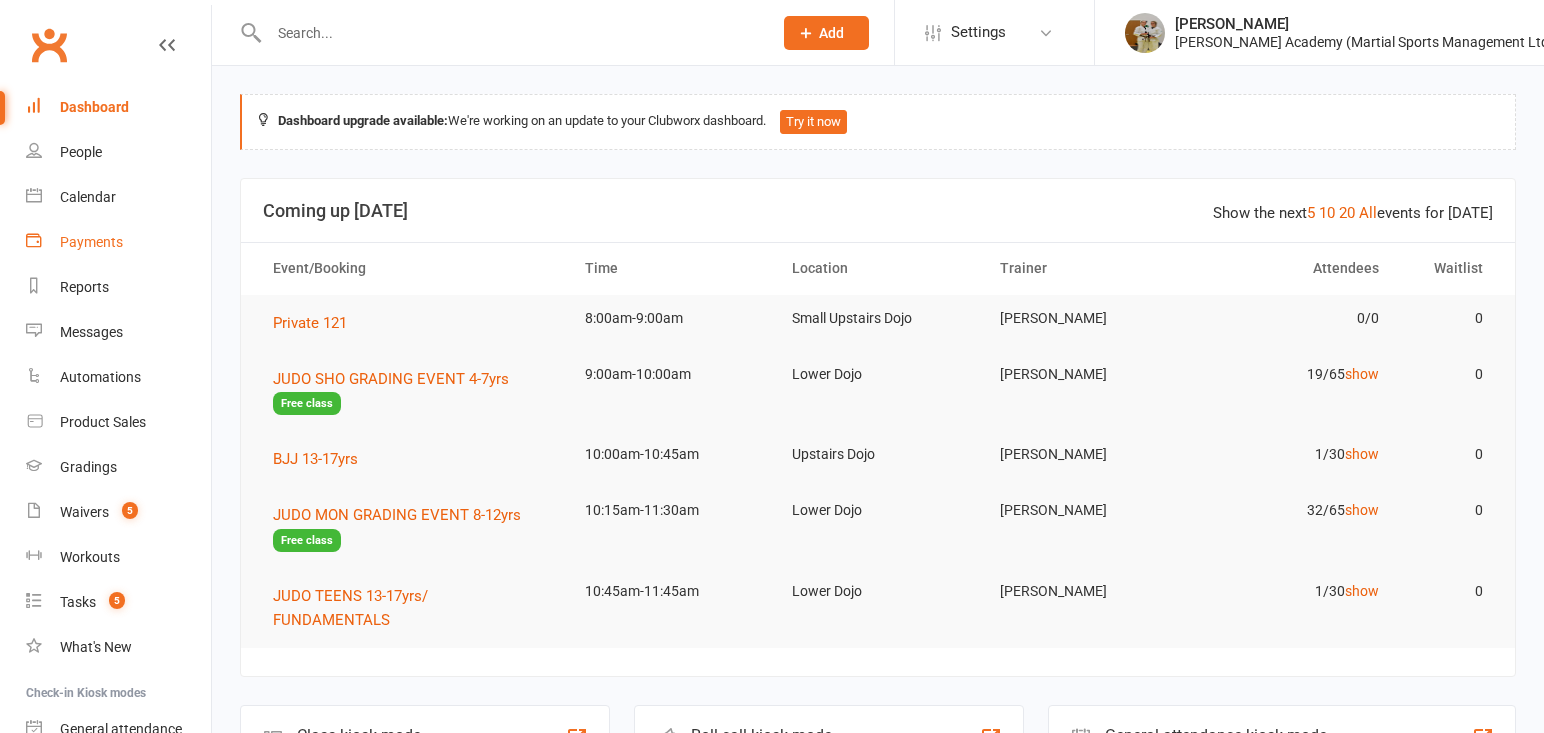 click on "Payments" at bounding box center [118, 242] 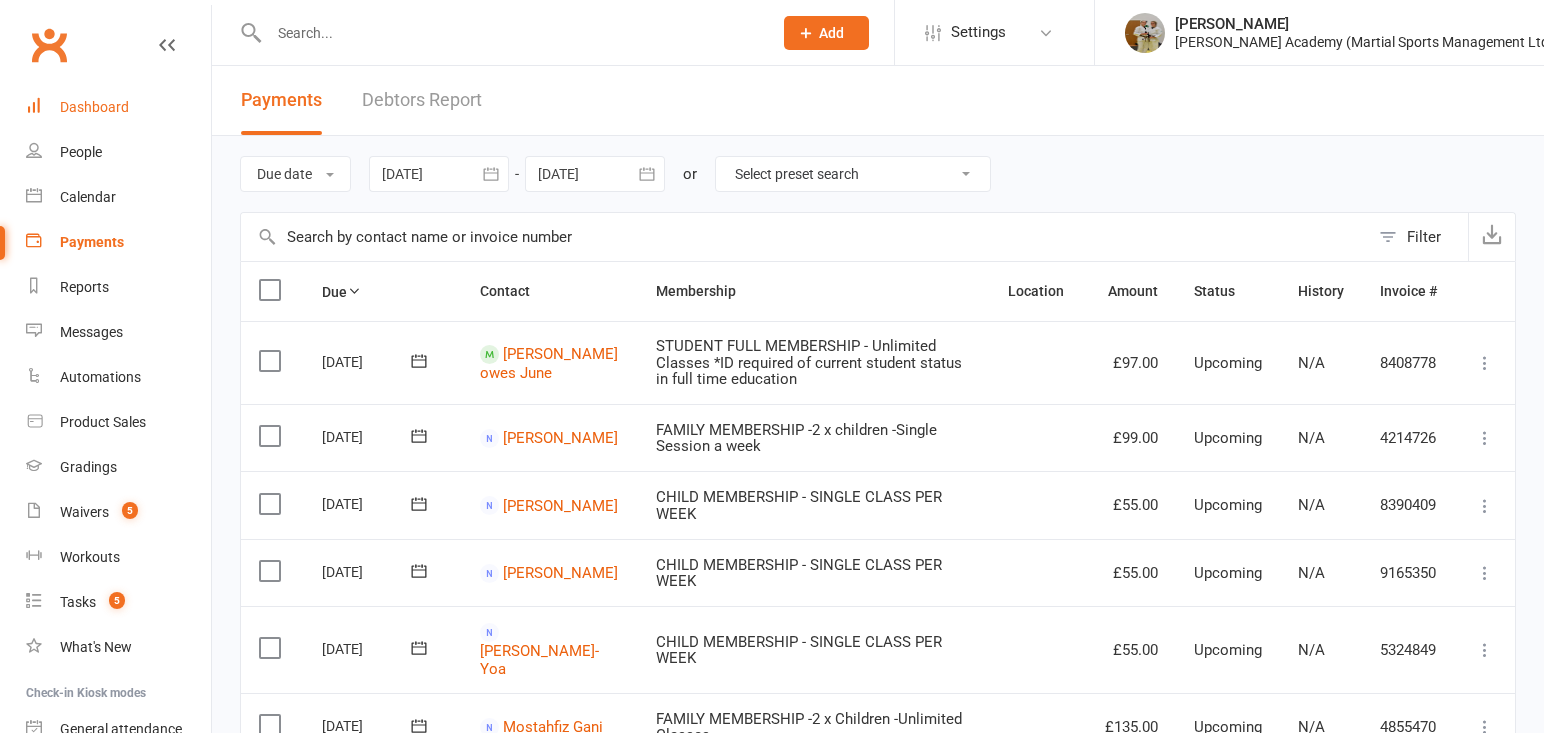 click on "Dashboard" at bounding box center [118, 107] 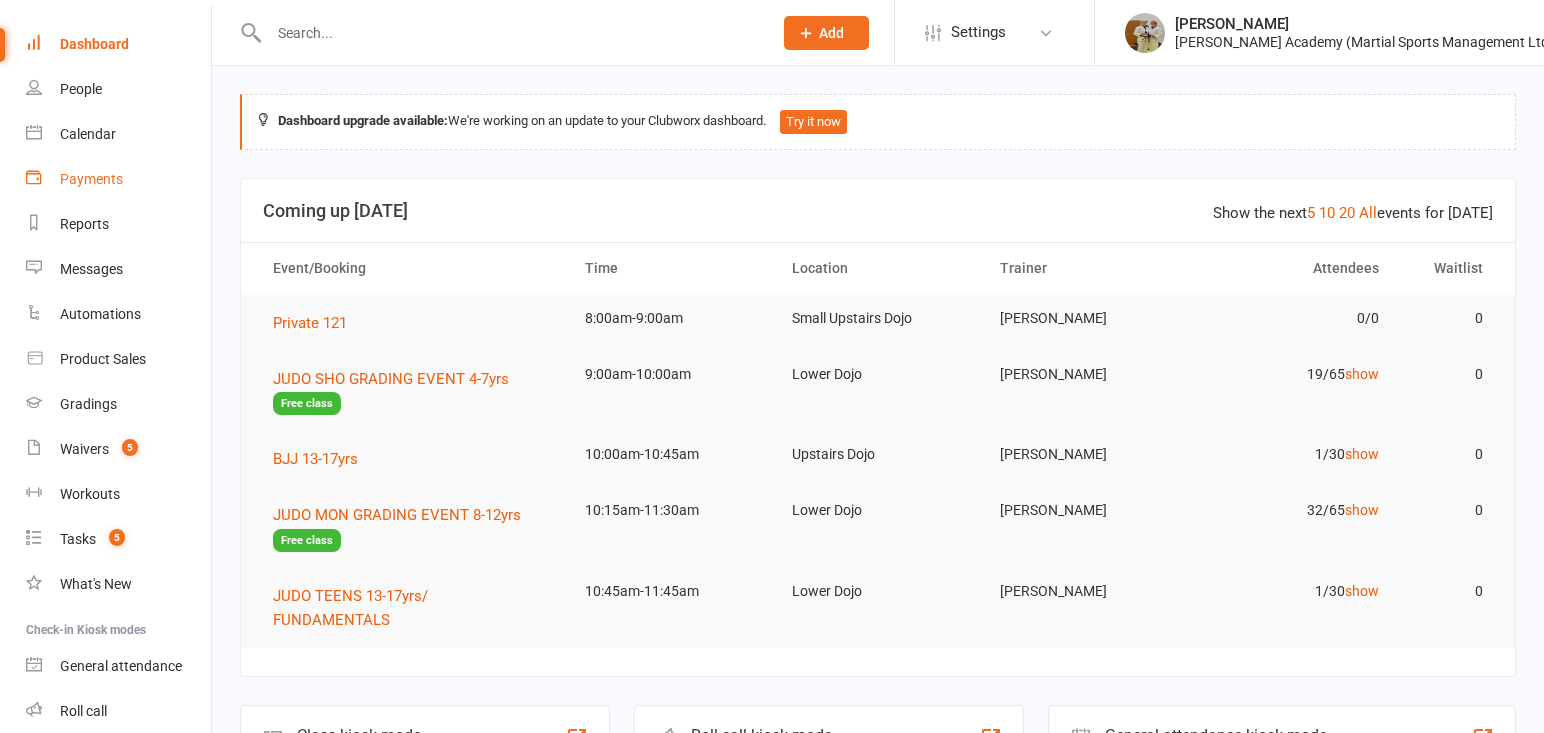 scroll, scrollTop: 81, scrollLeft: 0, axis: vertical 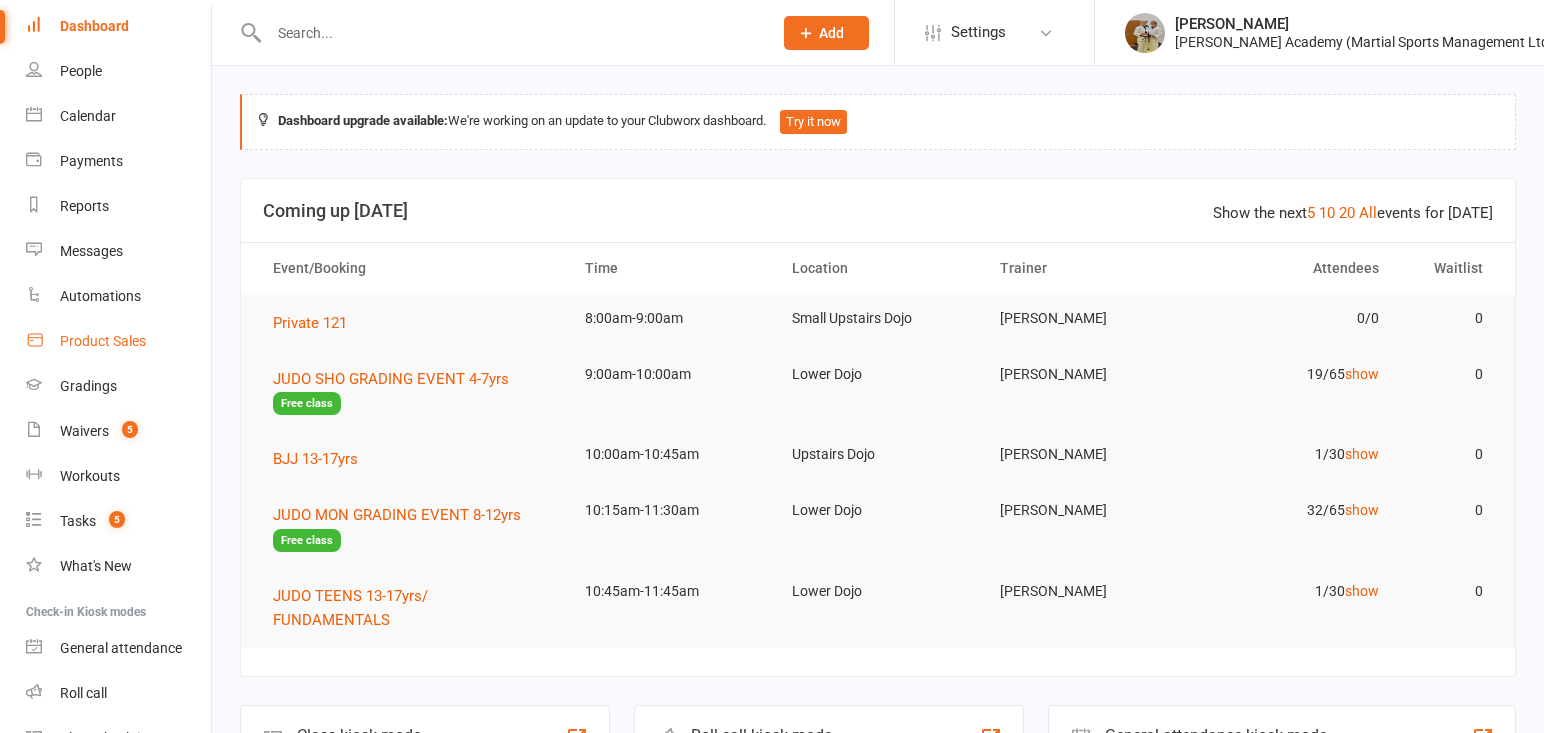 click on "Product Sales" at bounding box center [103, 341] 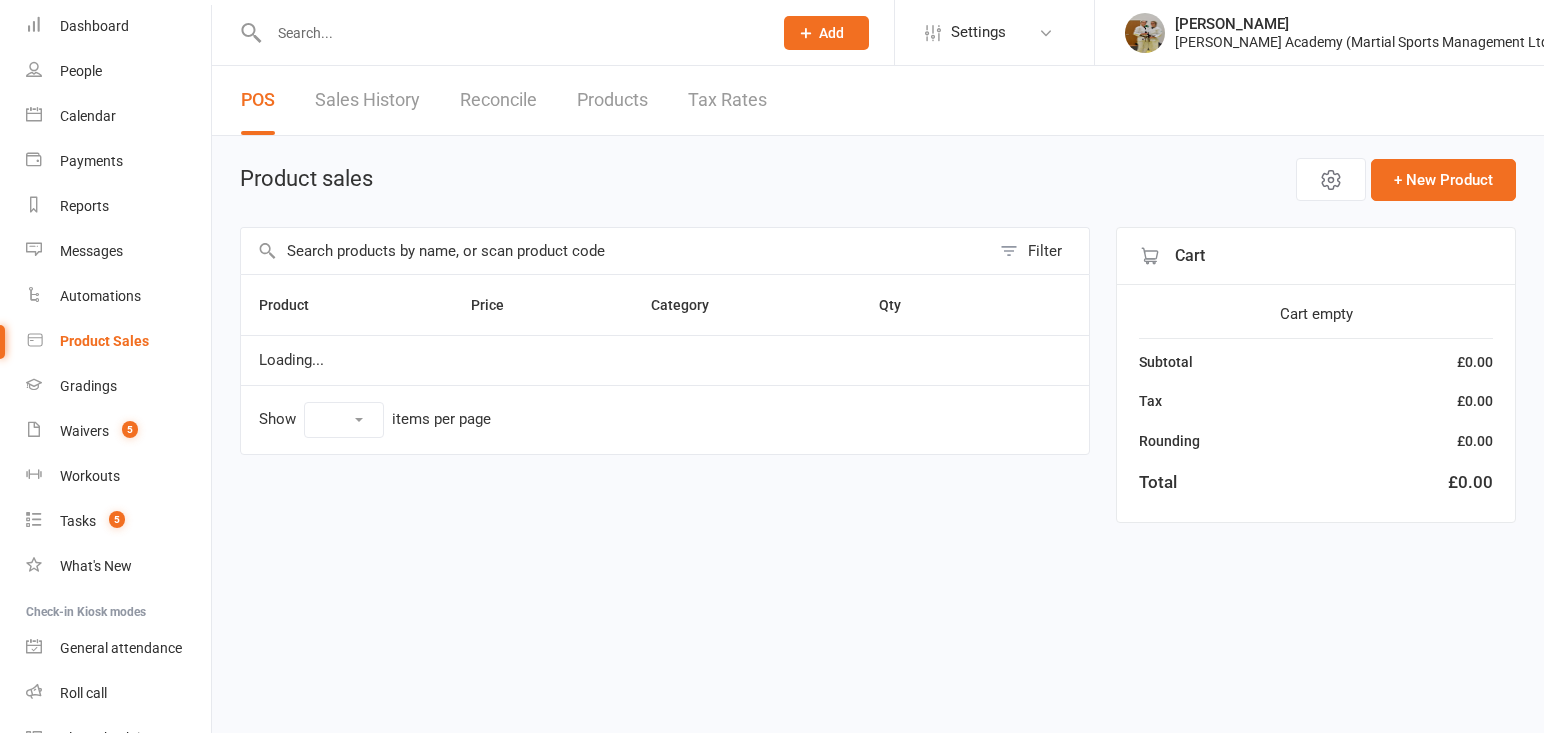 select on "10" 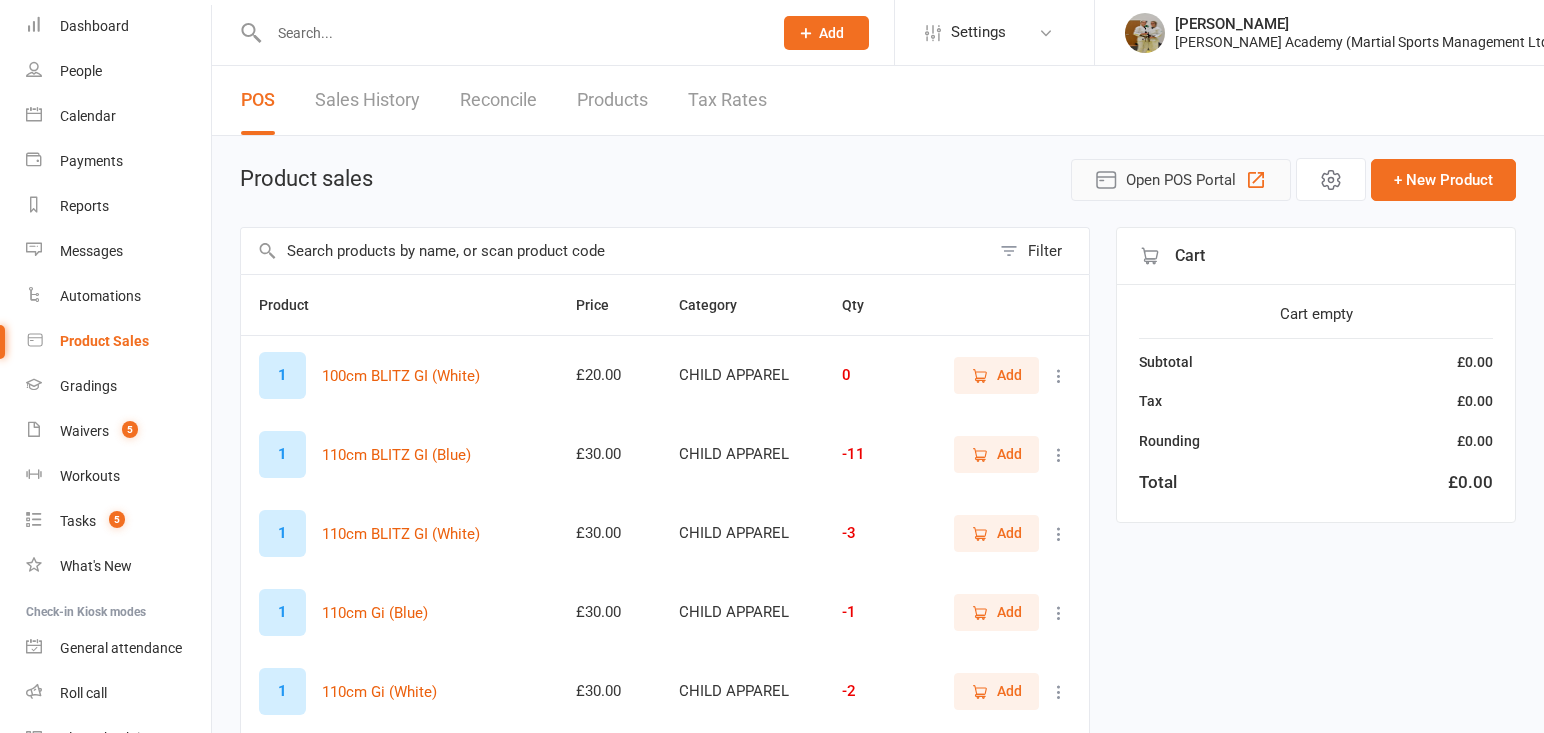 click on "Open POS Portal" at bounding box center [1181, 180] 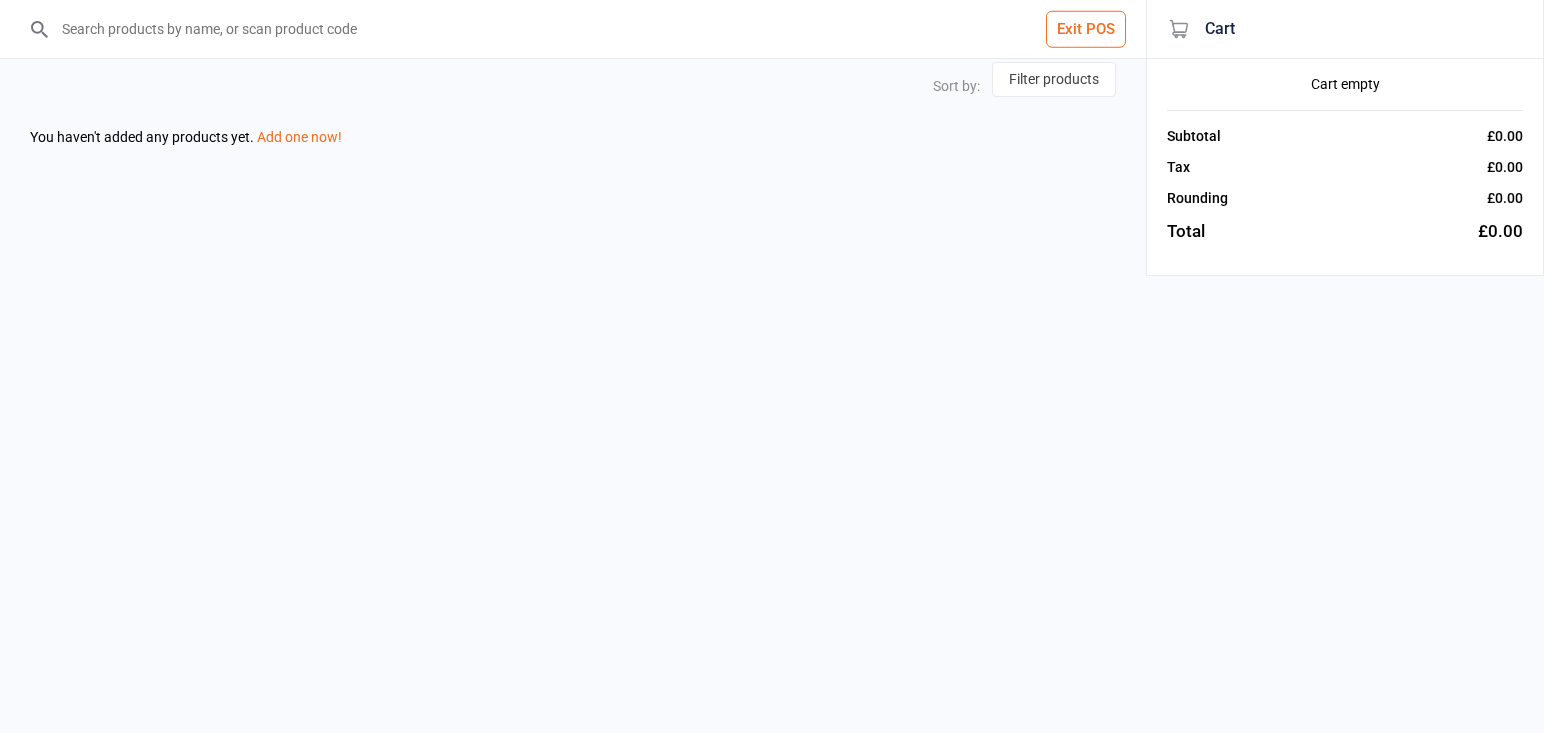 scroll, scrollTop: 0, scrollLeft: 0, axis: both 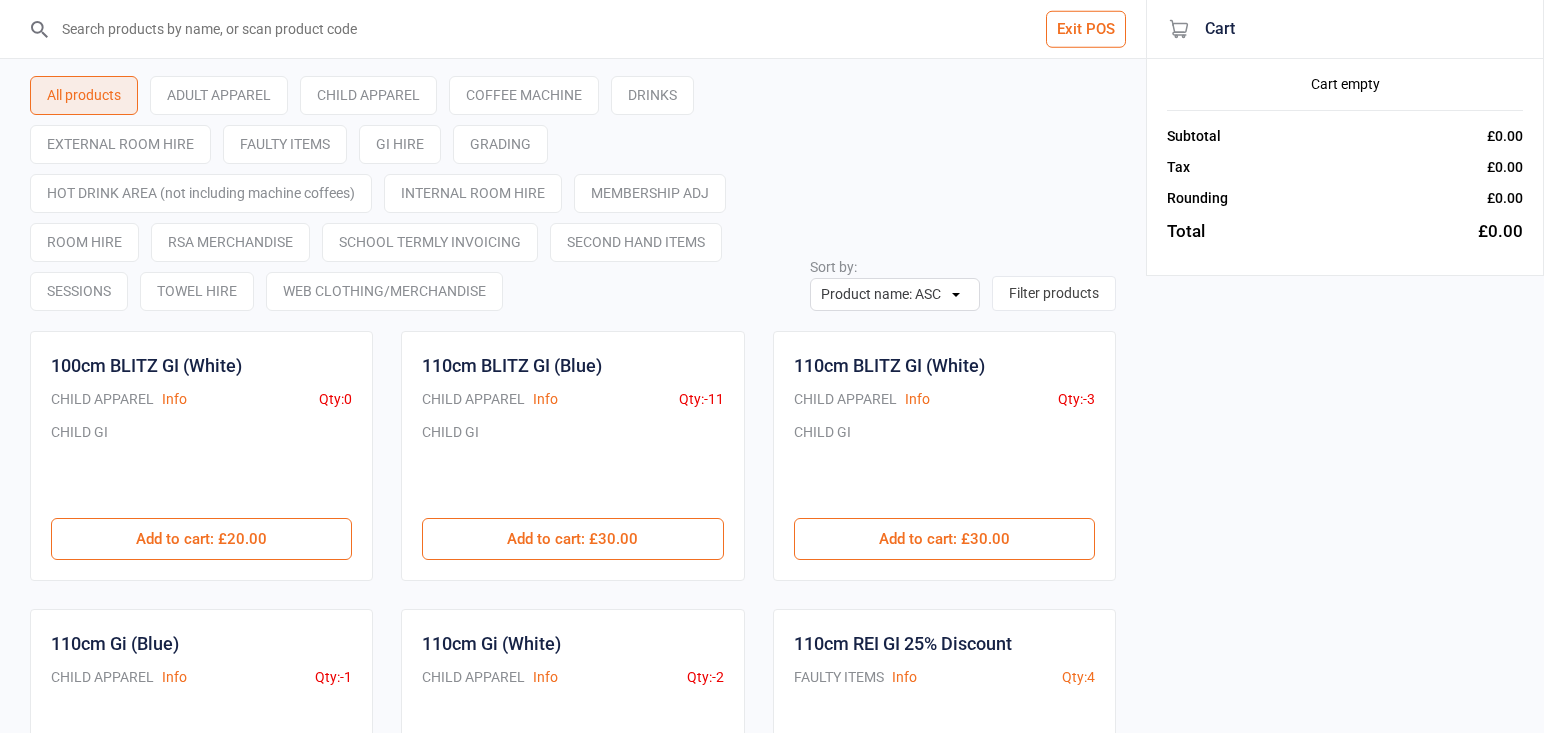 click at bounding box center [585, 29] 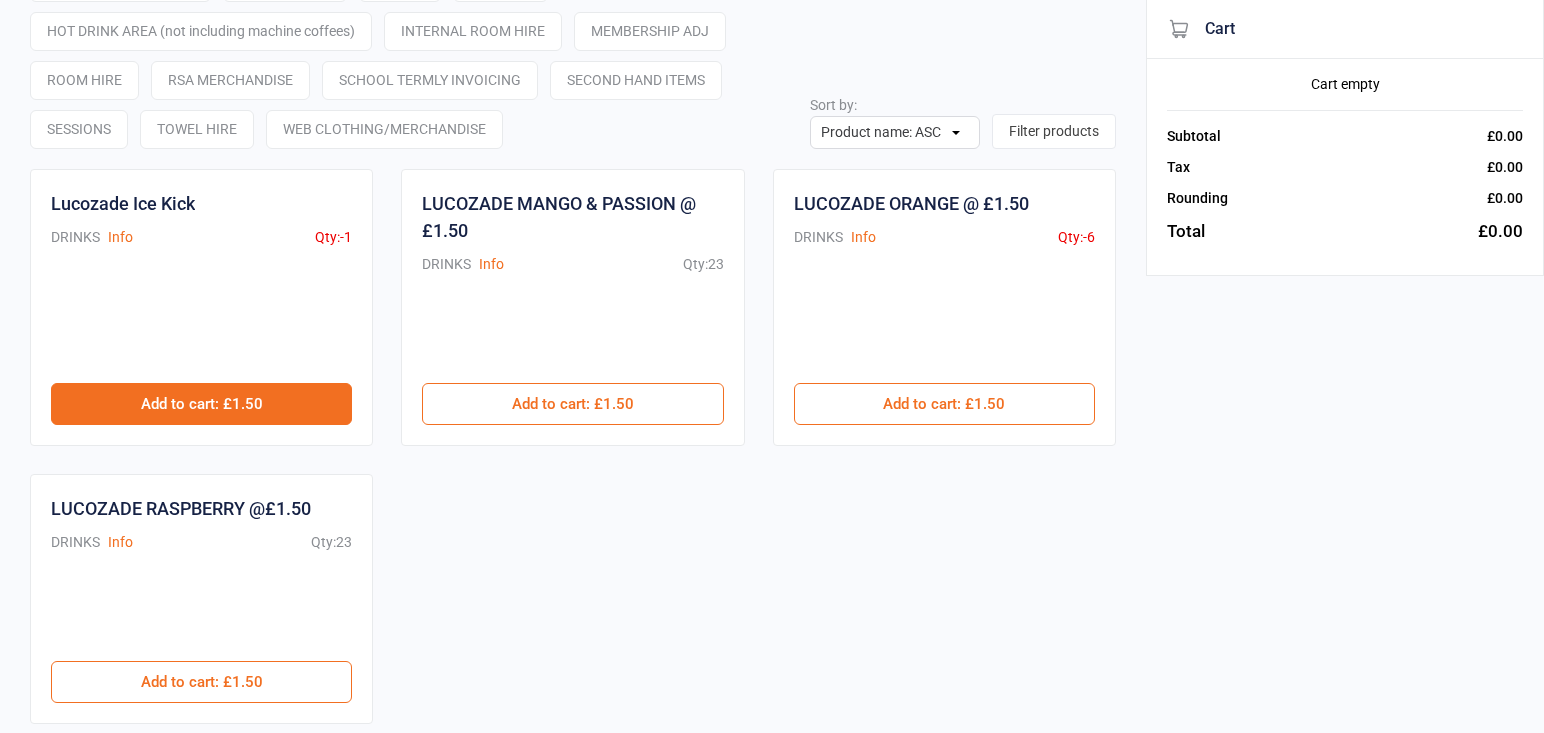scroll, scrollTop: 163, scrollLeft: 0, axis: vertical 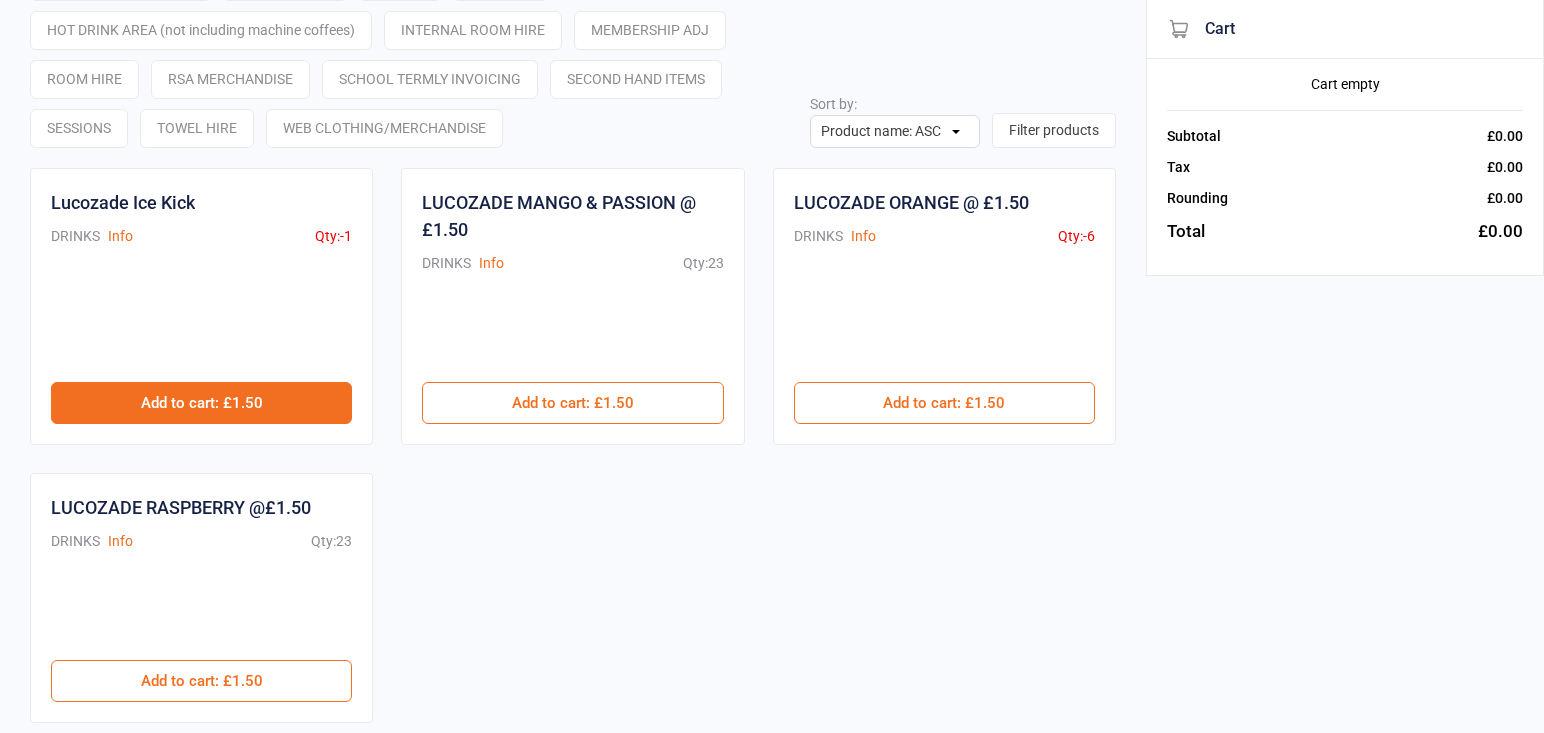 type on "lucozade" 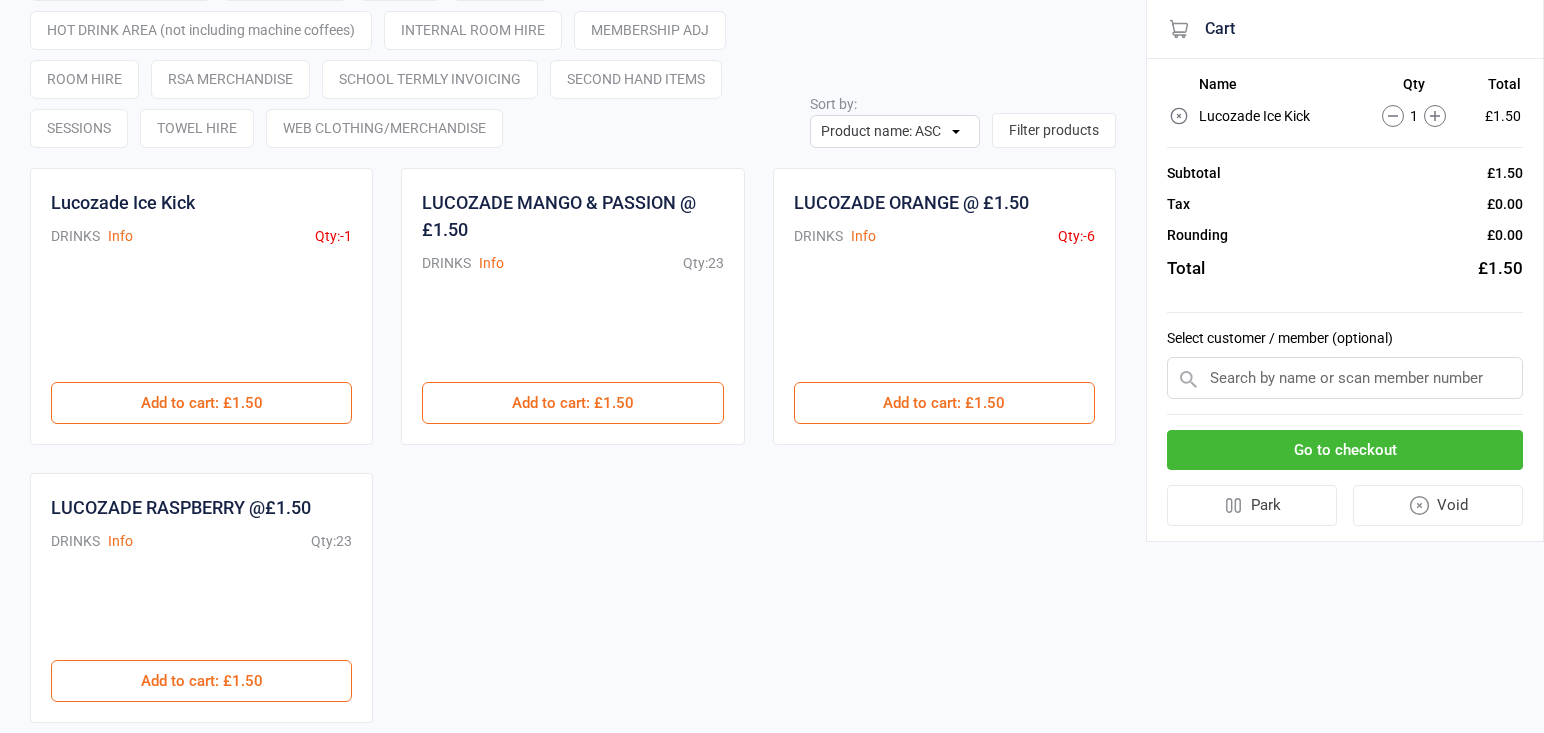 click at bounding box center (1345, 378) 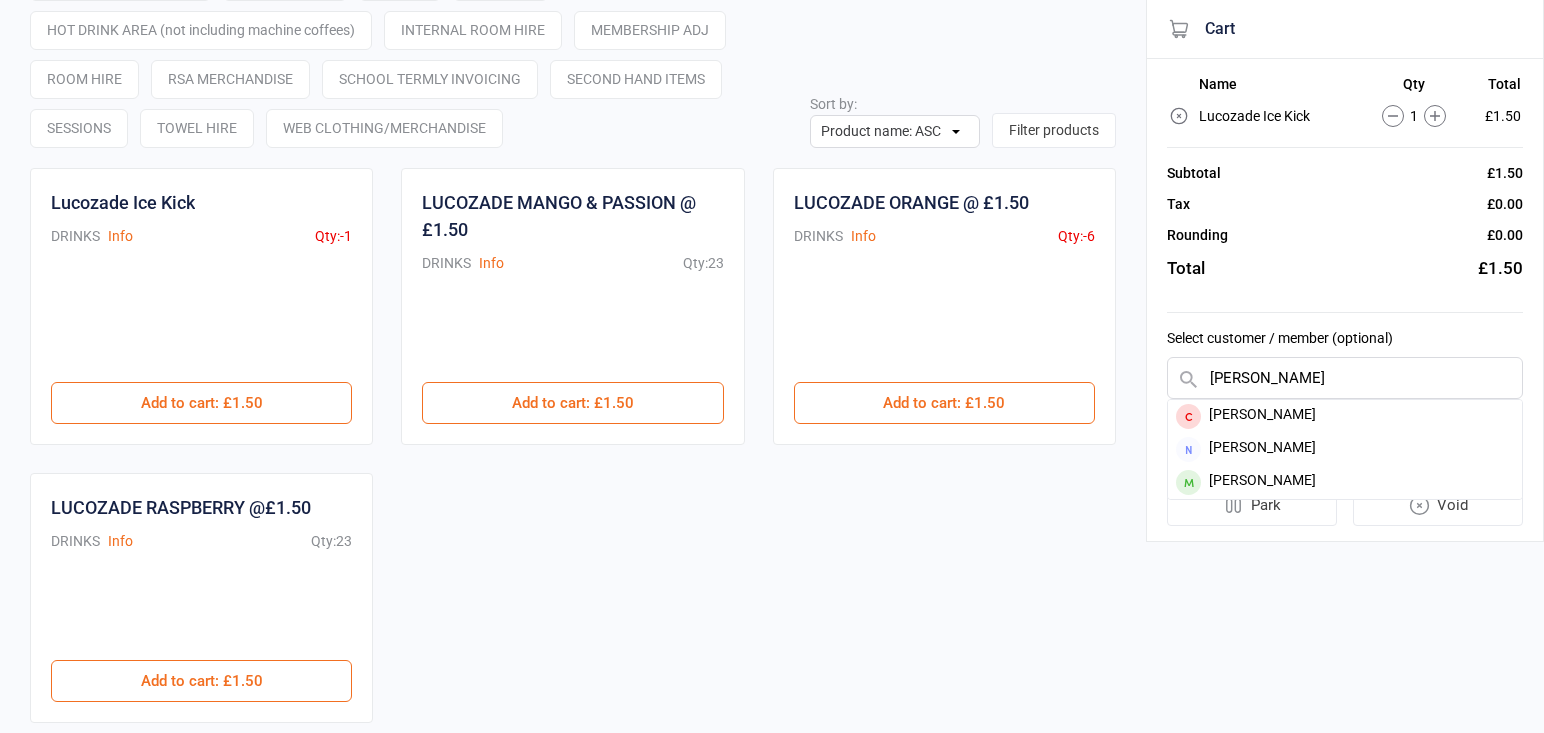 type on "driscoll" 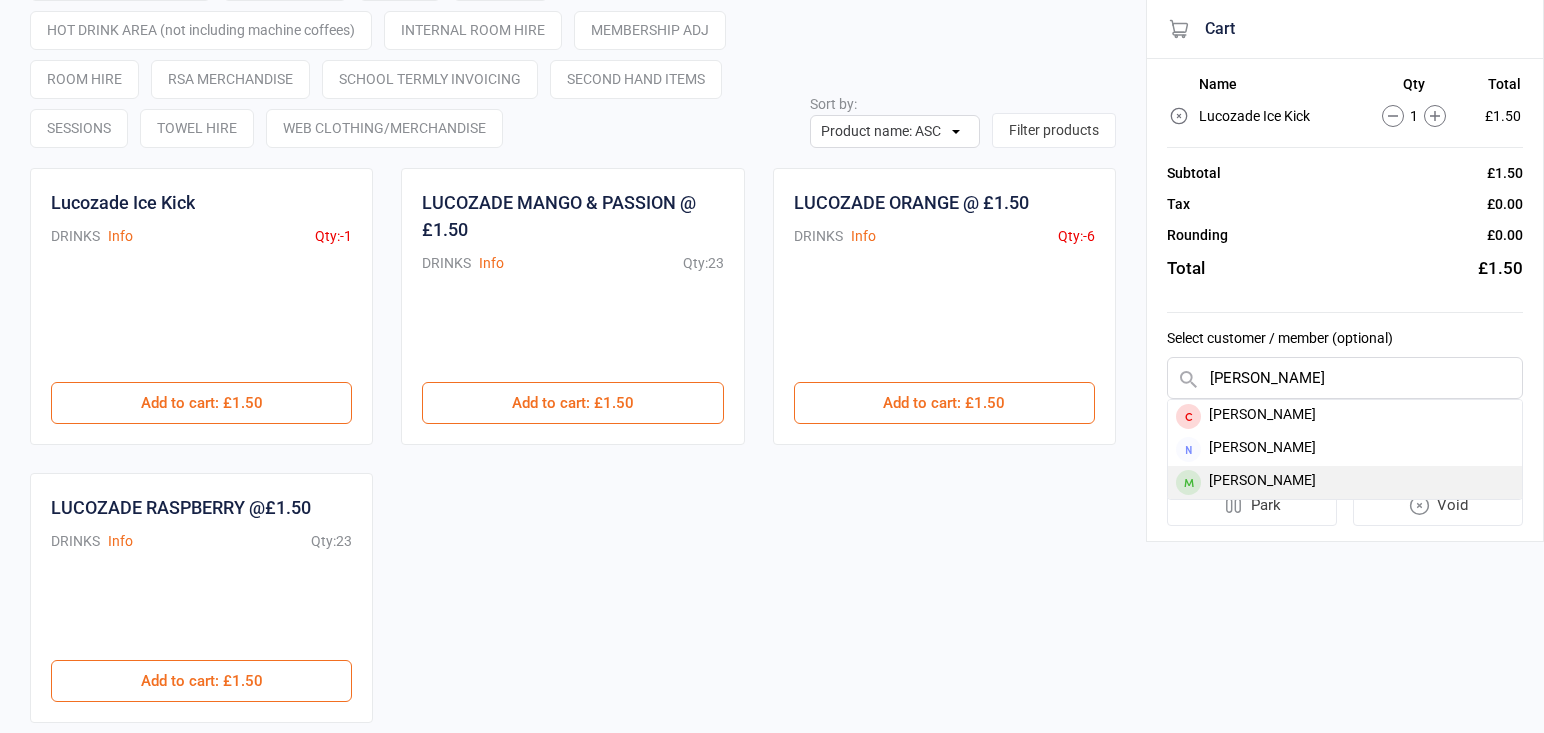 drag, startPoint x: 1266, startPoint y: 371, endPoint x: 1254, endPoint y: 473, distance: 102.70345 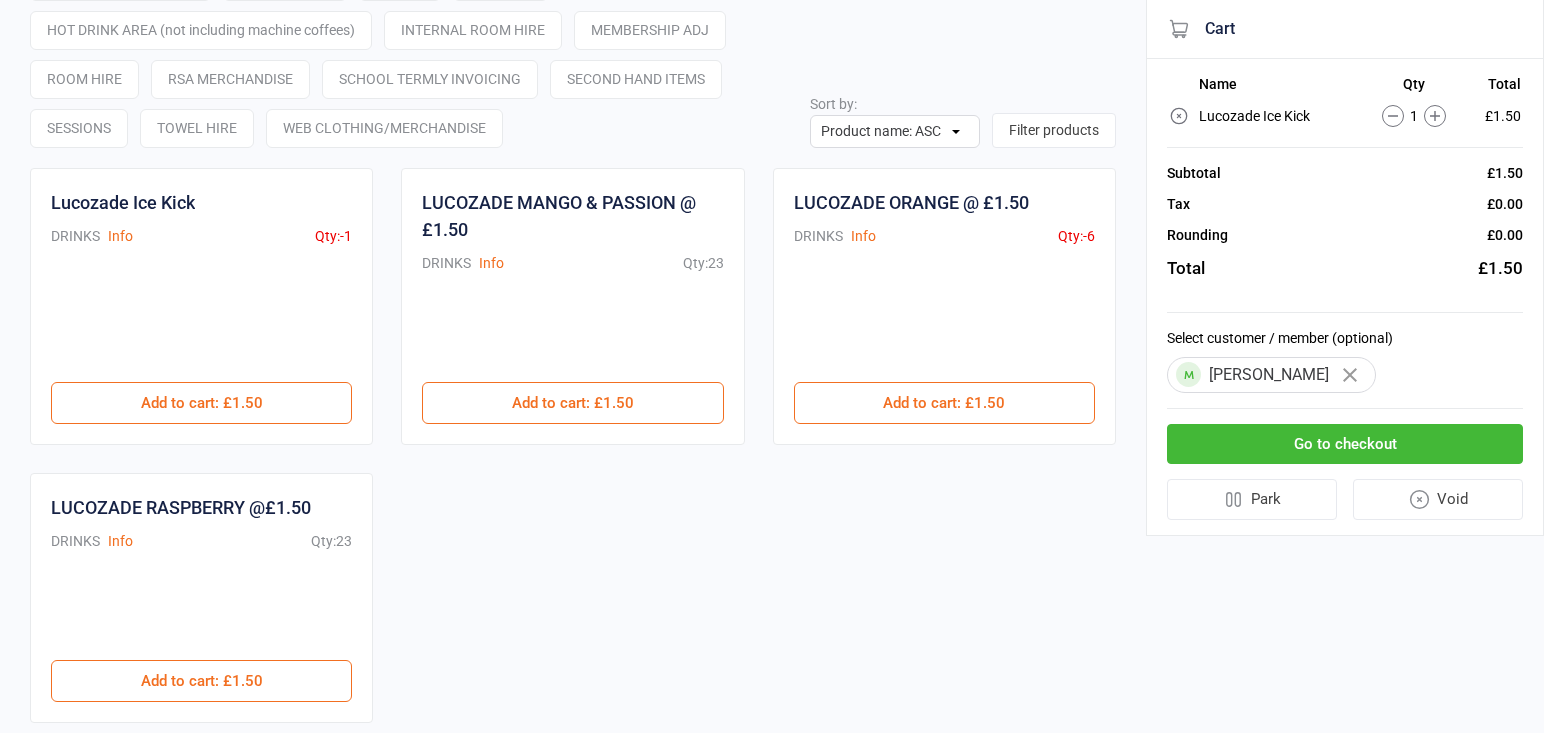 click on "Go to checkout" at bounding box center [1345, 444] 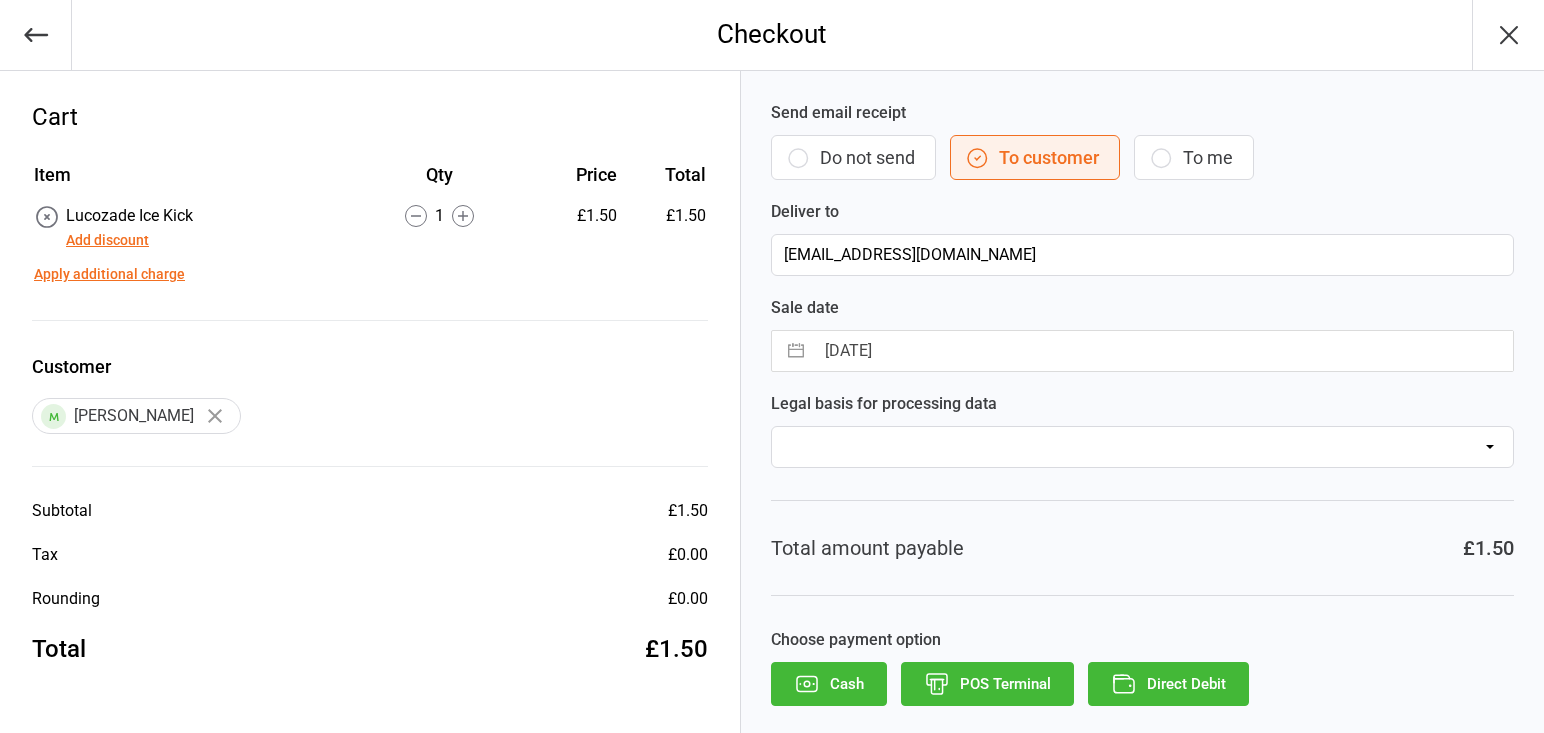 scroll, scrollTop: 0, scrollLeft: 0, axis: both 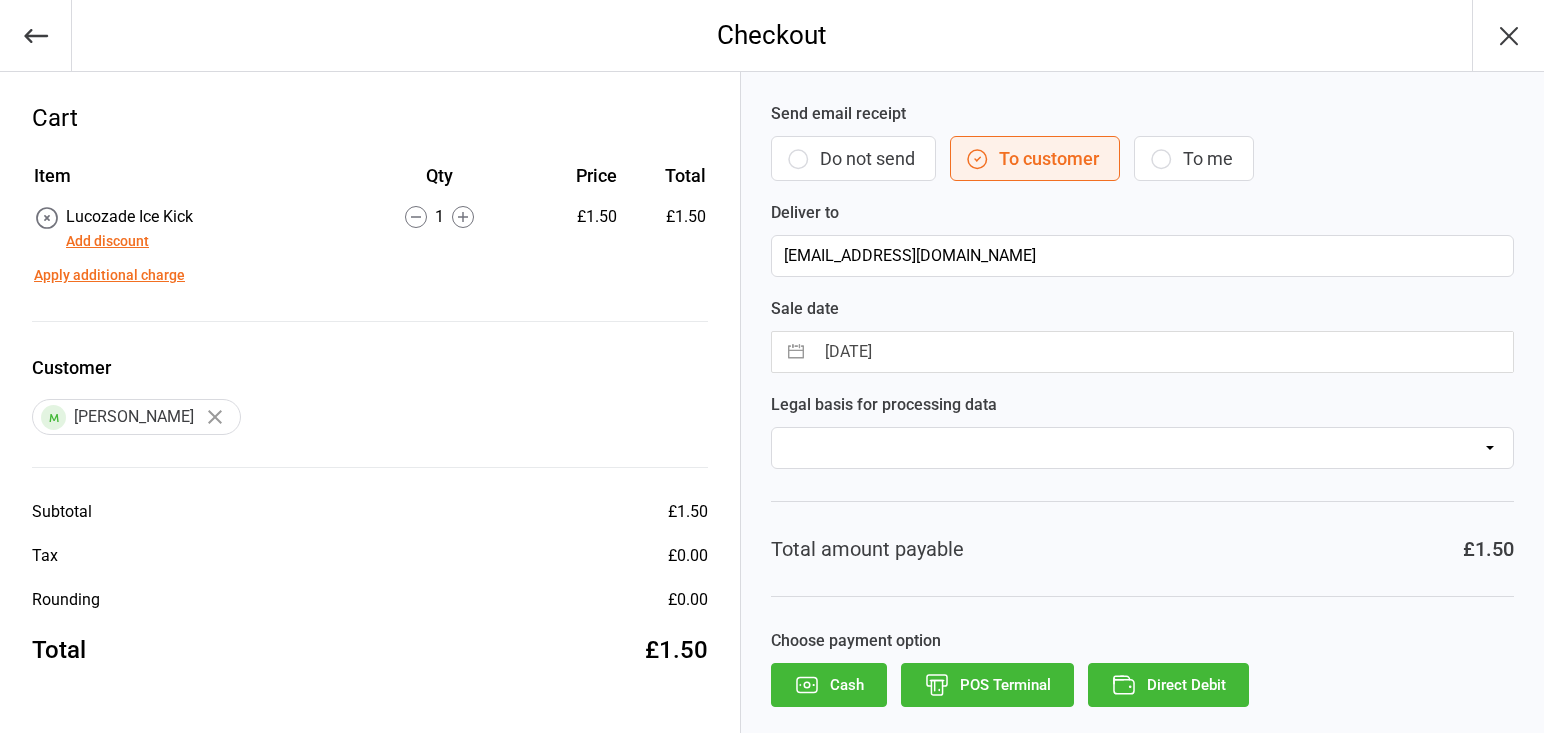 click on "Do not send" at bounding box center (853, 158) 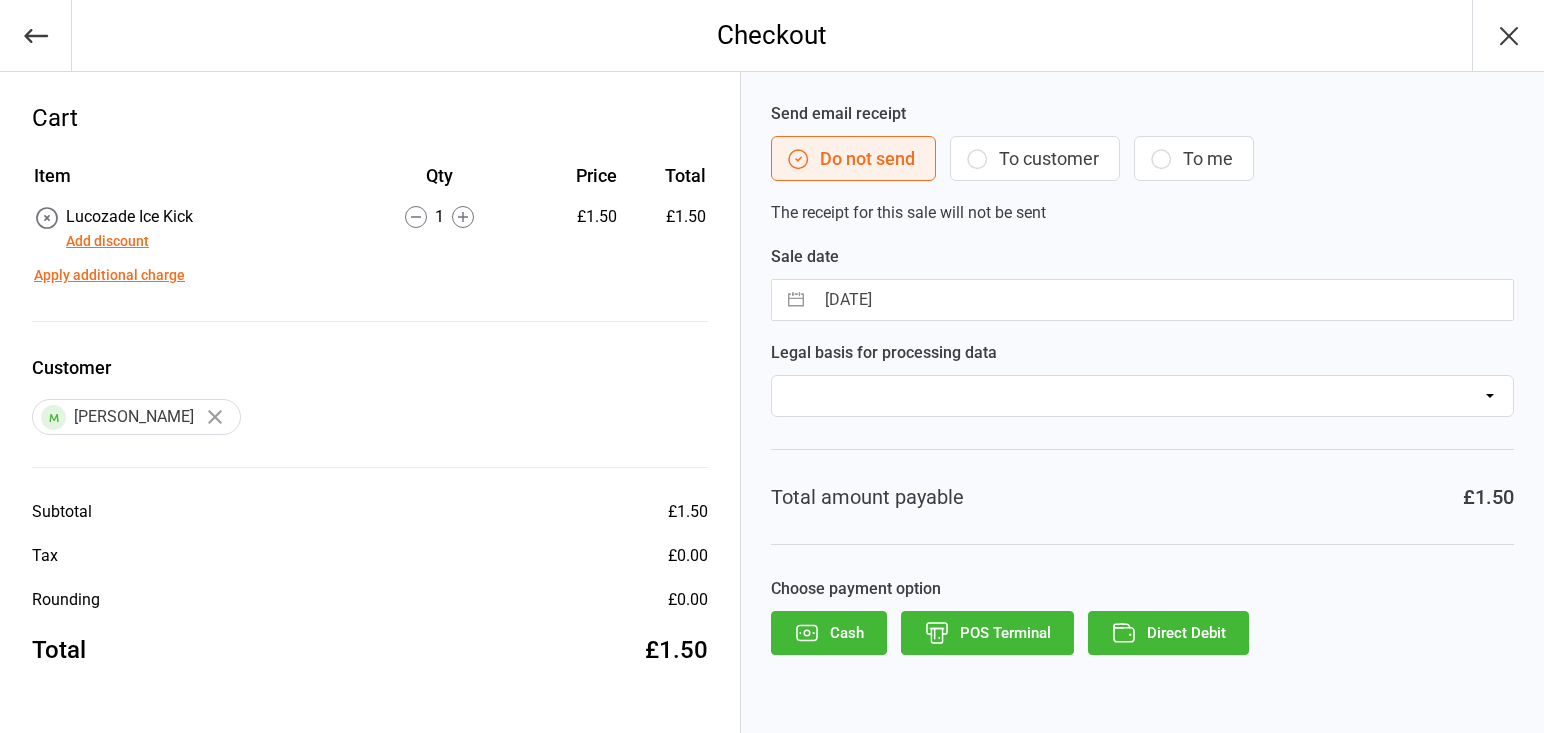 click on "POS Terminal" at bounding box center (987, 633) 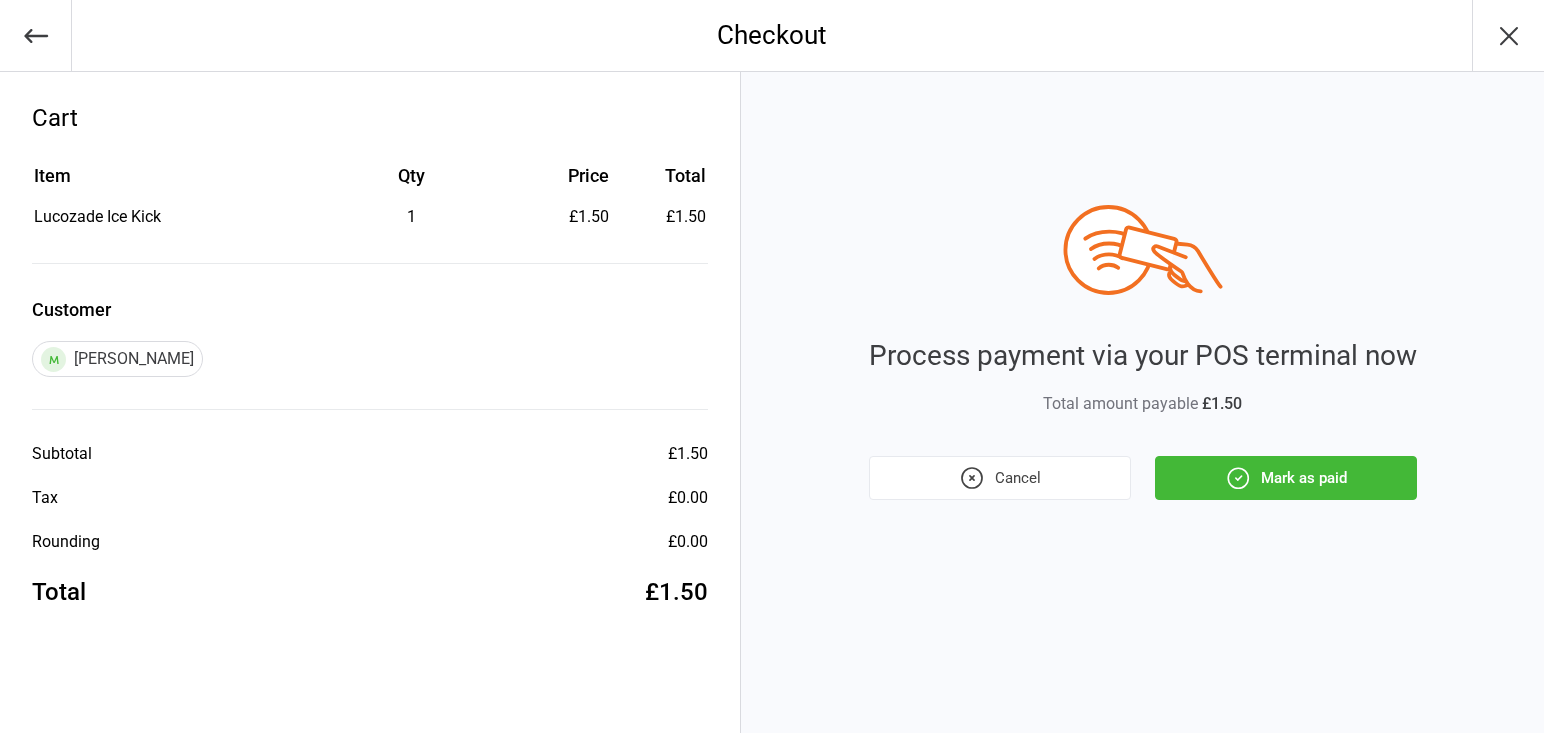 click on "Mark as paid" at bounding box center [1286, 478] 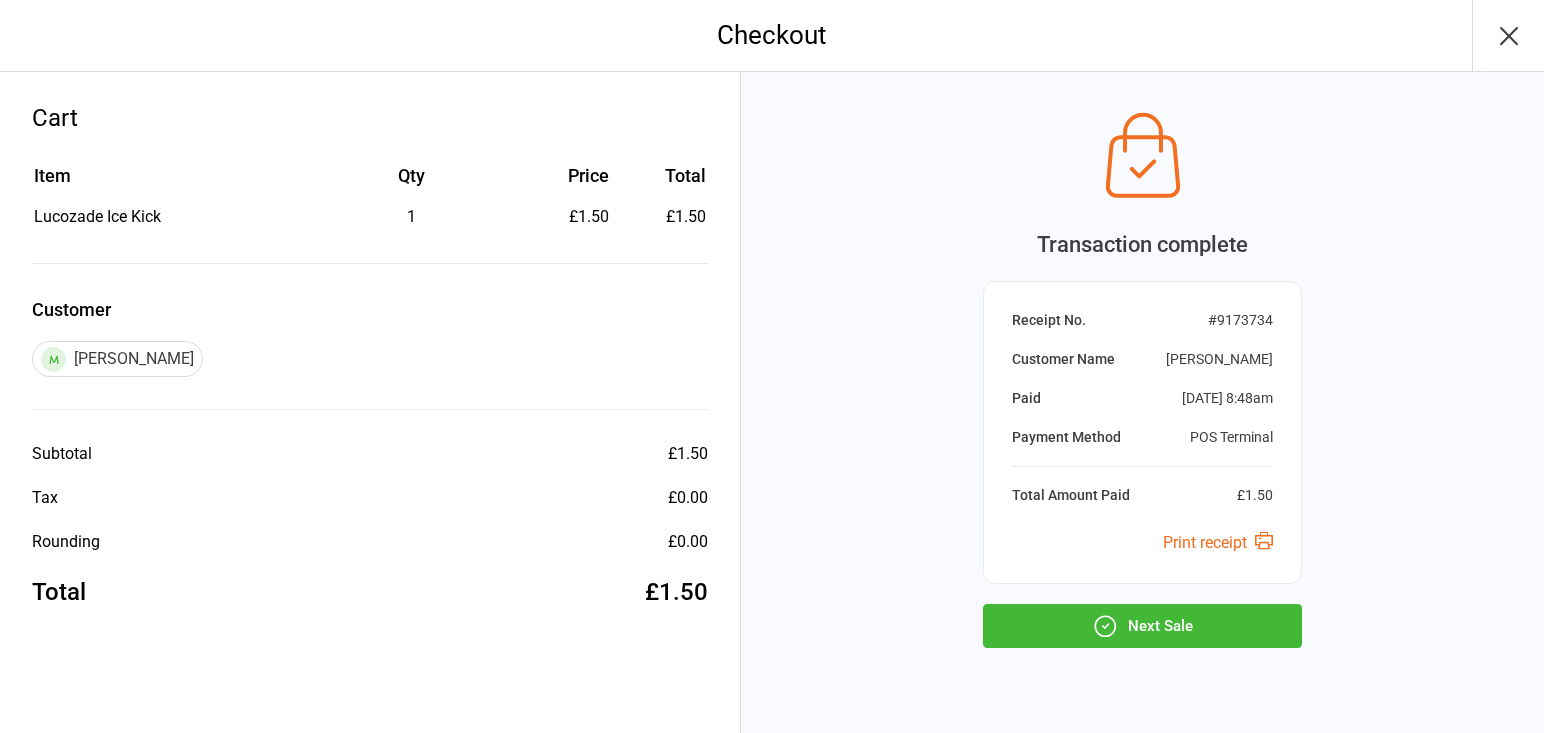 click on "Next Sale" at bounding box center [1142, 626] 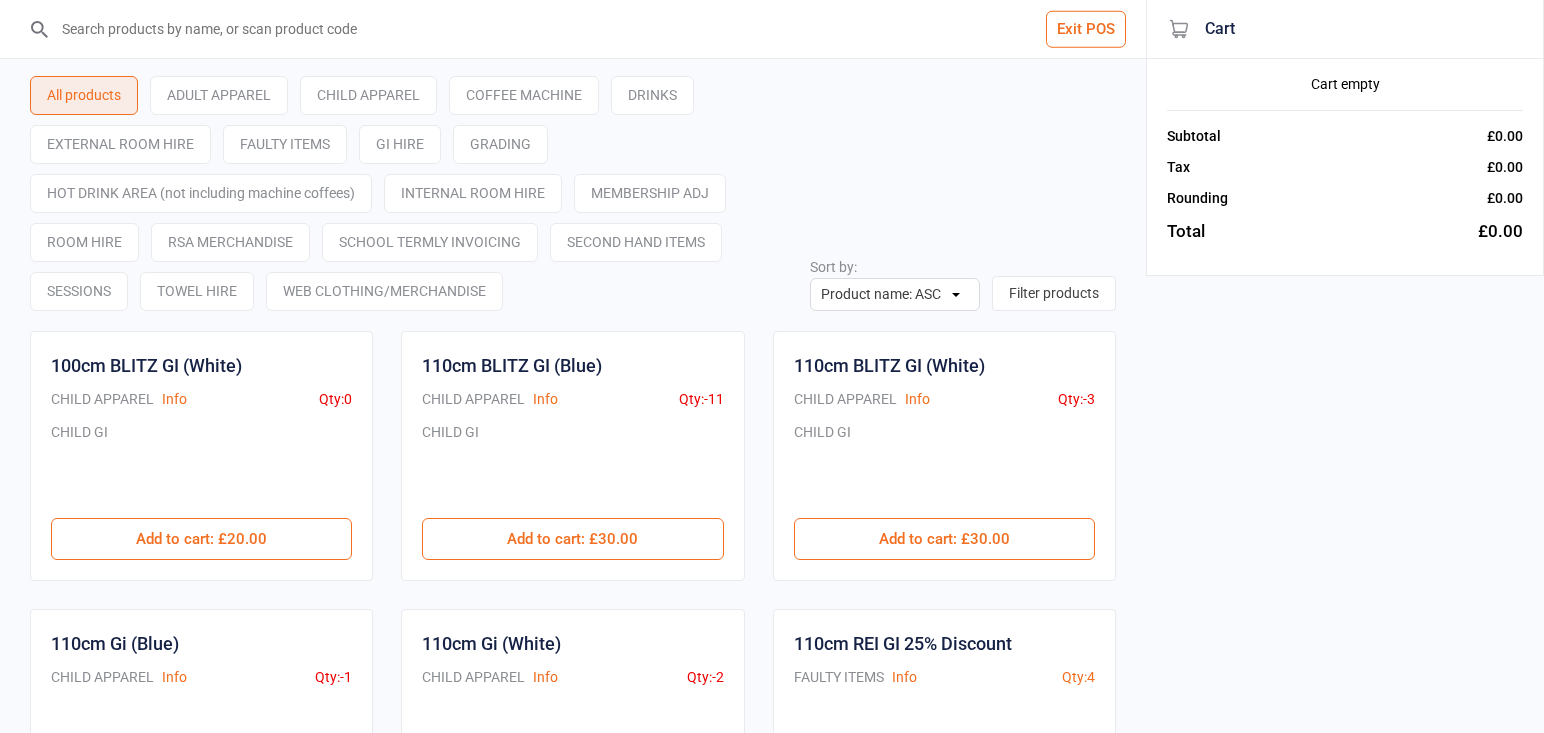 click on "Exit POS" at bounding box center (1086, 29) 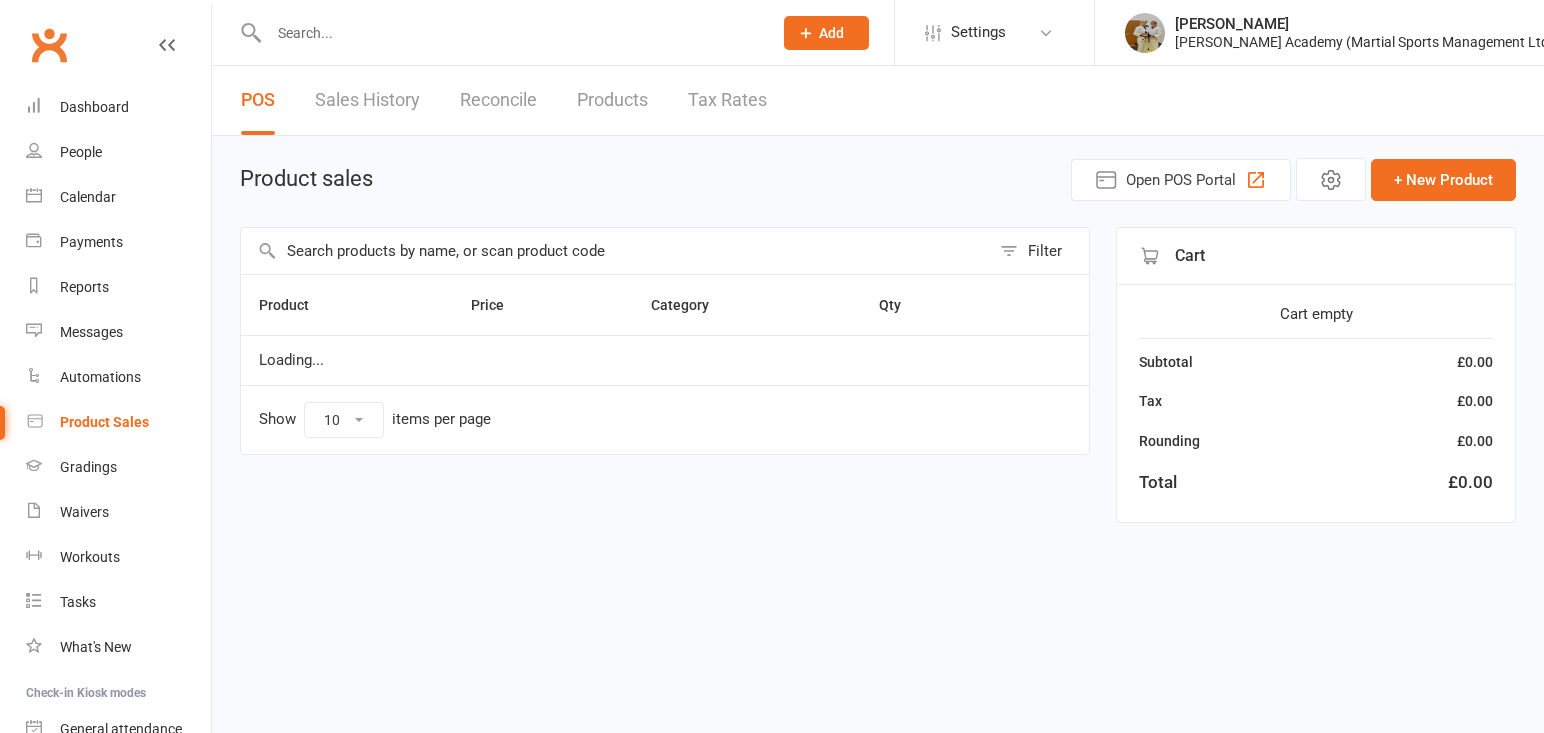 scroll, scrollTop: 0, scrollLeft: 0, axis: both 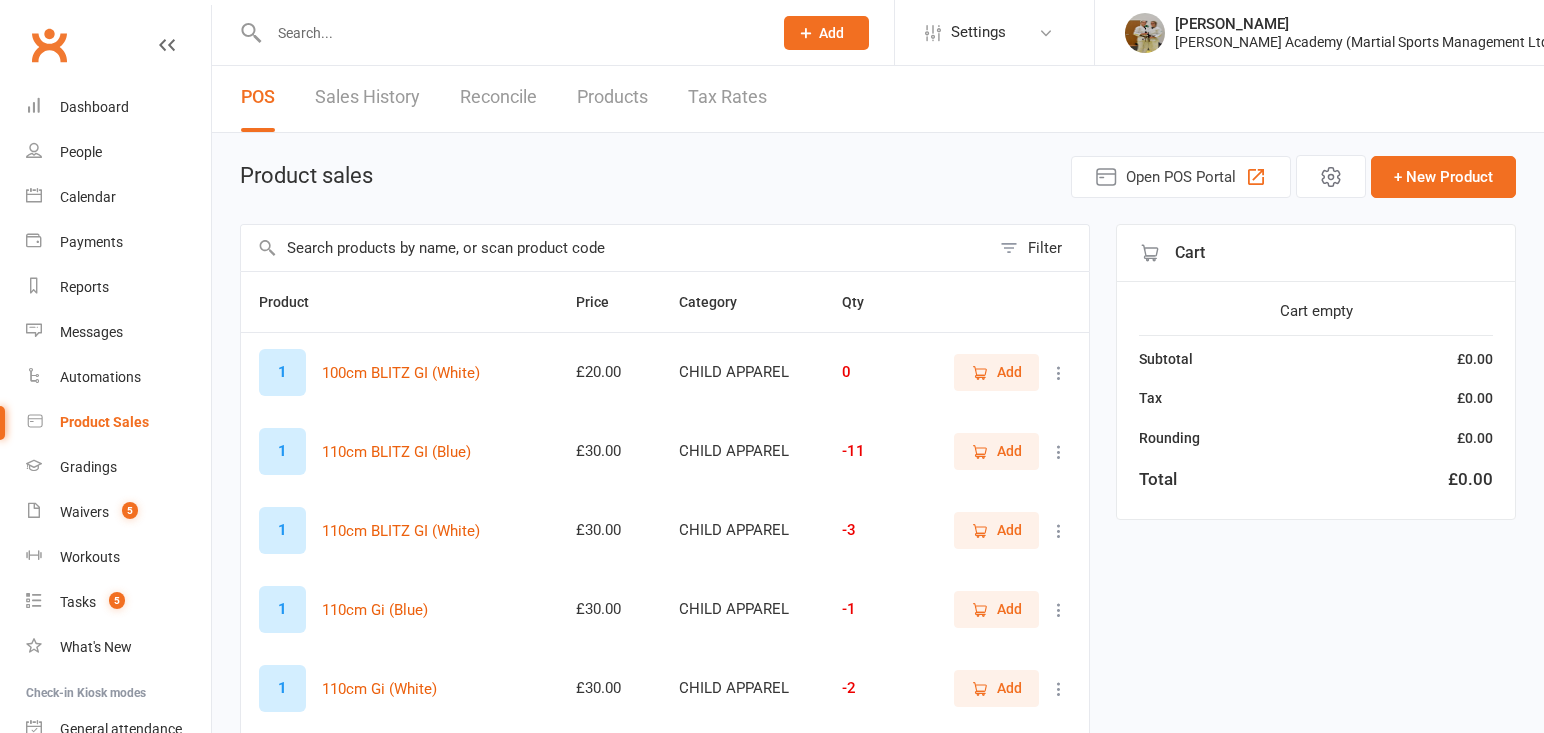 click at bounding box center [615, 248] 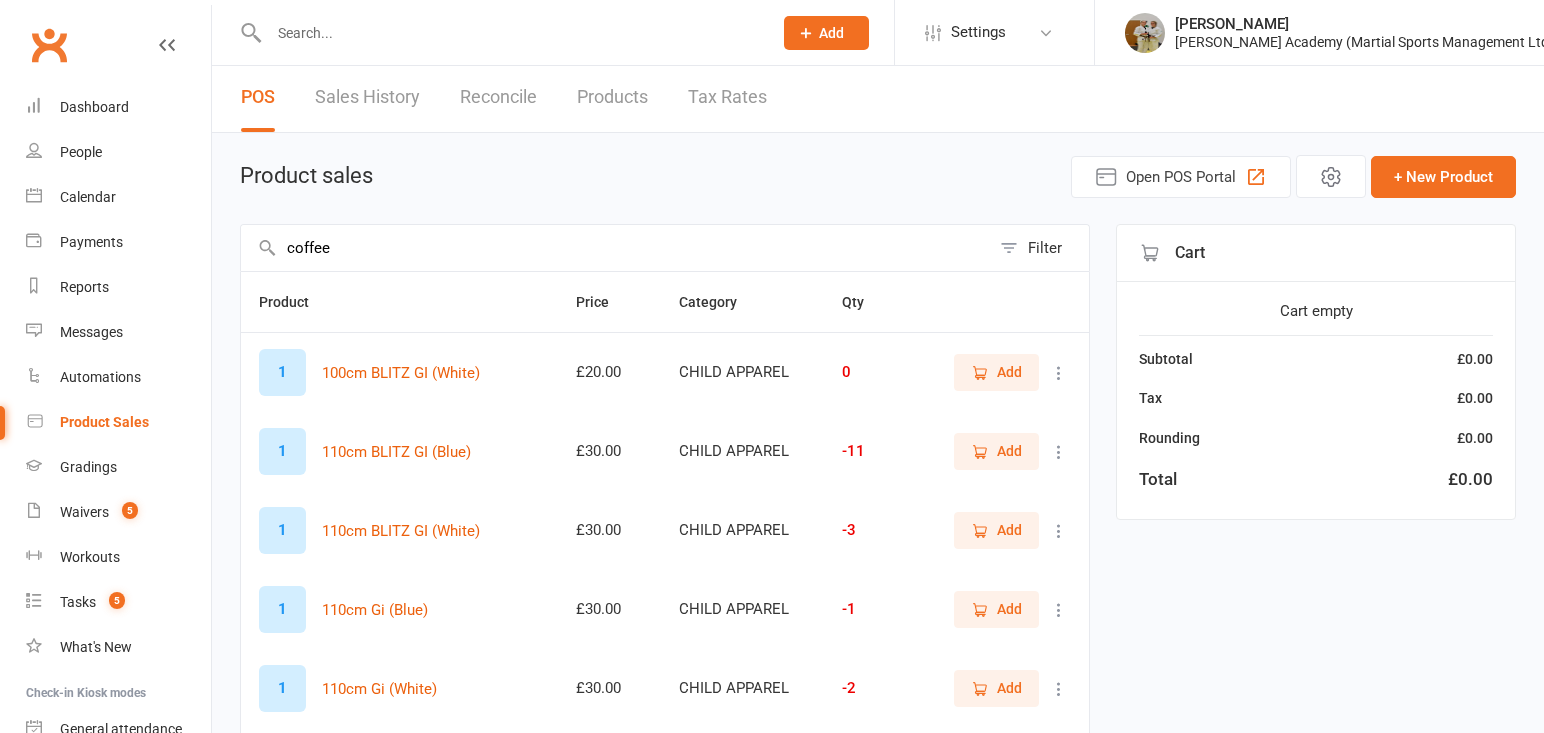 scroll, scrollTop: 2, scrollLeft: 0, axis: vertical 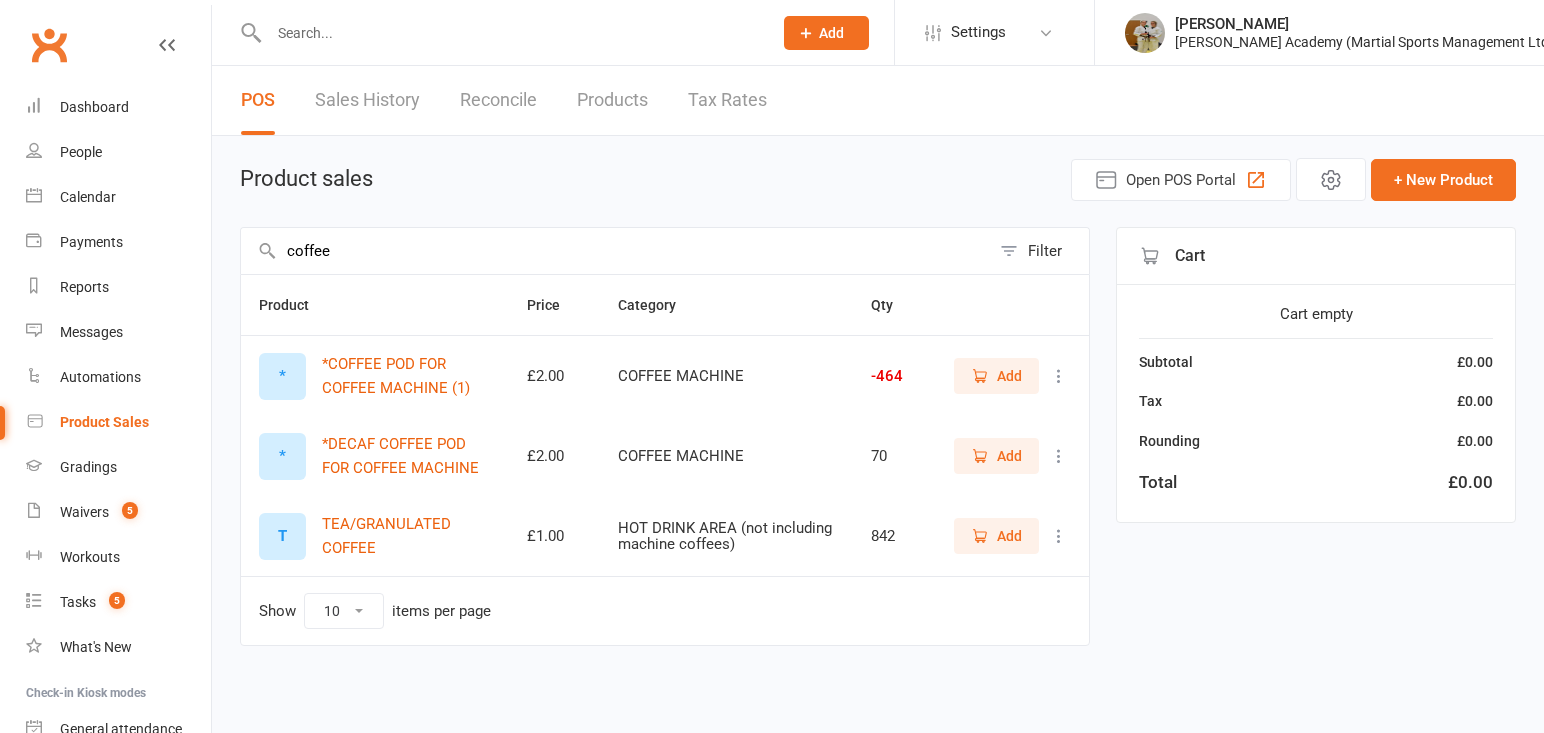 type on "coffee" 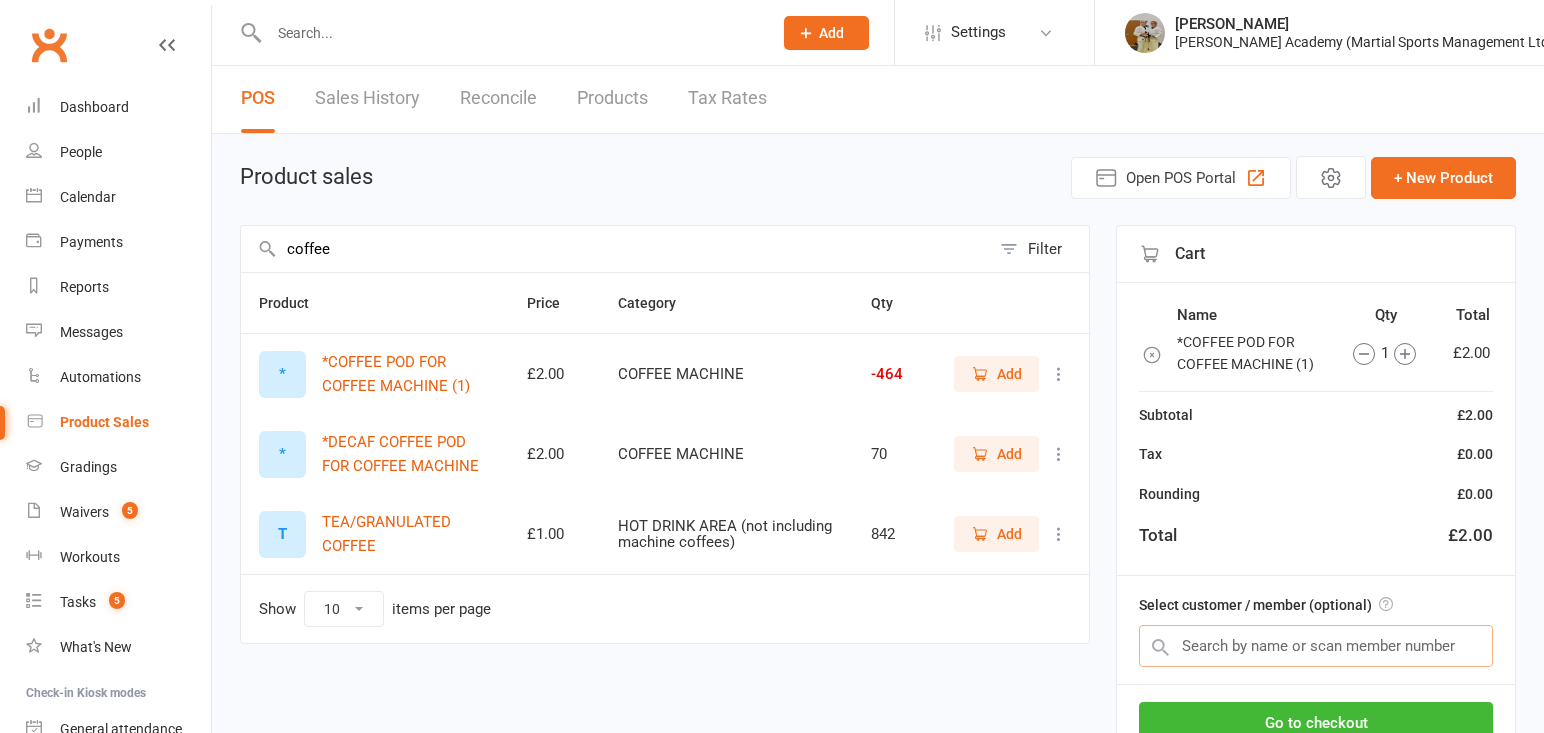 click at bounding box center [1316, 646] 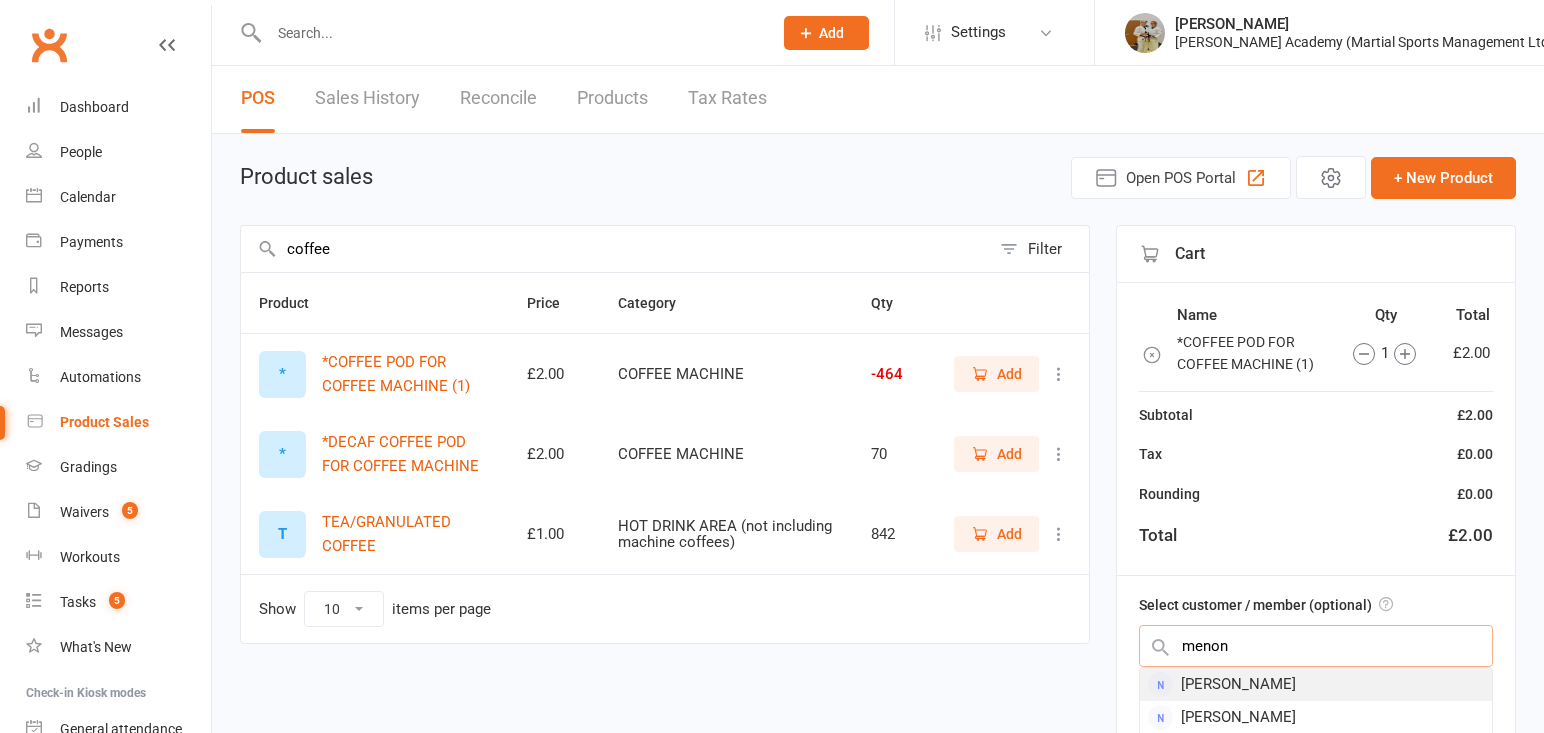 type on "menon" 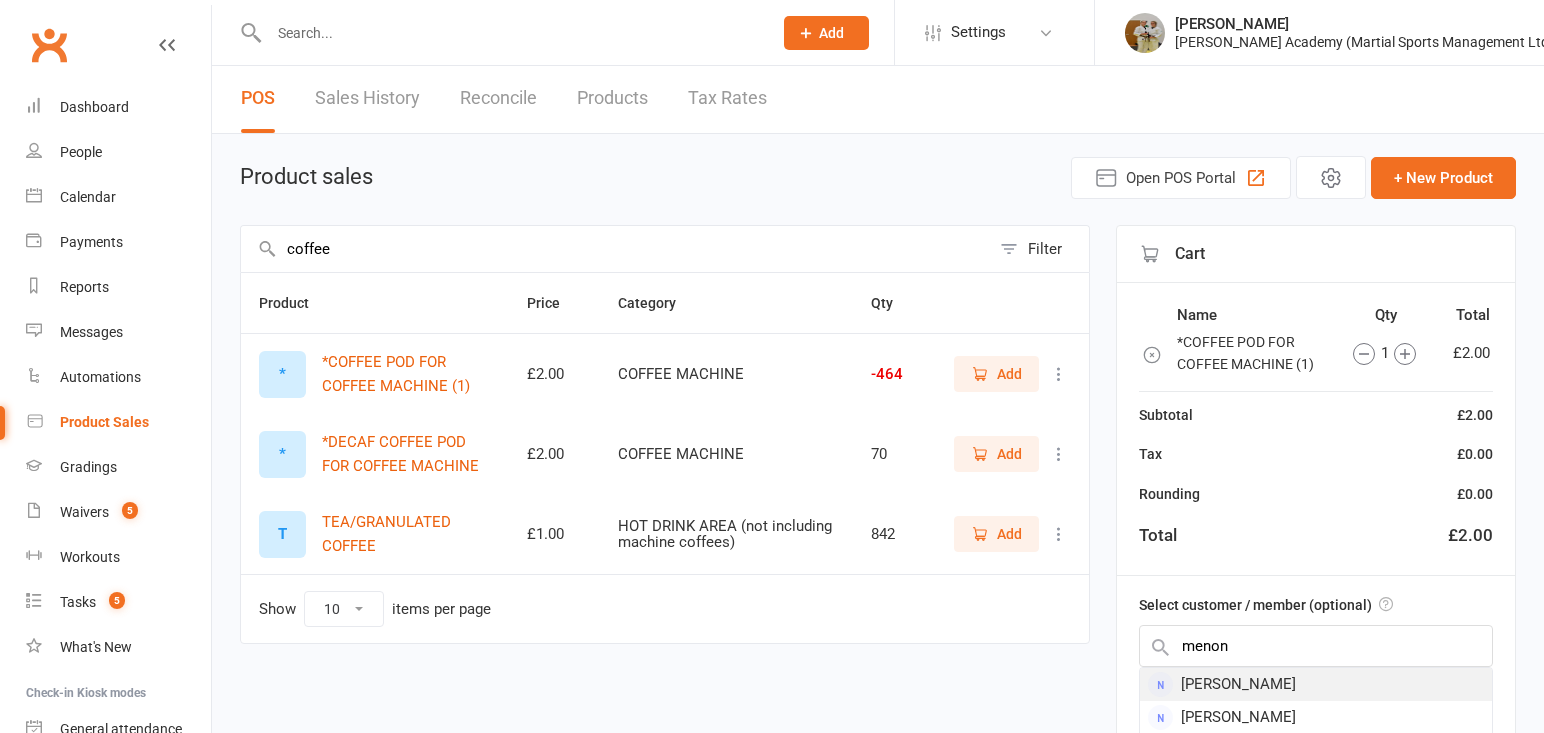 click on "Nina Menon" at bounding box center [1316, 684] 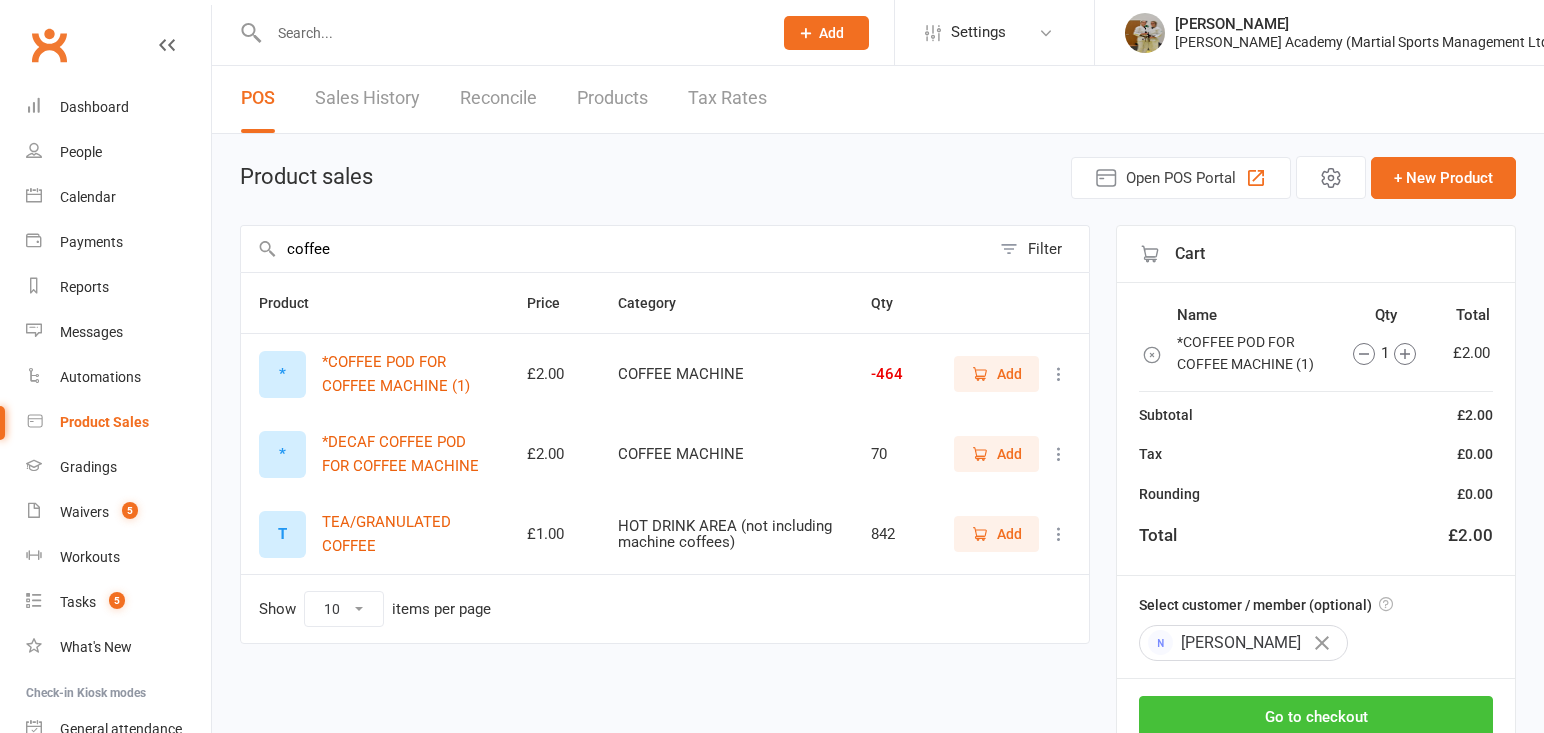 click on "Go to checkout" at bounding box center [1316, 717] 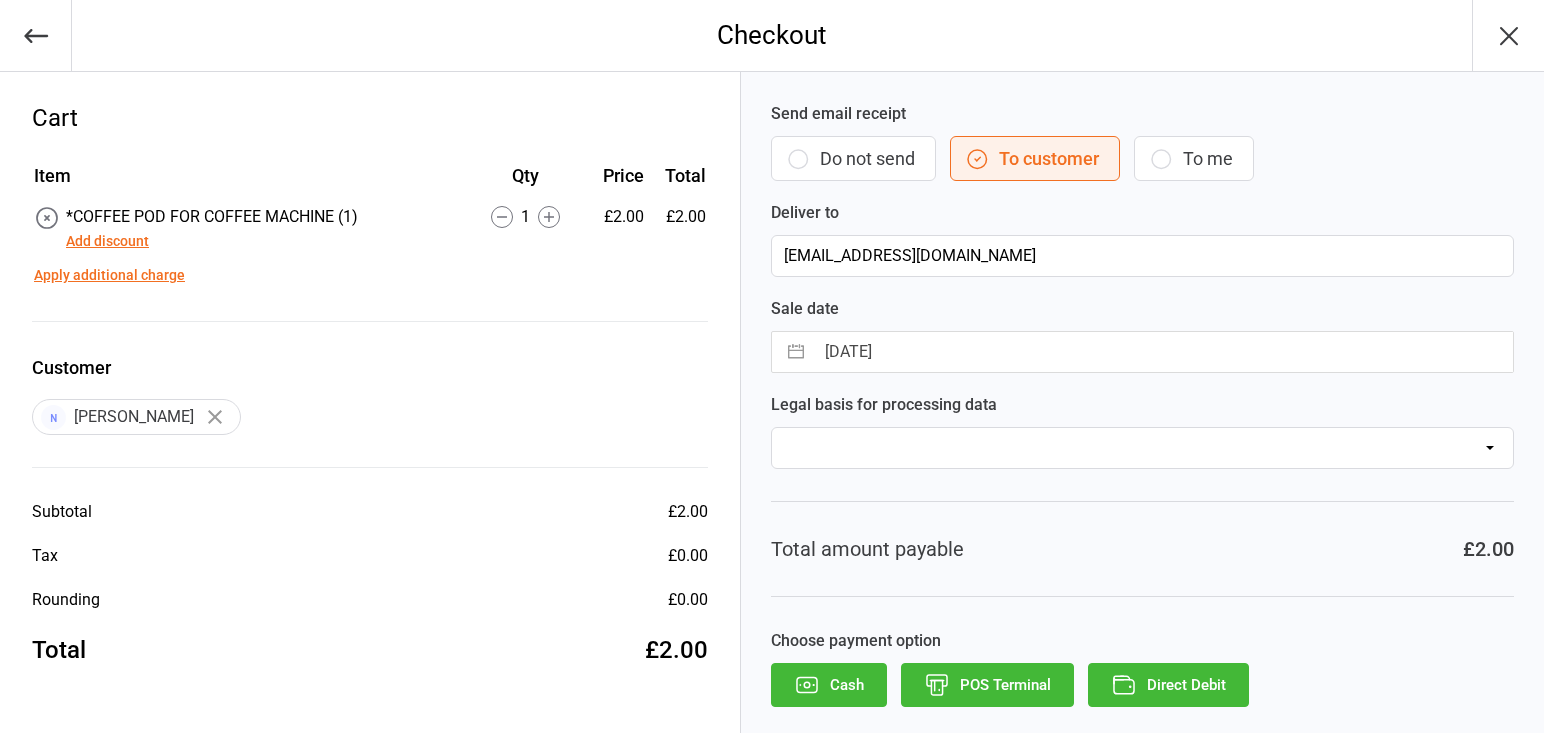 scroll, scrollTop: 0, scrollLeft: 0, axis: both 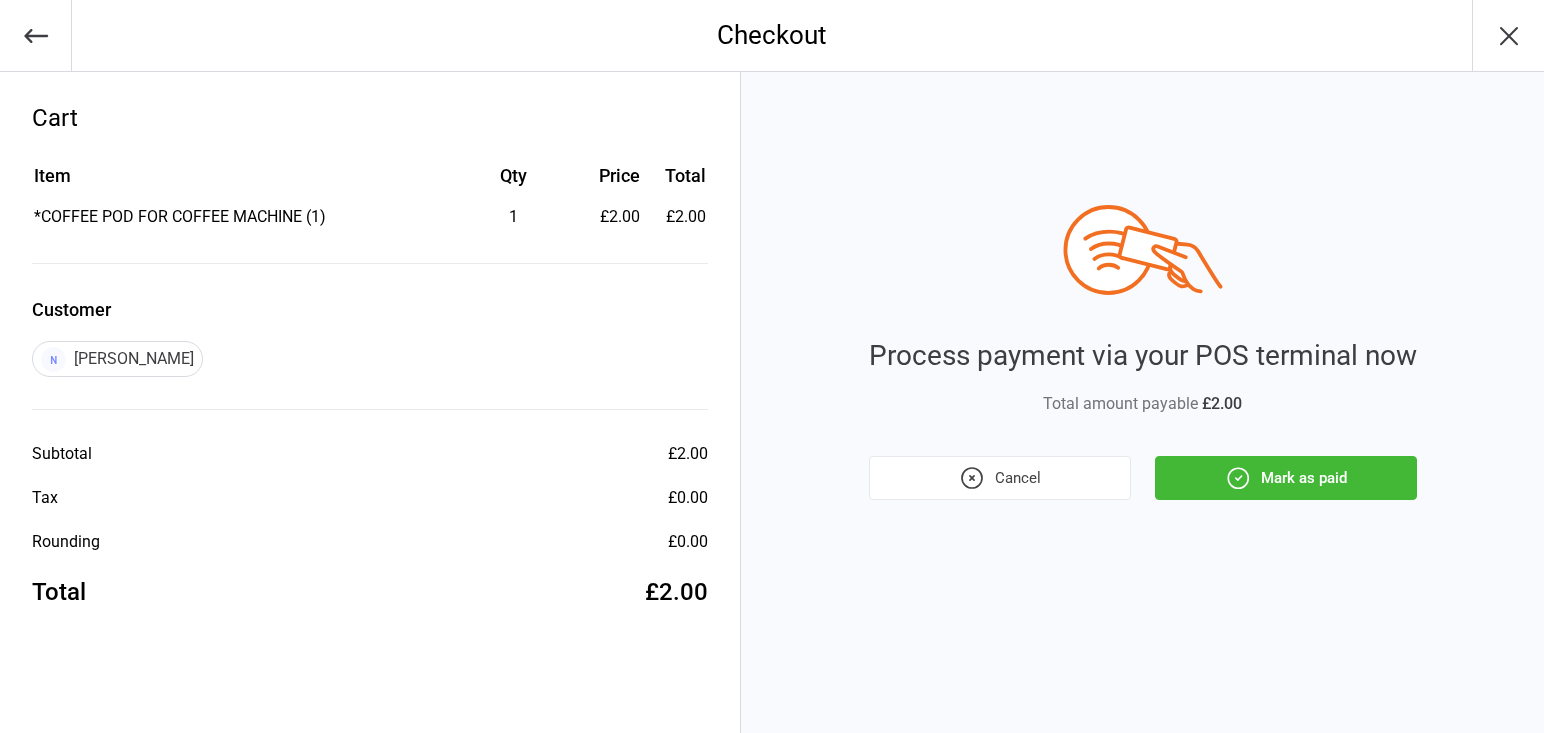 click on "Mark as paid" at bounding box center [1286, 478] 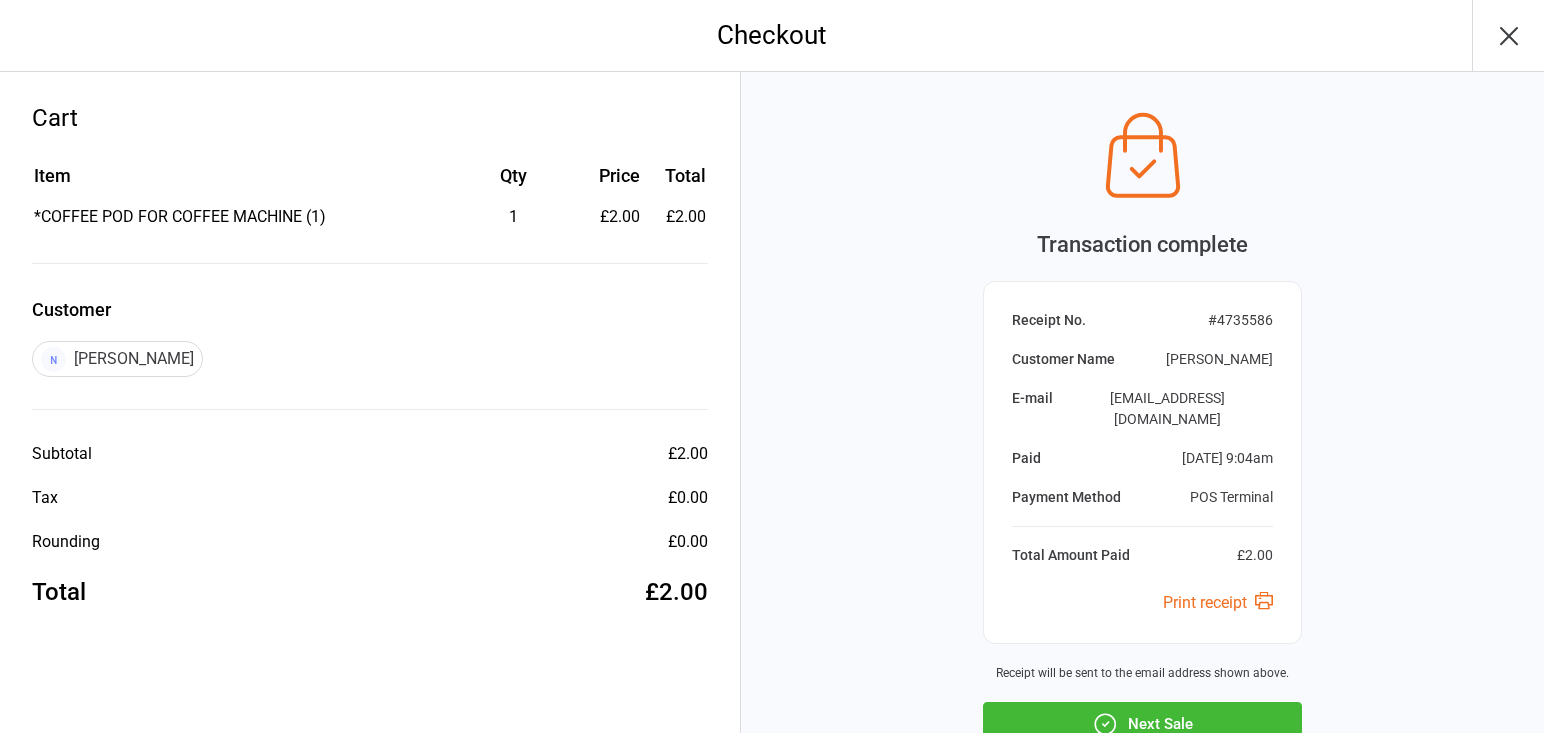 click 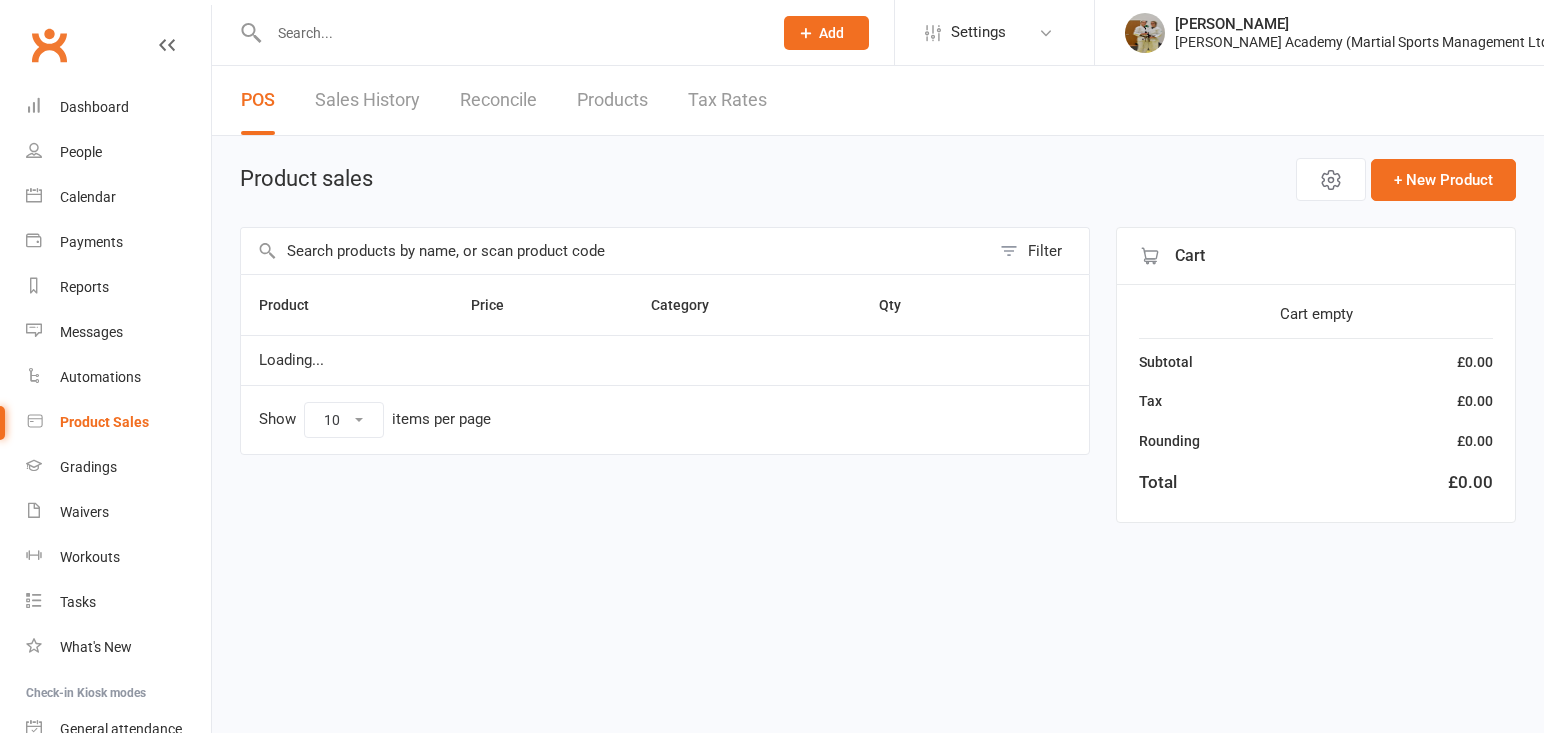 scroll, scrollTop: 0, scrollLeft: 0, axis: both 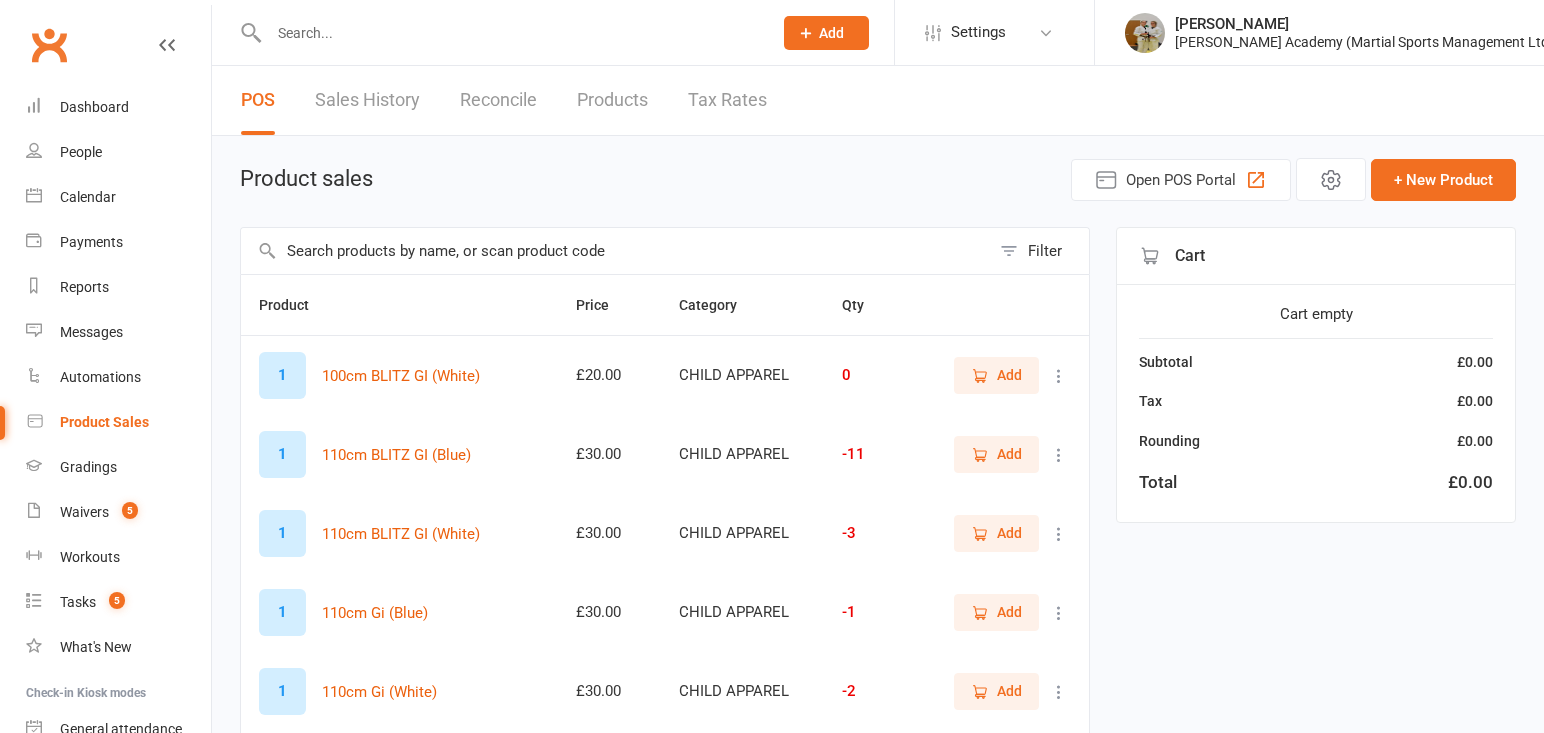 click at bounding box center (615, 251) 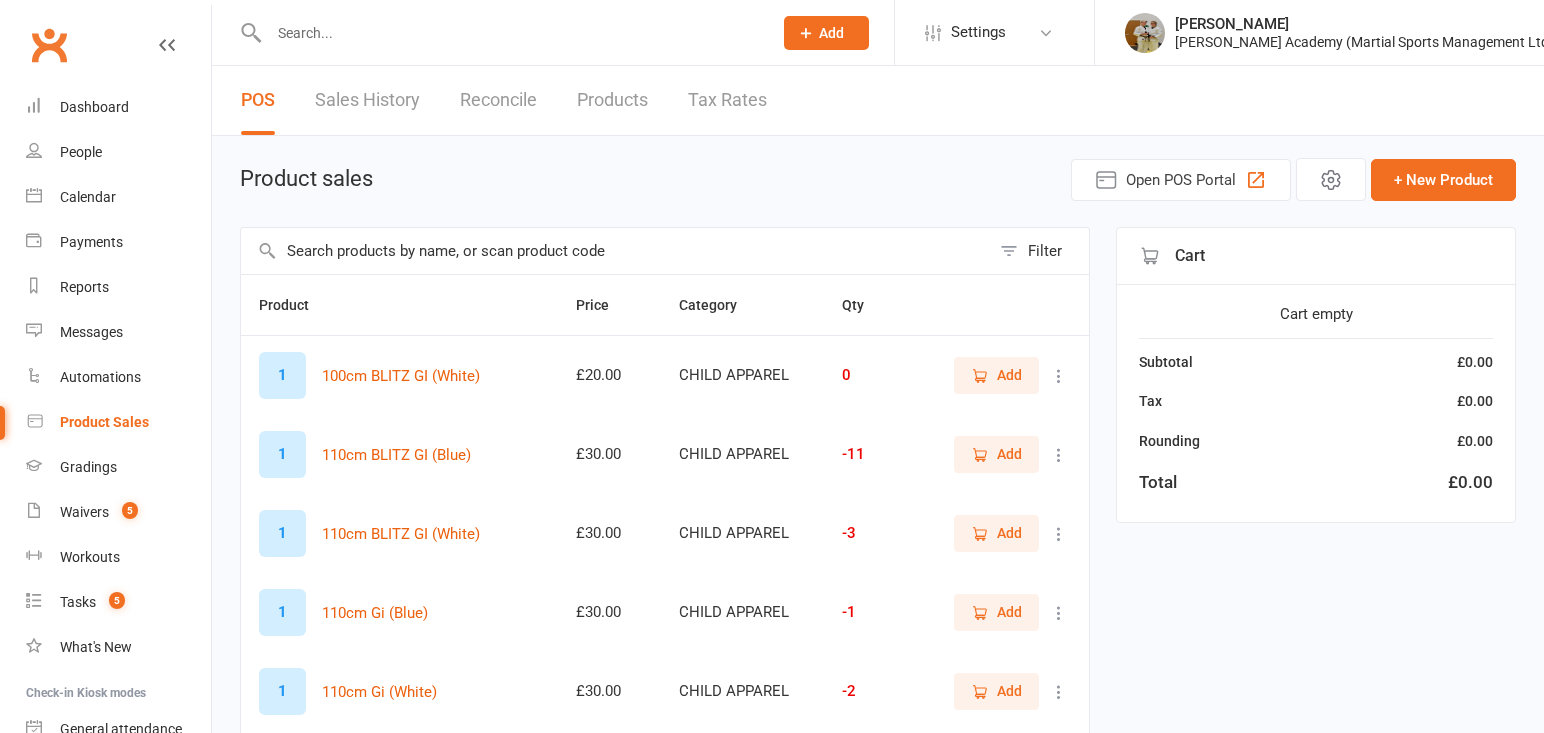 type on "m" 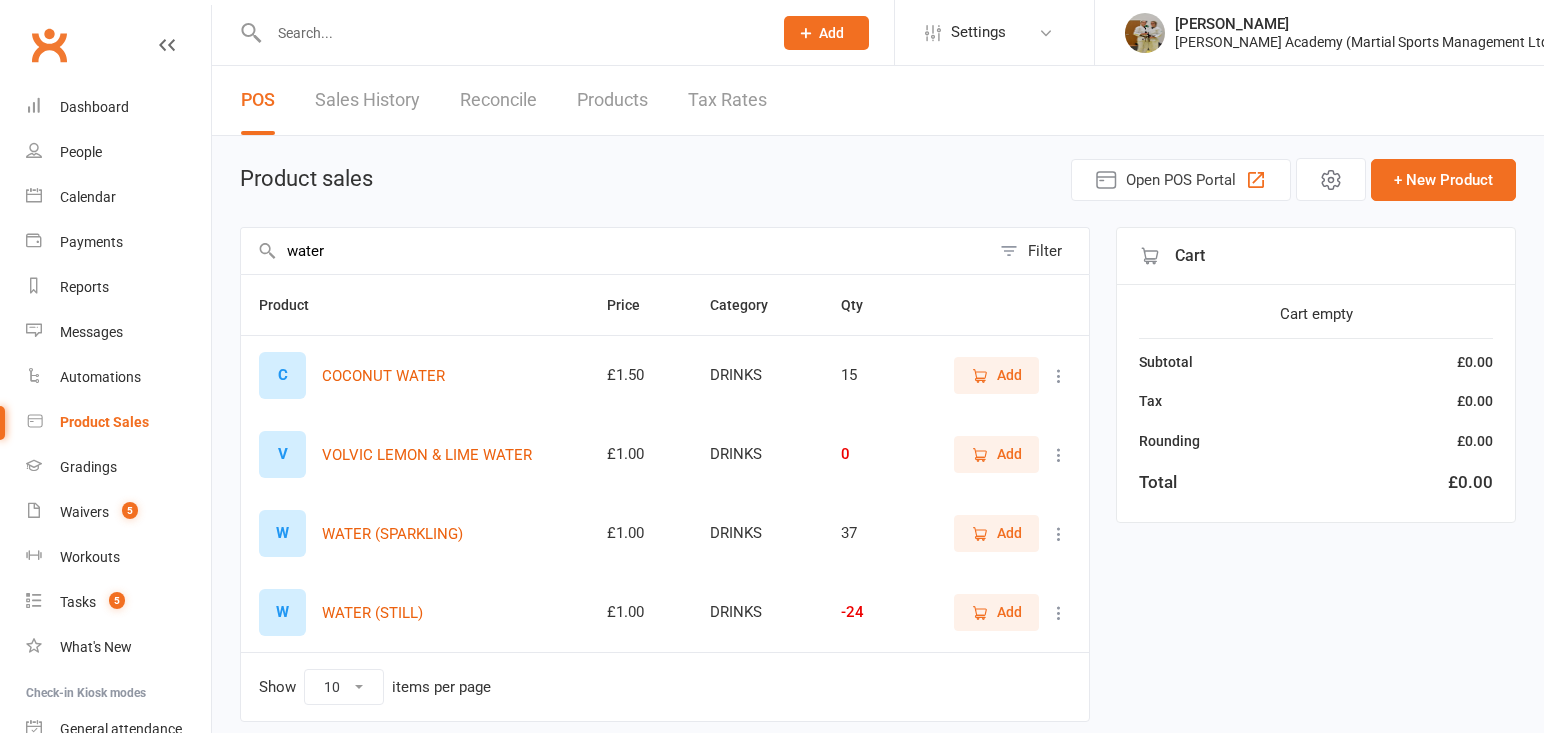 type on "water" 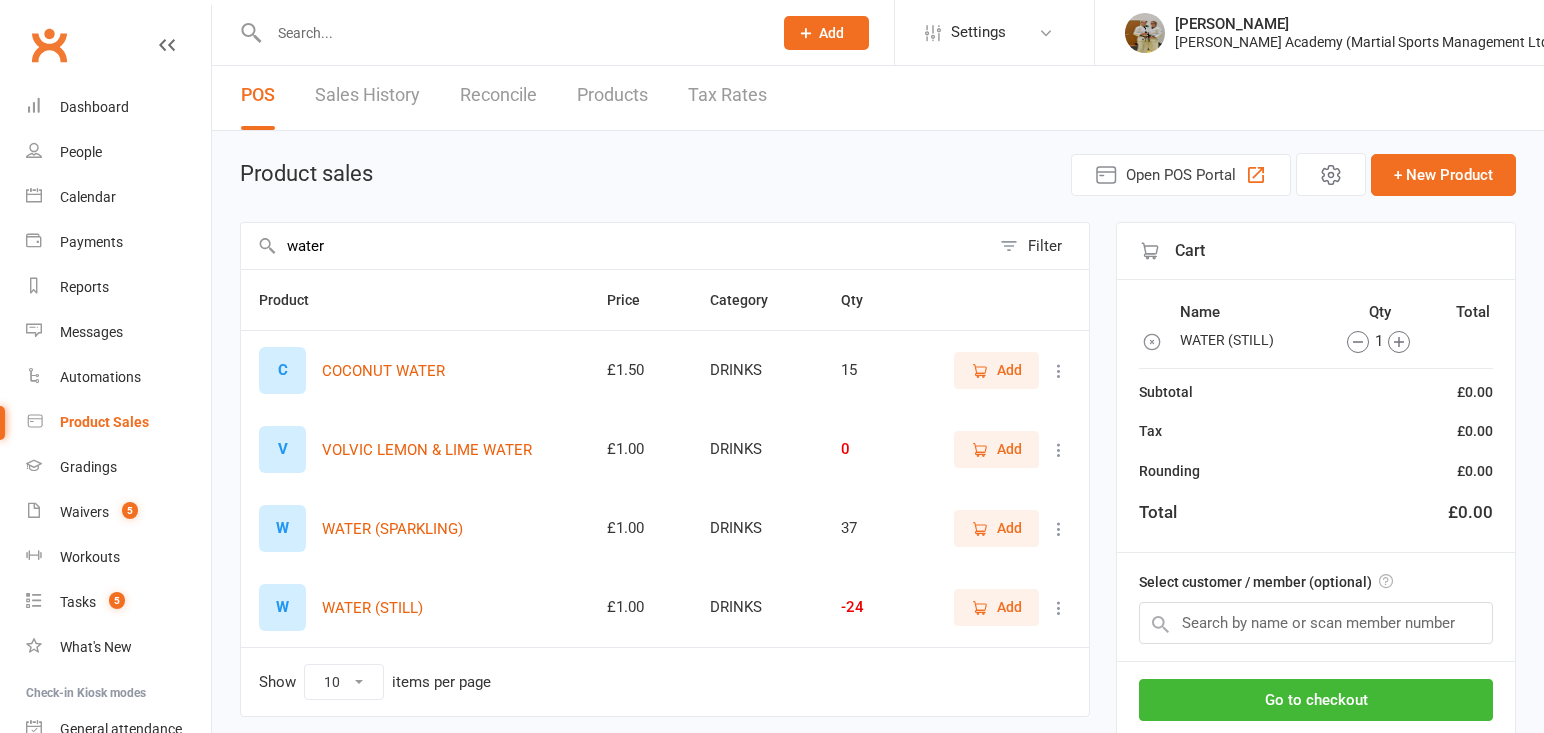scroll, scrollTop: 13, scrollLeft: 0, axis: vertical 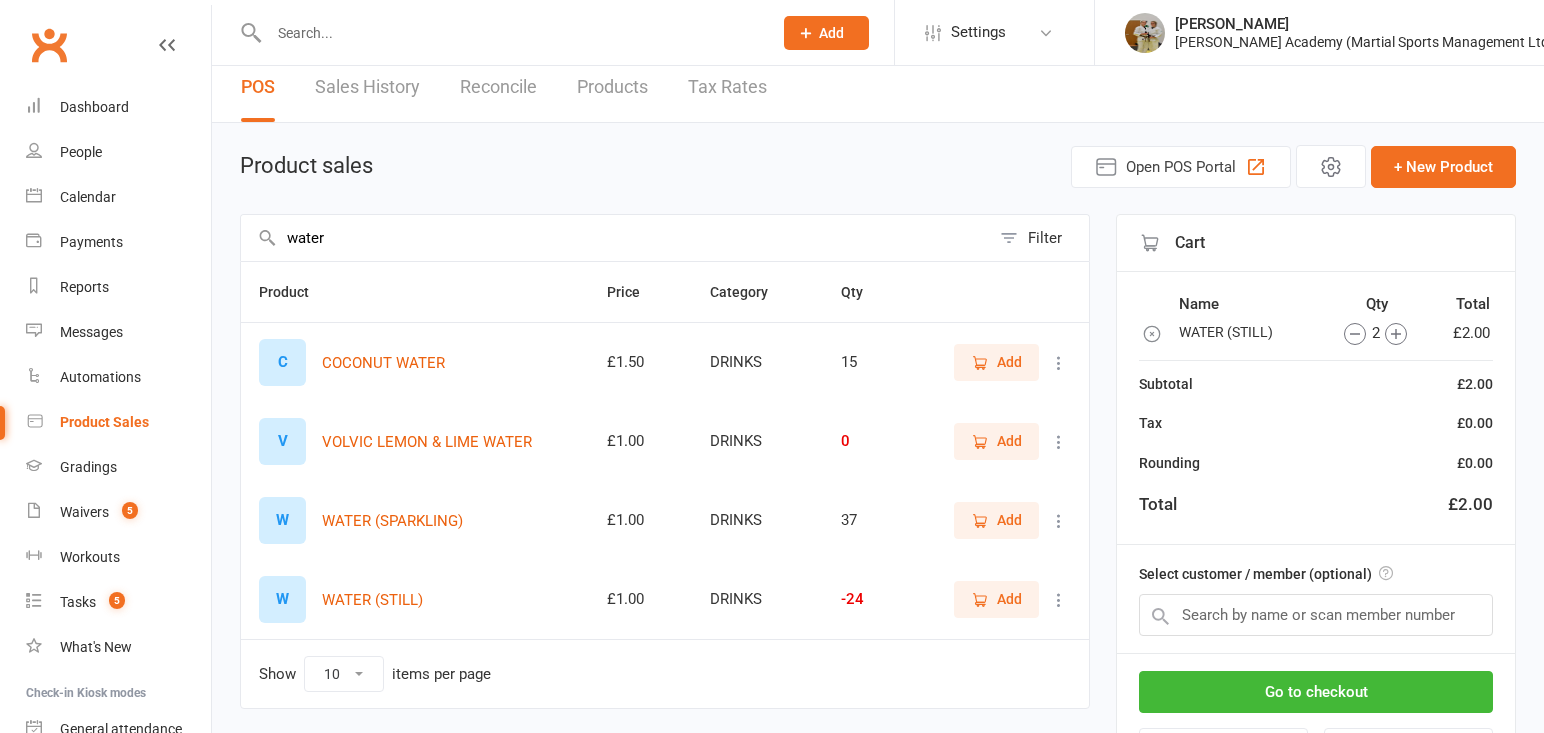 drag, startPoint x: 854, startPoint y: 240, endPoint x: 242, endPoint y: 248, distance: 612.0523 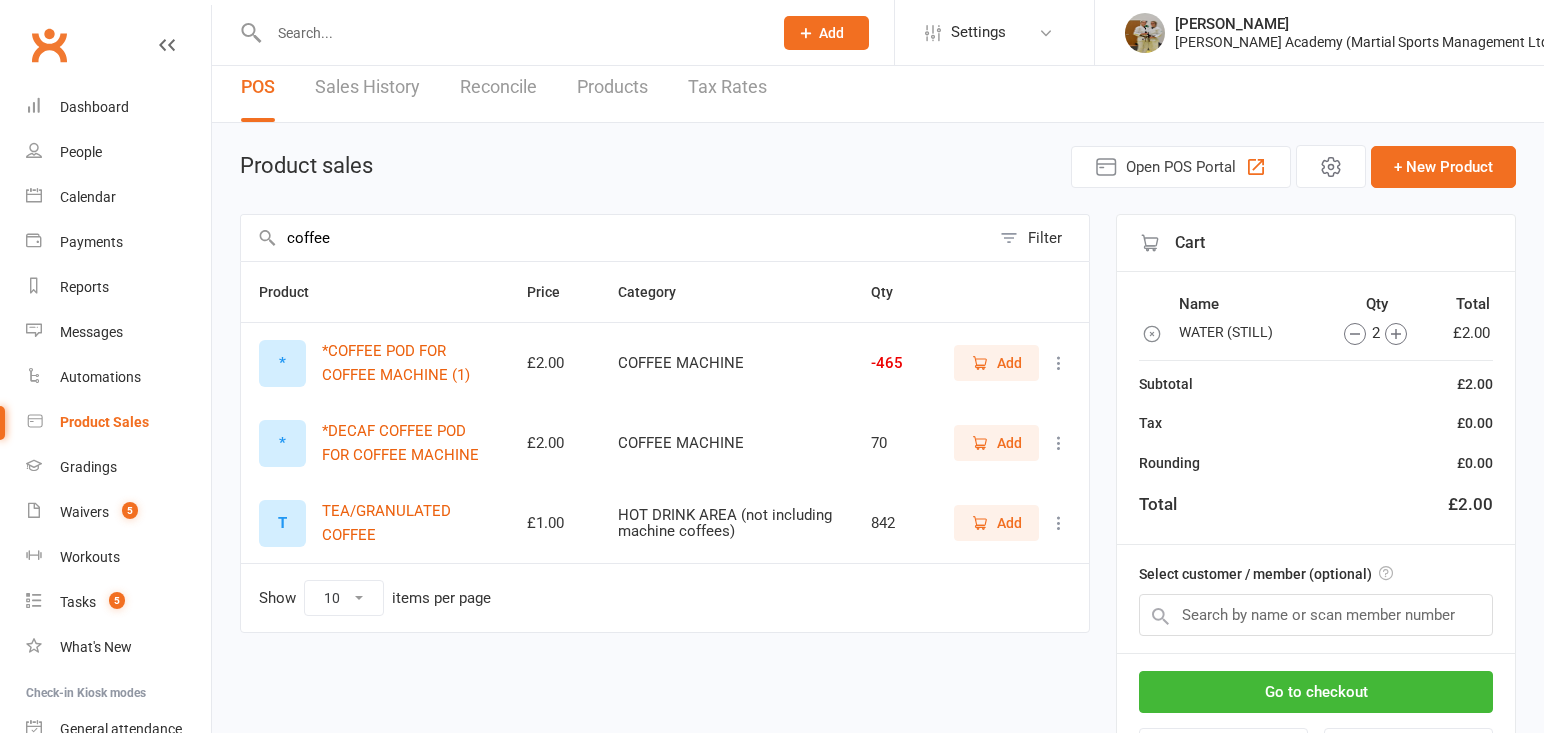 type on "coffee" 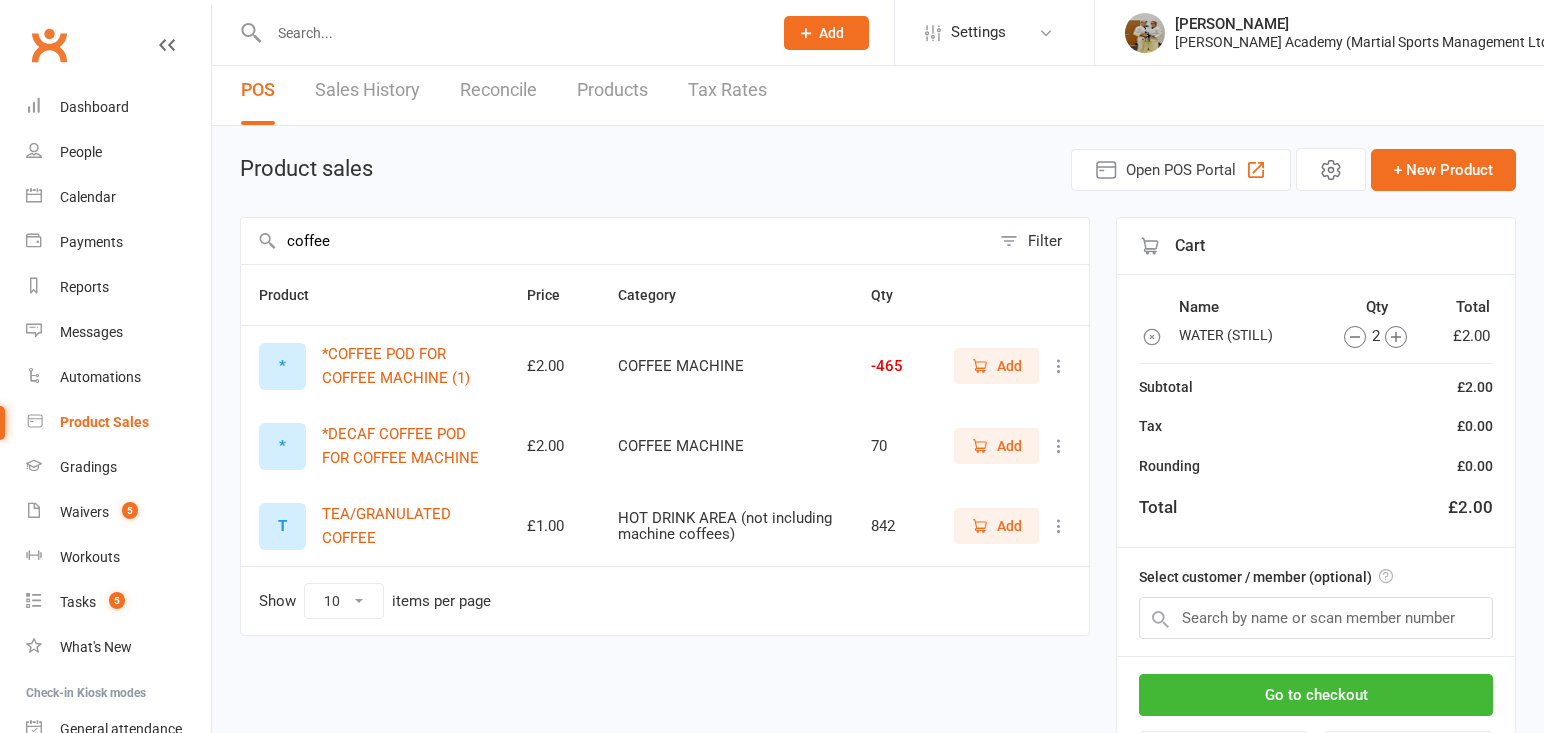 click on "Add" at bounding box center [1009, 366] 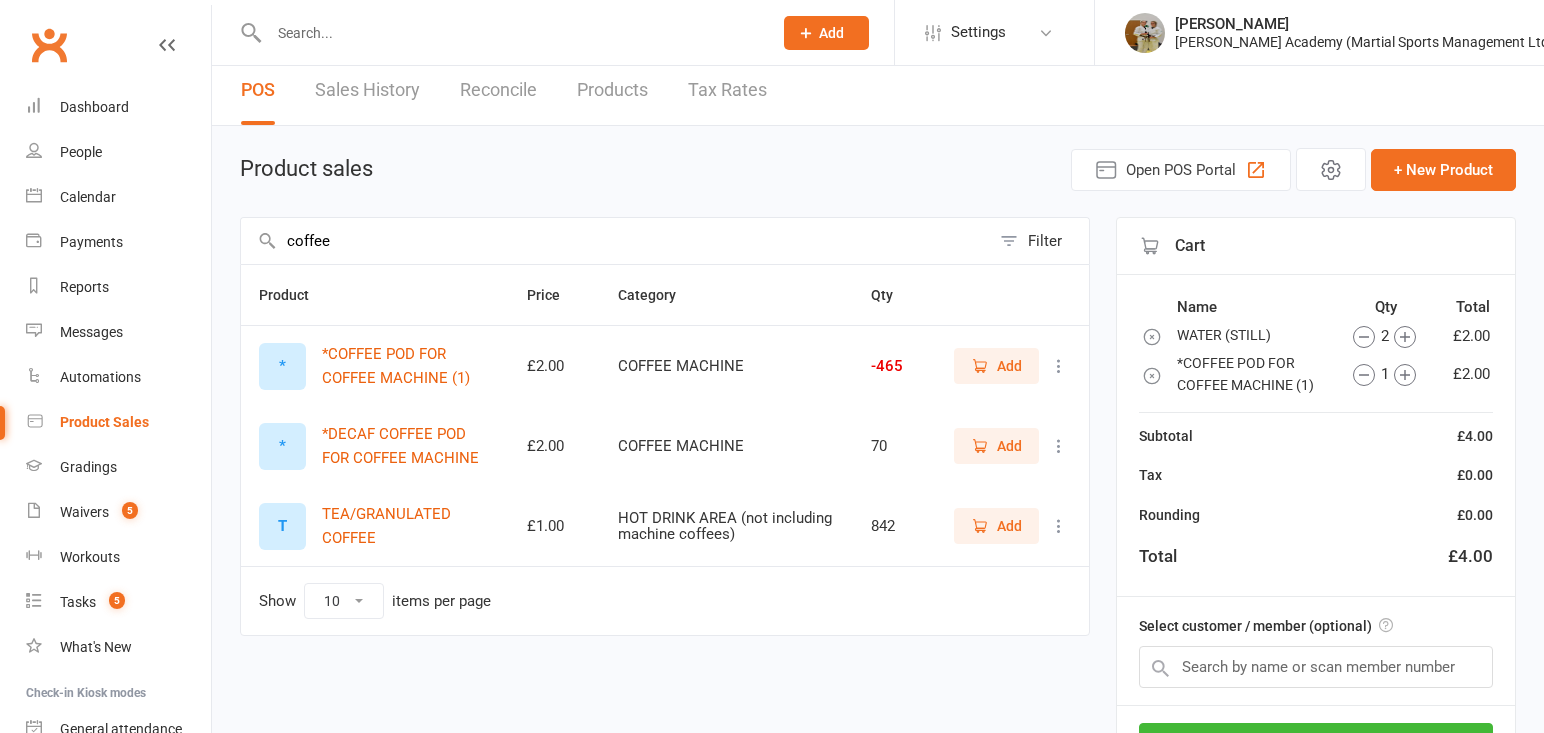 drag, startPoint x: 732, startPoint y: 238, endPoint x: 262, endPoint y: 242, distance: 470.01703 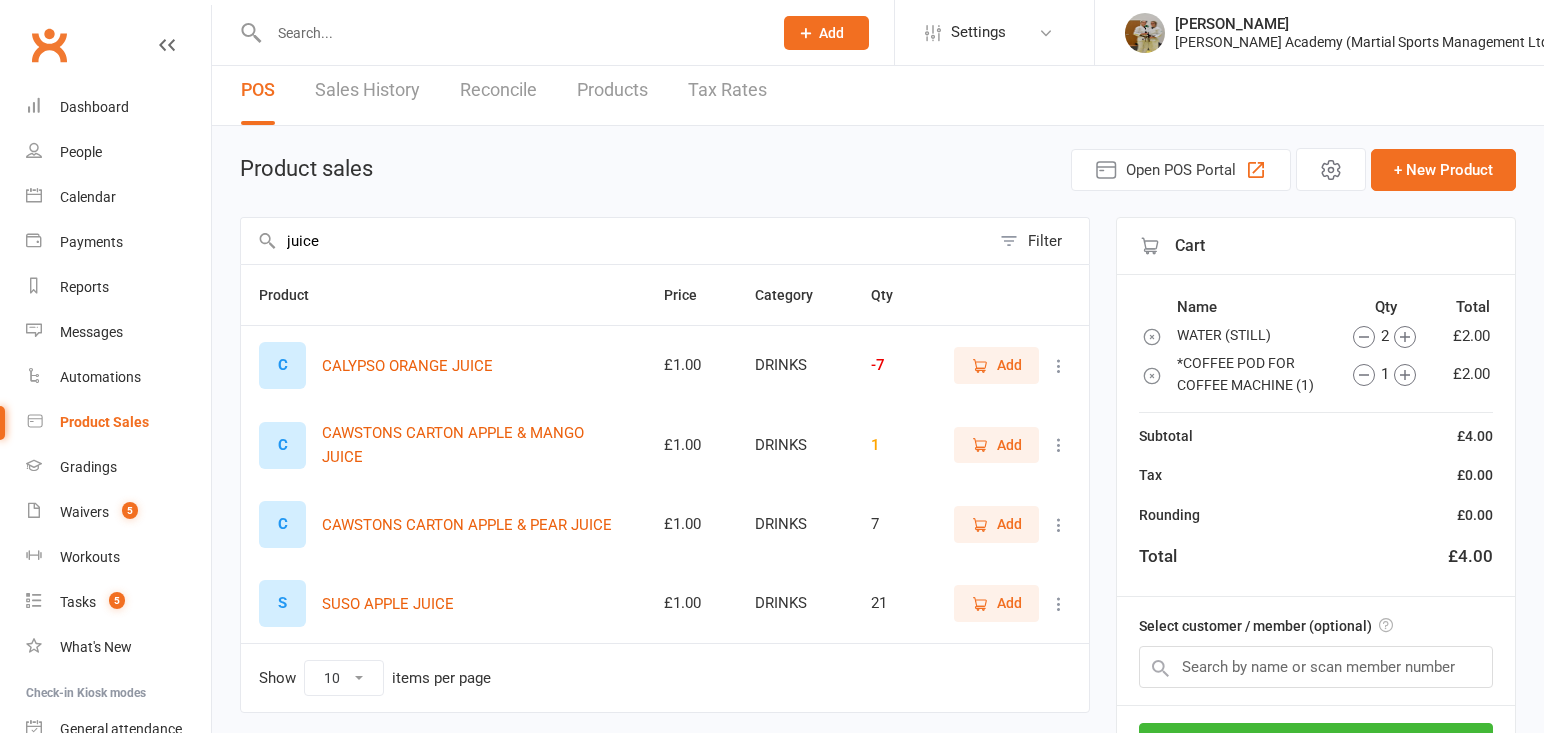type on "juice" 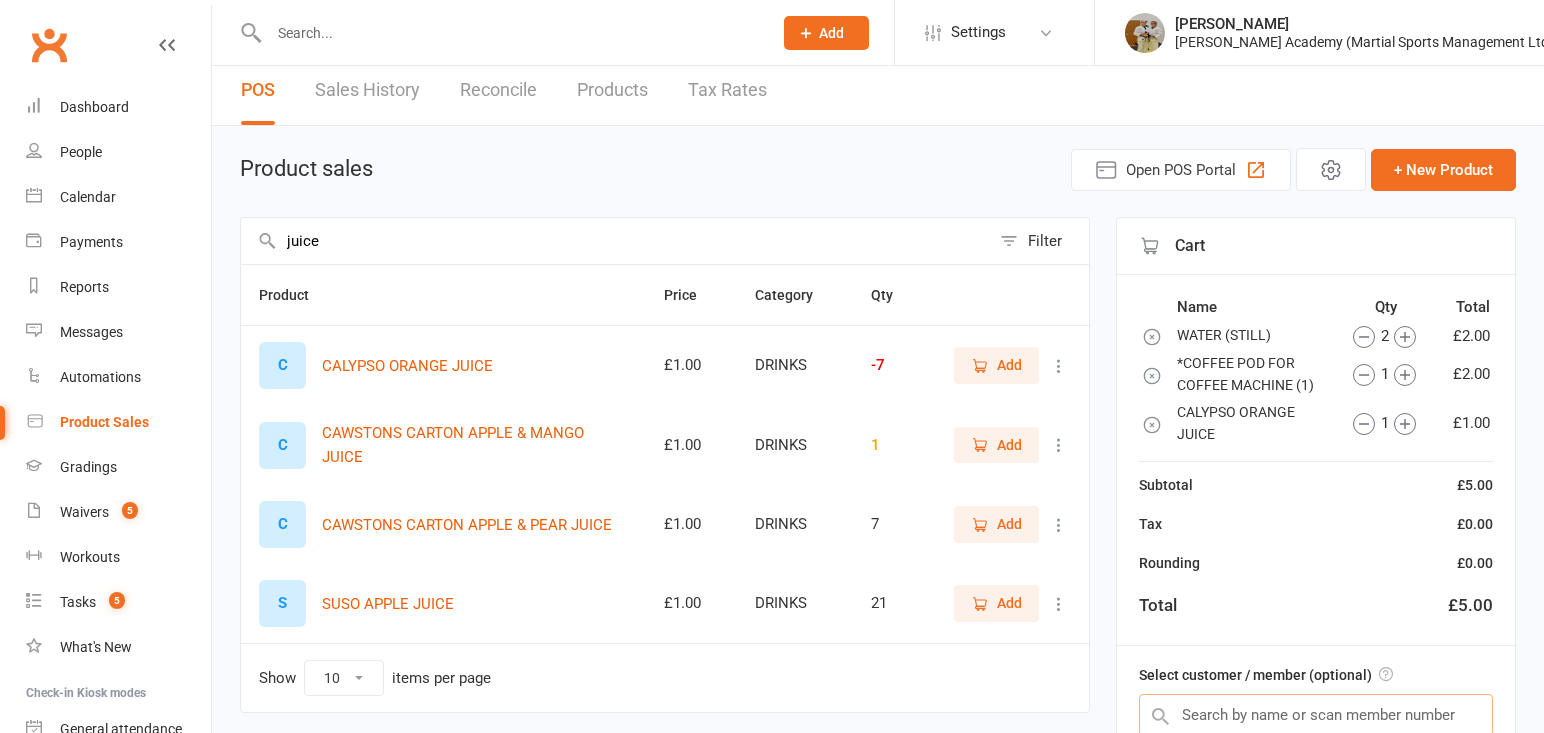 click at bounding box center (1316, 715) 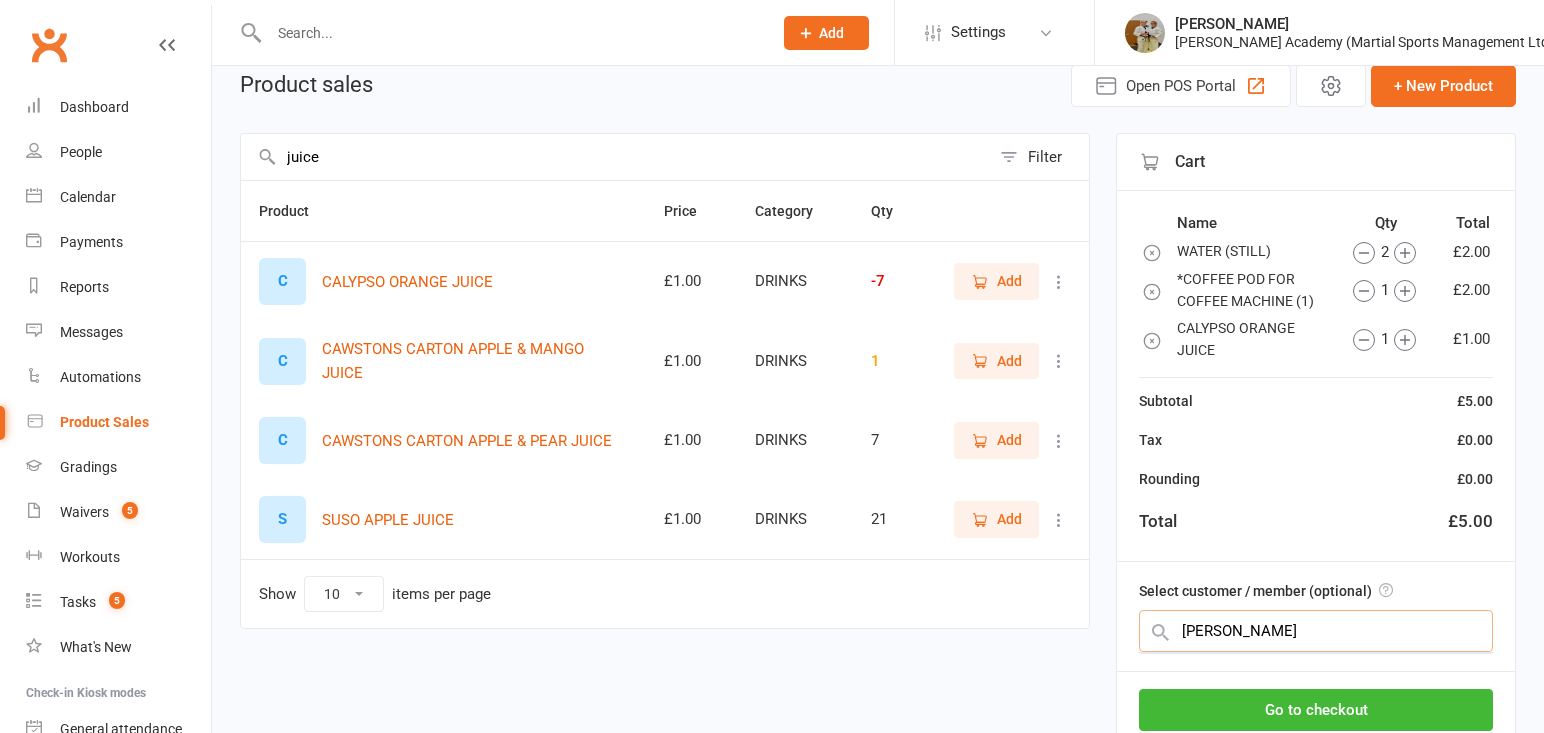 scroll, scrollTop: 102, scrollLeft: 0, axis: vertical 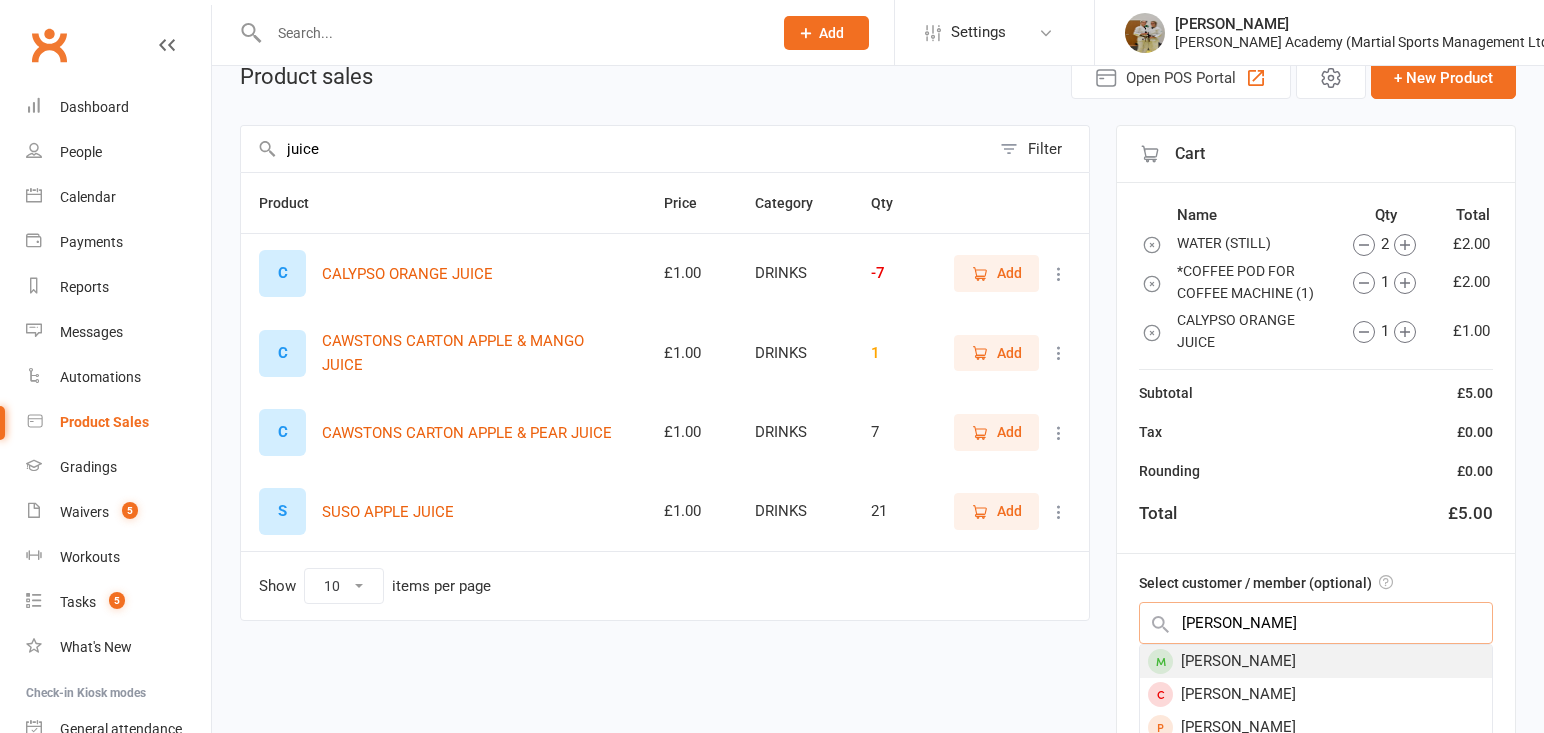 type on "marius j" 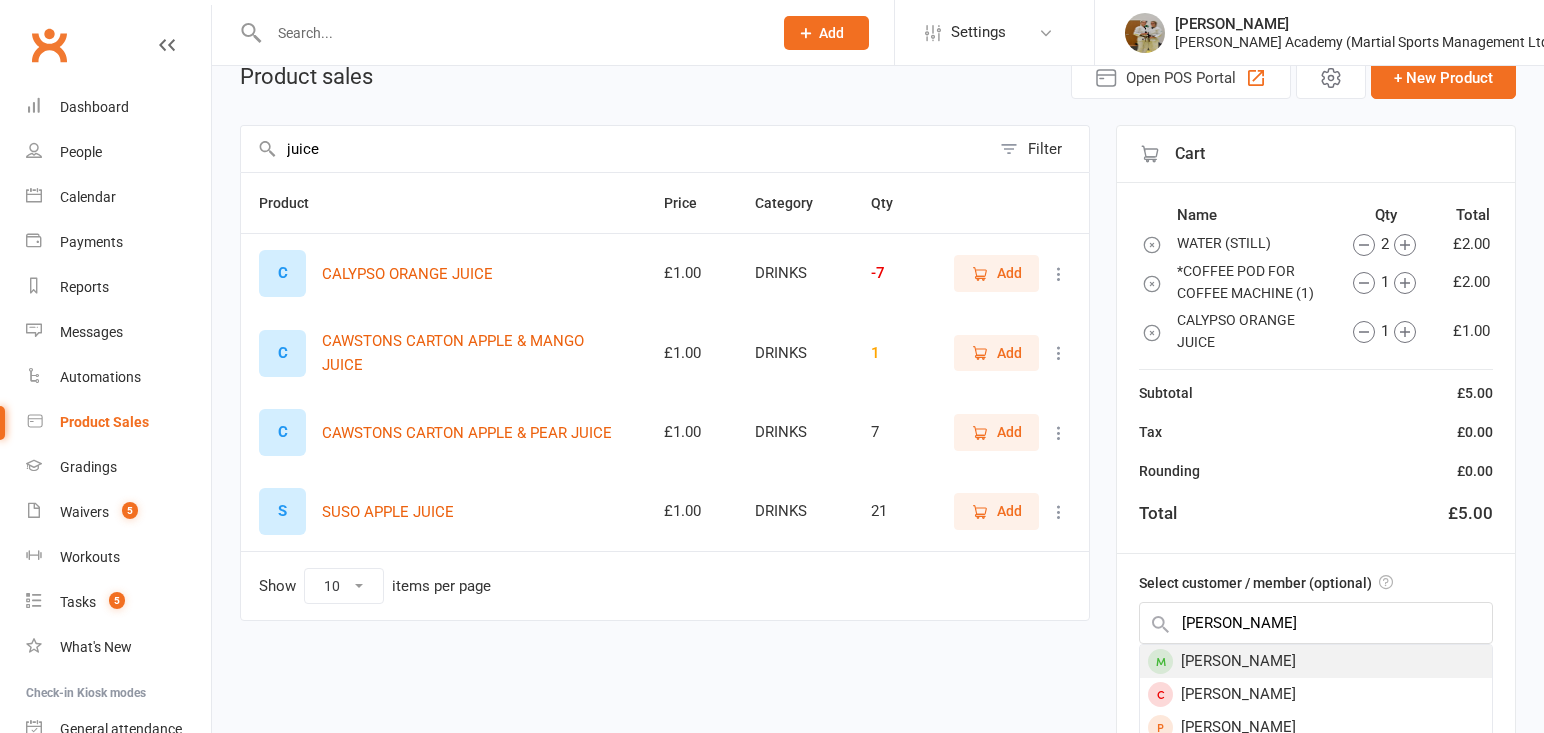 click on "Marius James" at bounding box center [1316, 661] 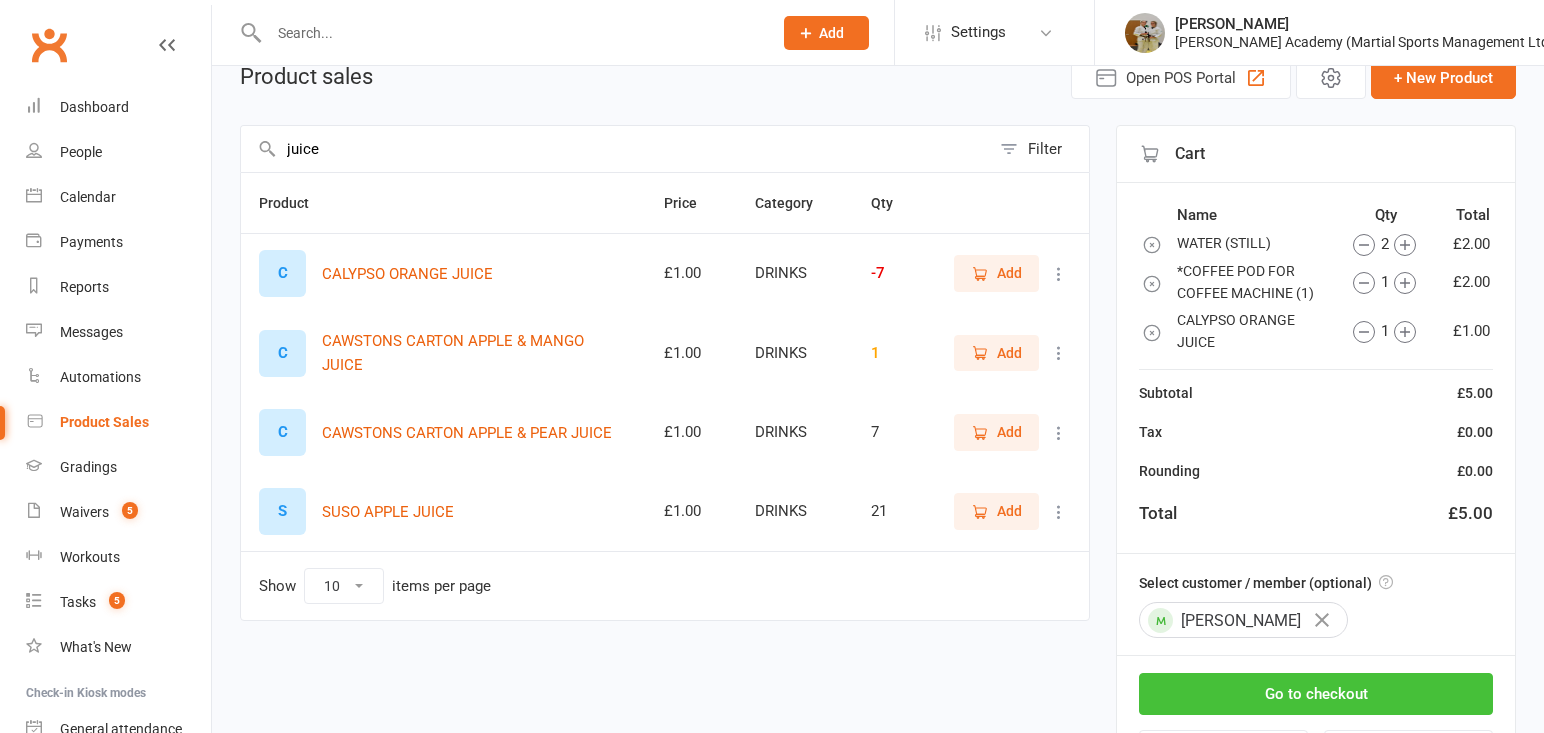 click on "Go to checkout" at bounding box center [1316, 694] 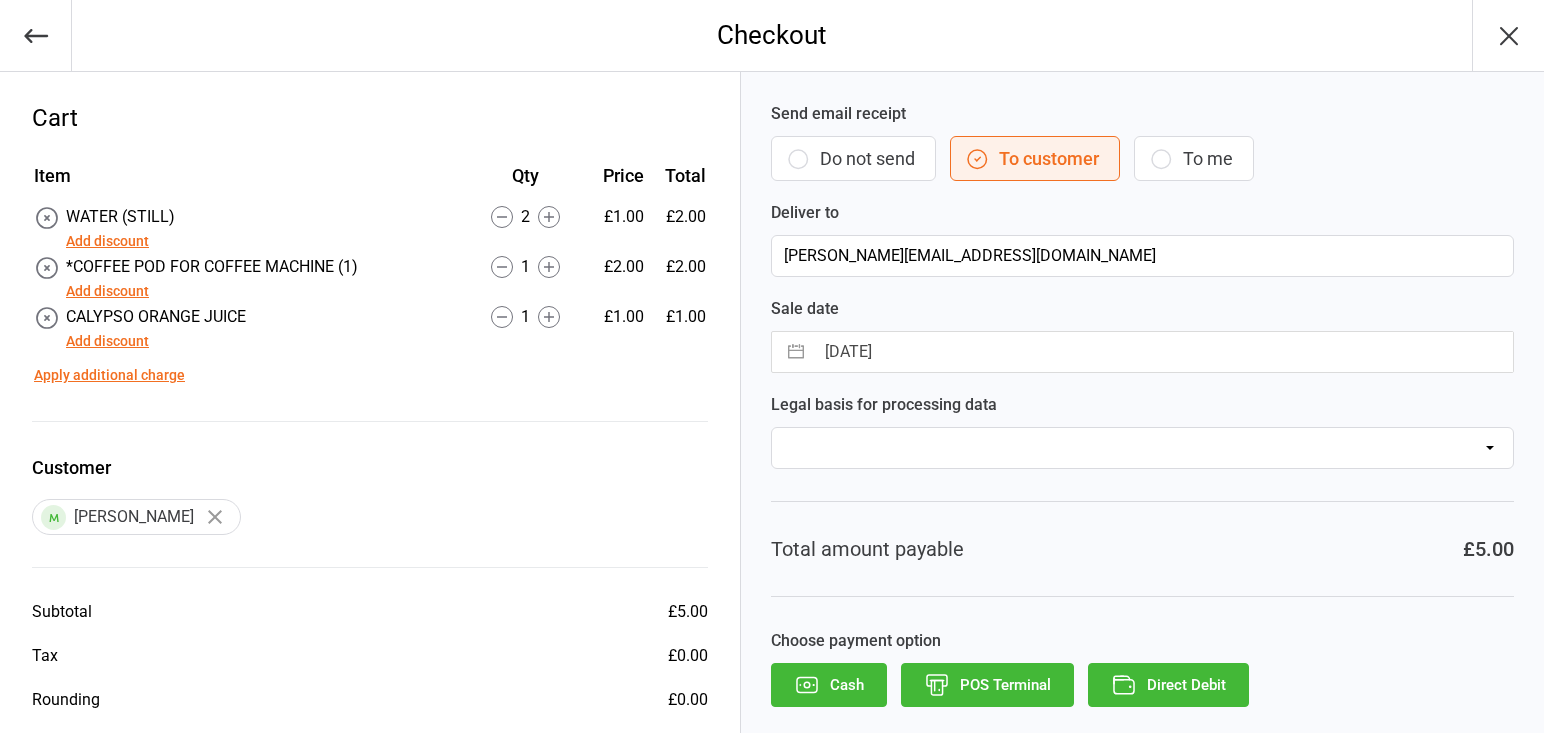 scroll, scrollTop: 0, scrollLeft: 0, axis: both 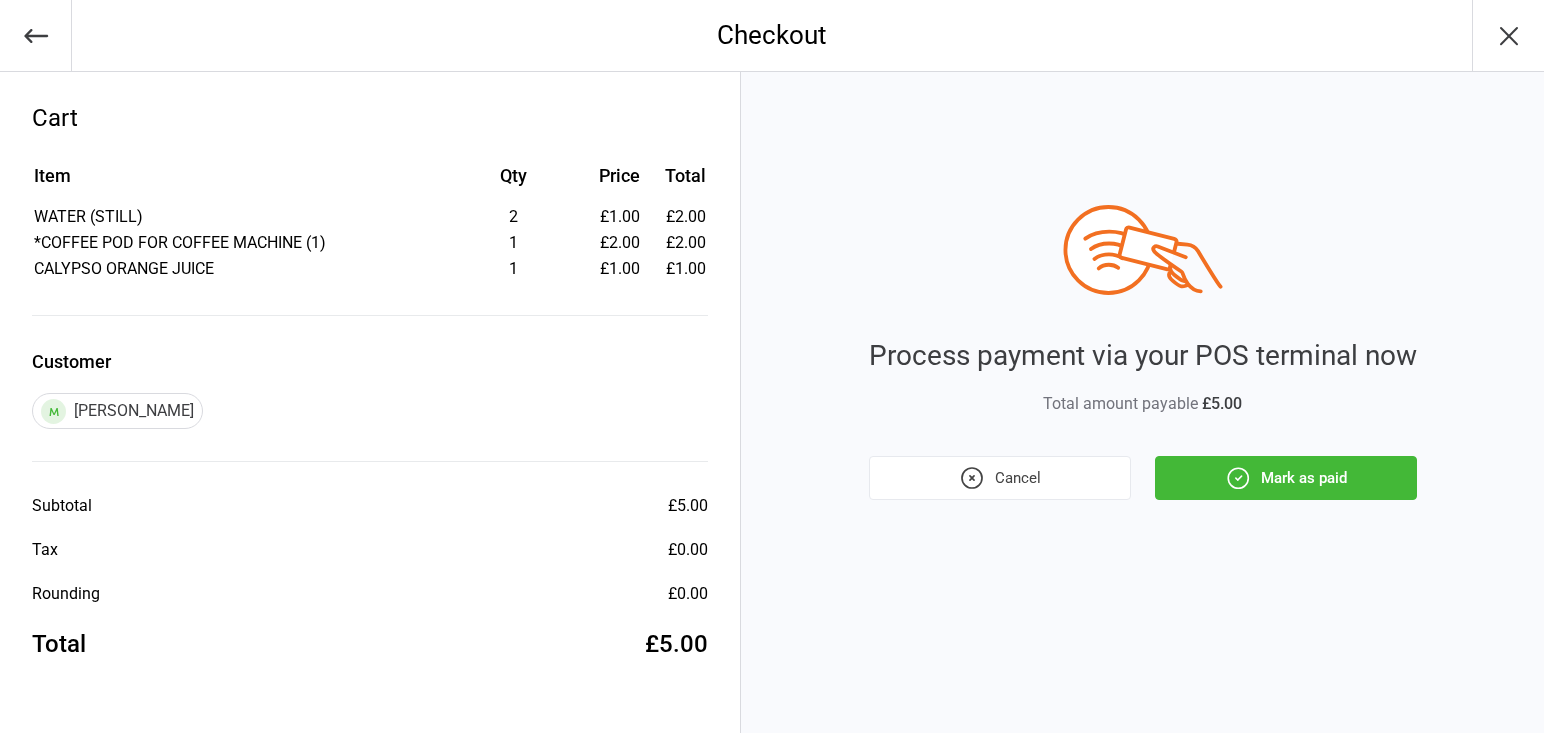 click on "Mark as paid" at bounding box center (1286, 478) 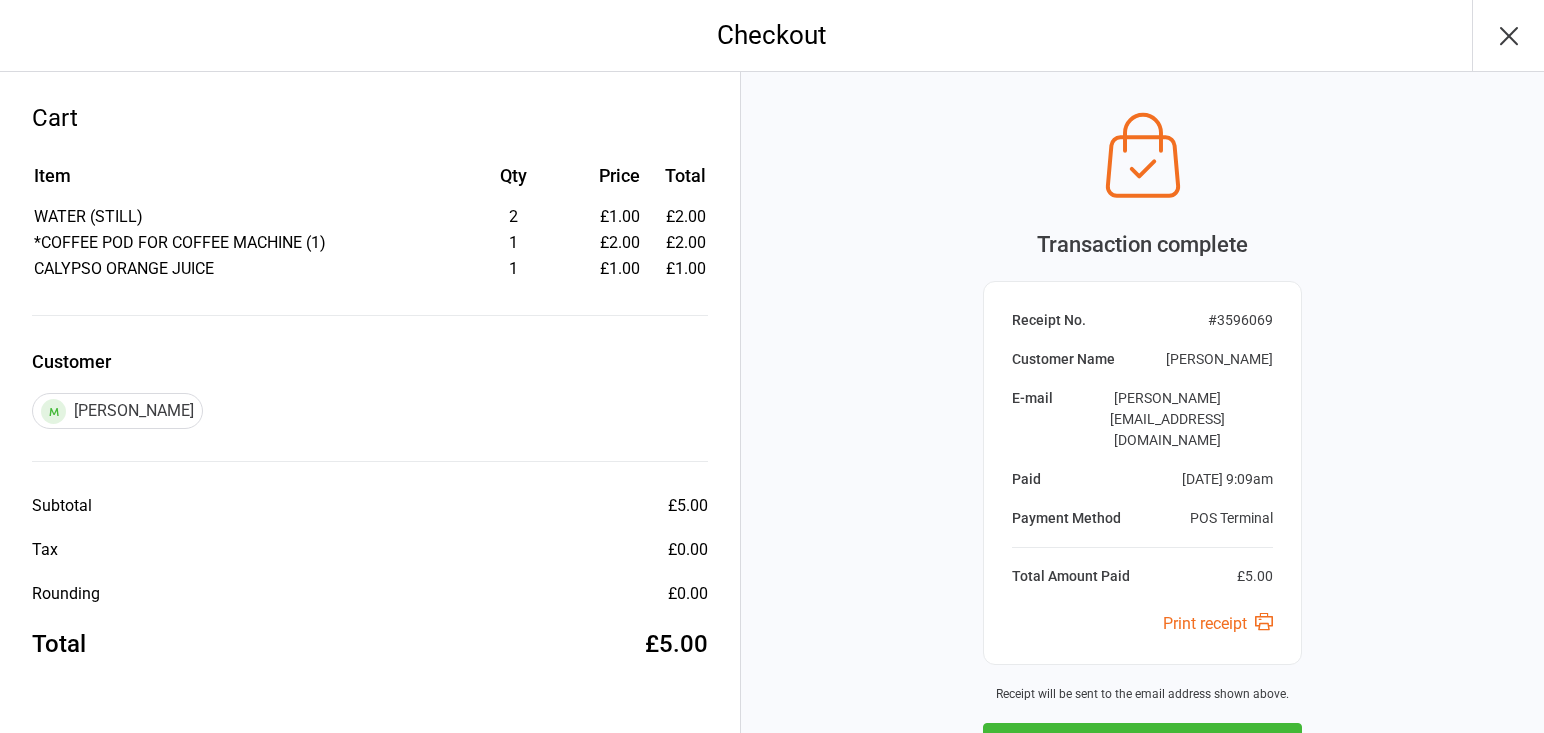 click on "Next Sale" at bounding box center [1142, 745] 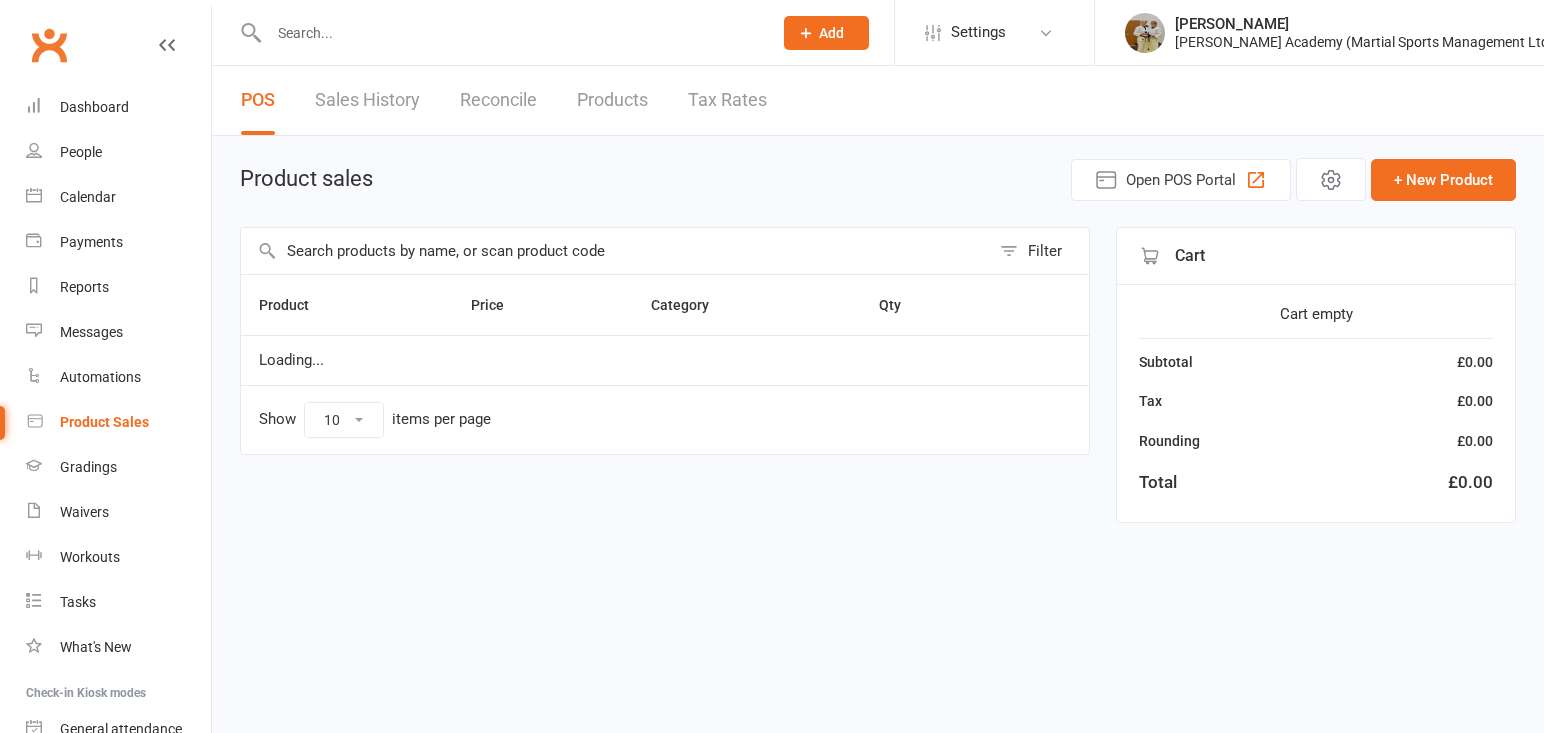 scroll, scrollTop: 0, scrollLeft: 0, axis: both 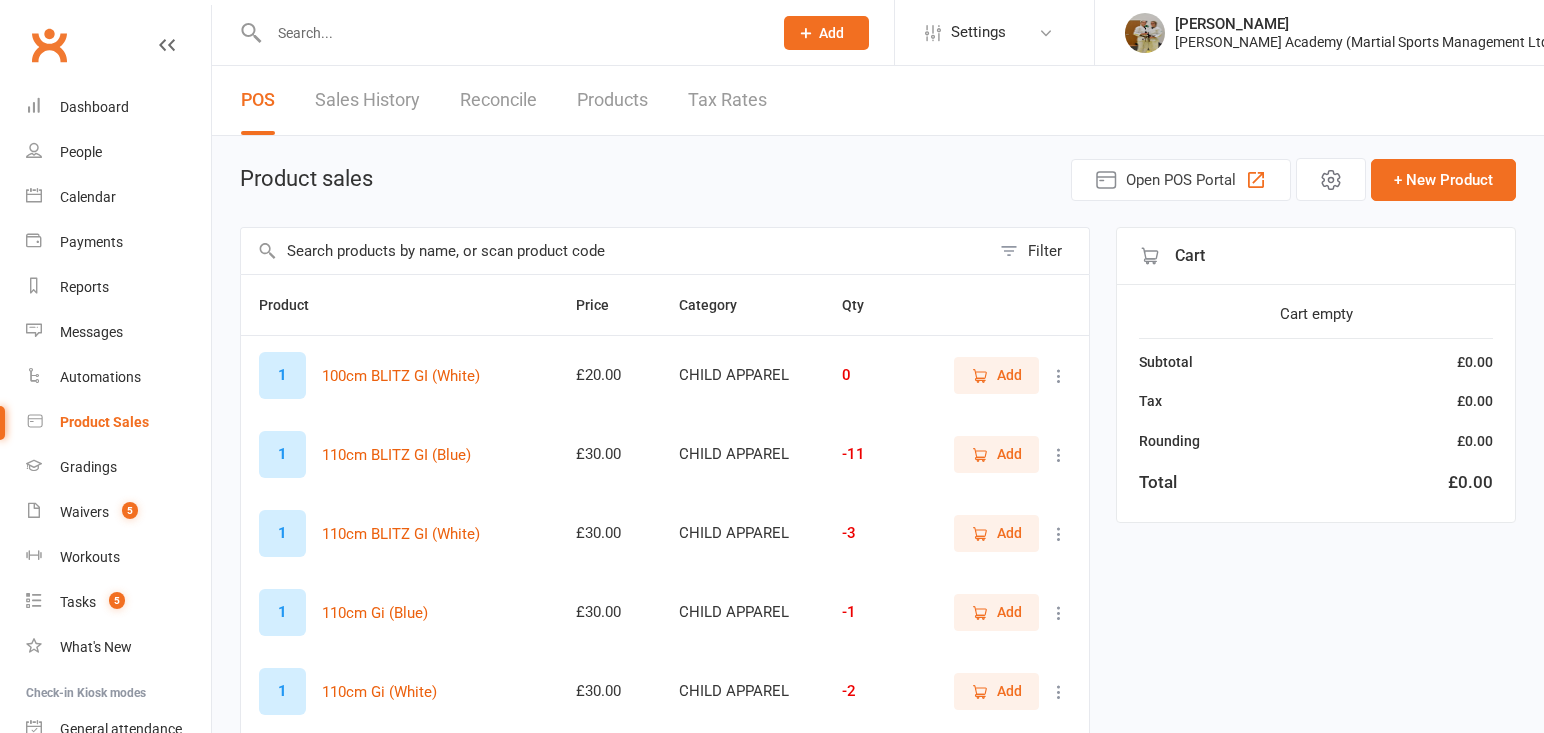 click at bounding box center [615, 251] 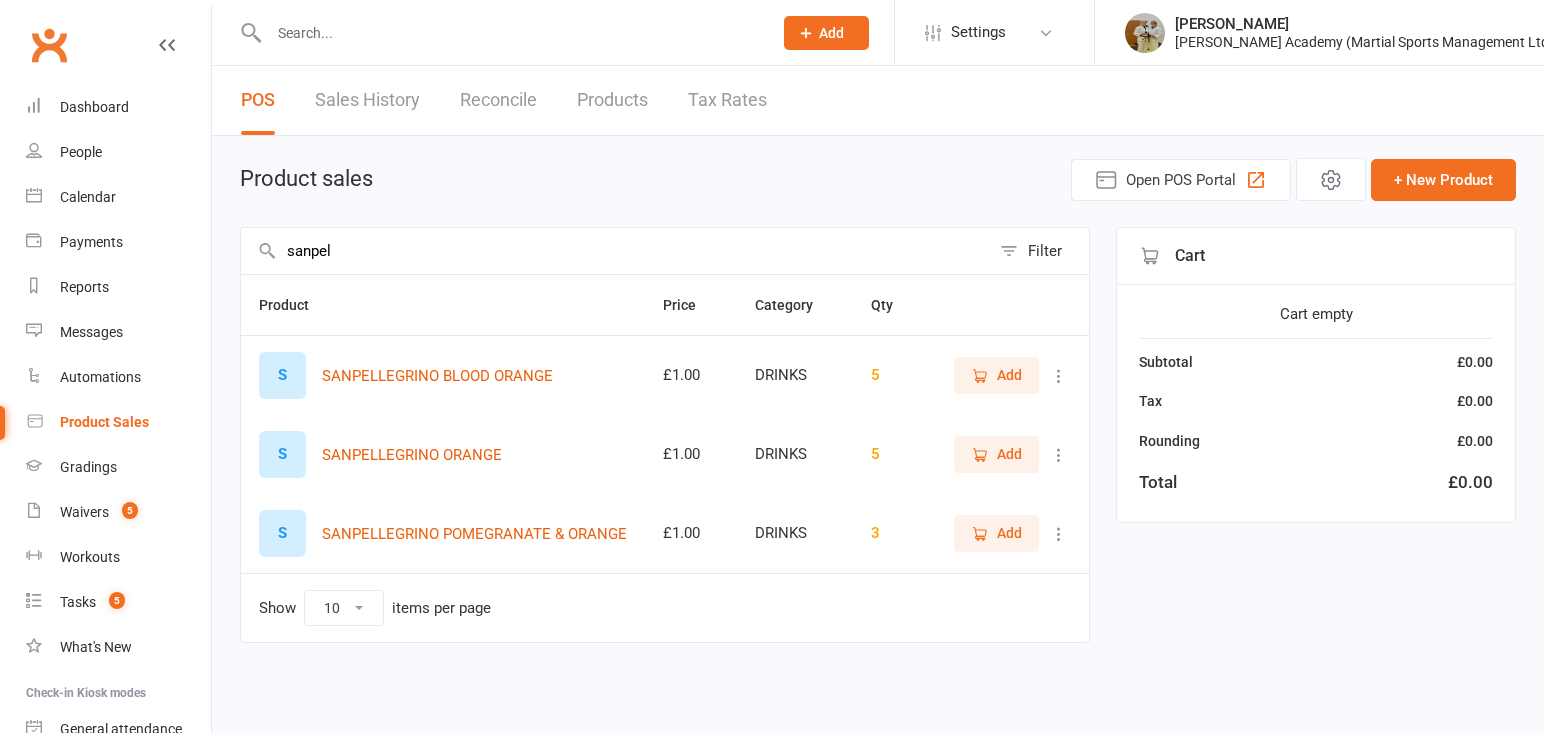 type on "sample" 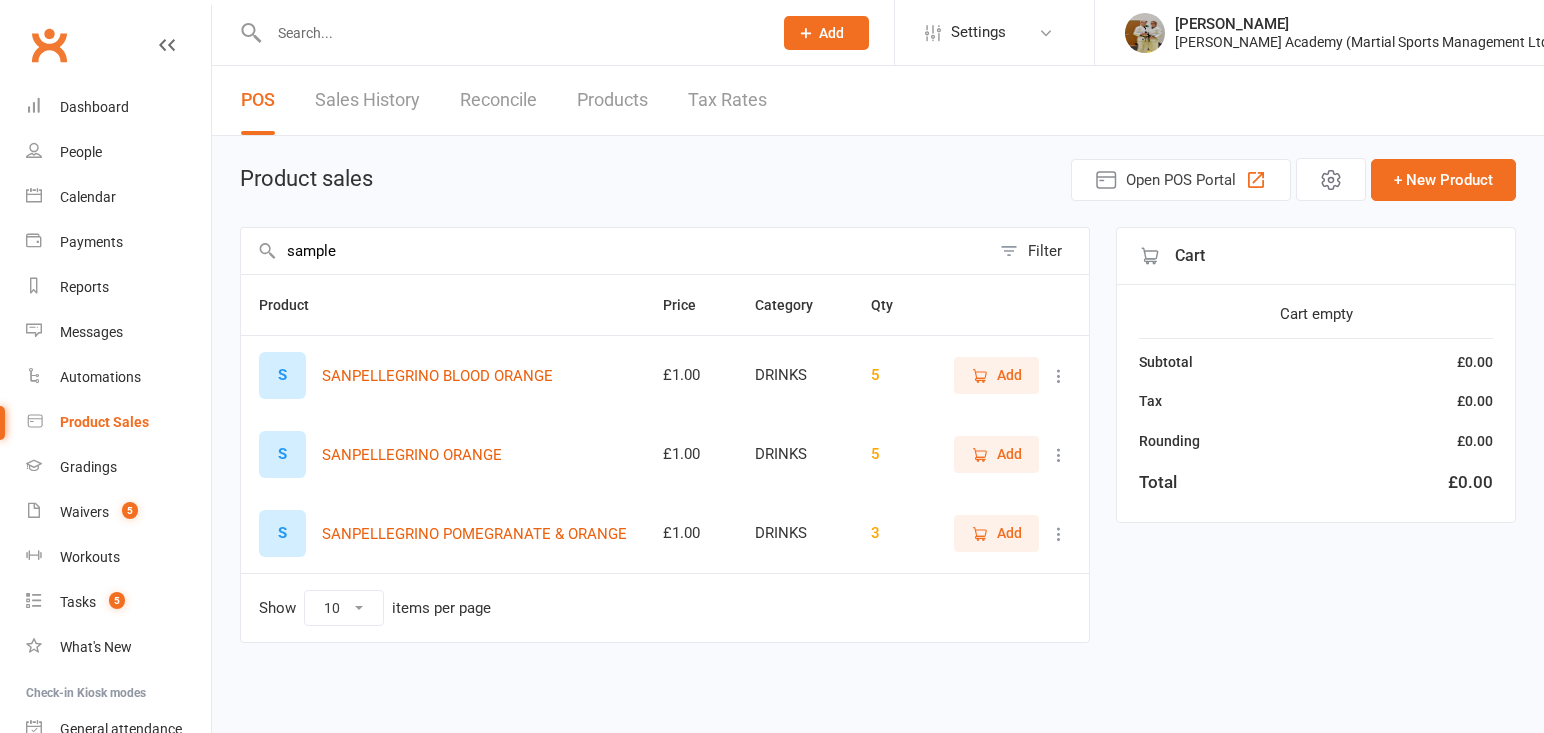 click on "Add" at bounding box center (1009, 454) 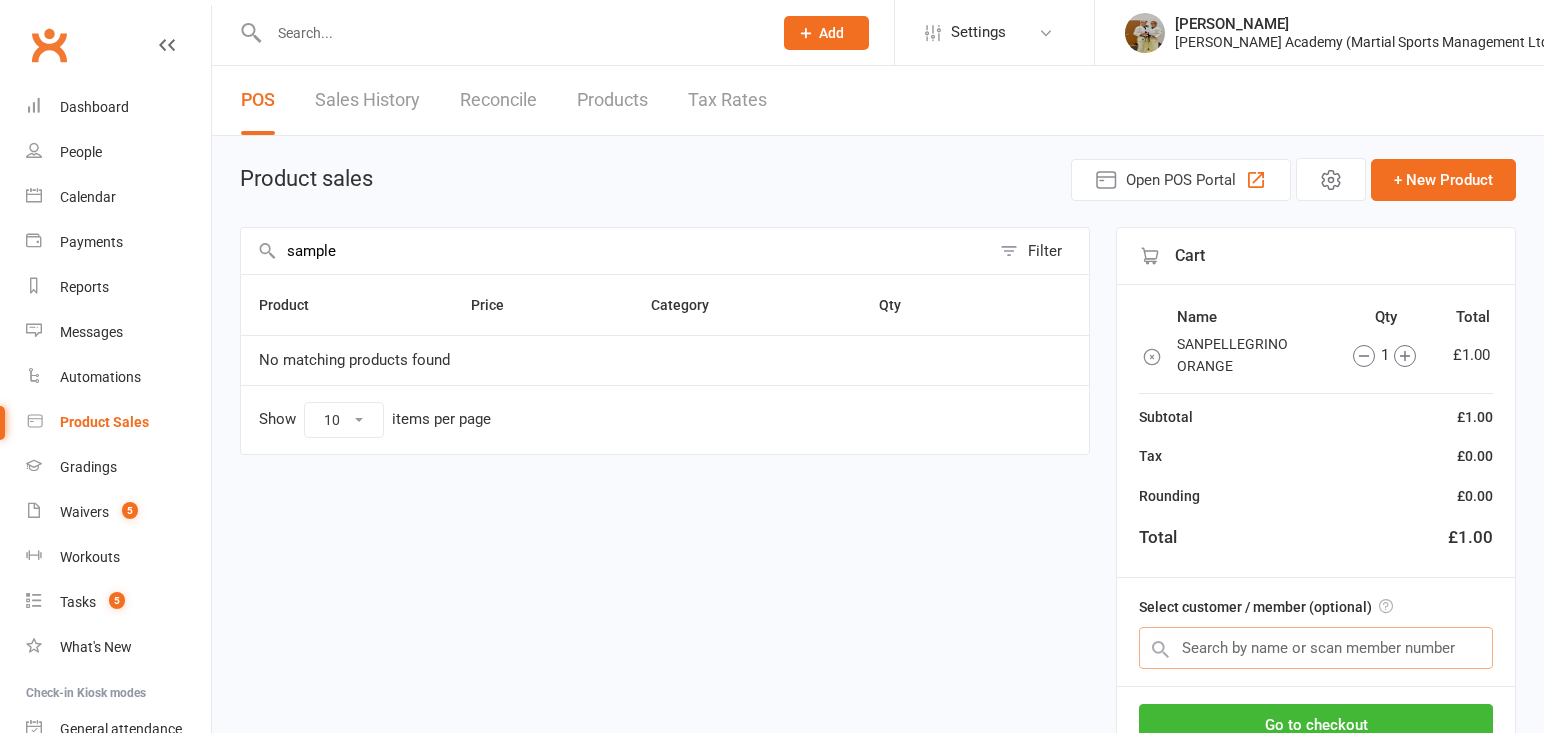 click at bounding box center (1316, 648) 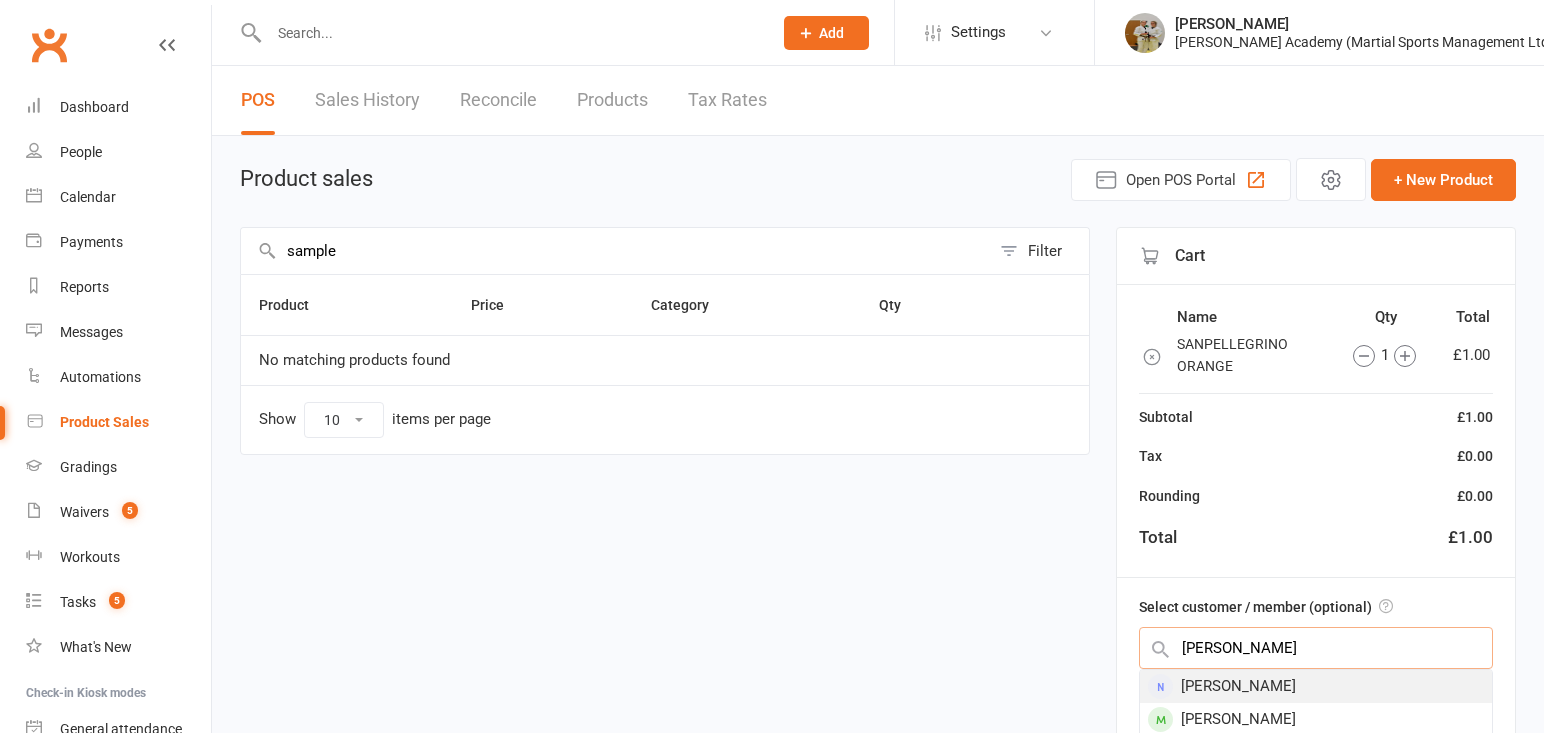 type on "paganucci" 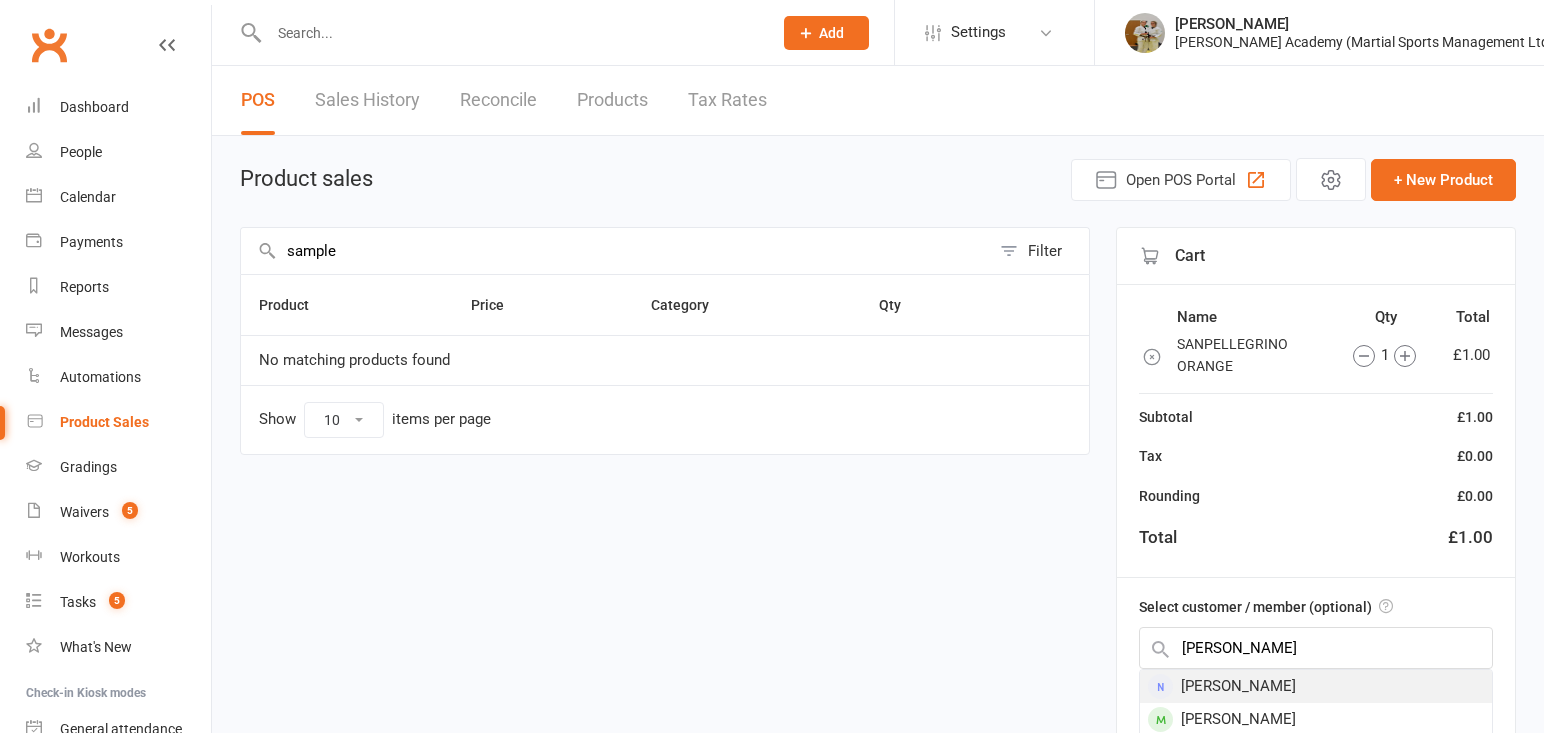 click on "Walter Paganucci" at bounding box center (1316, 686) 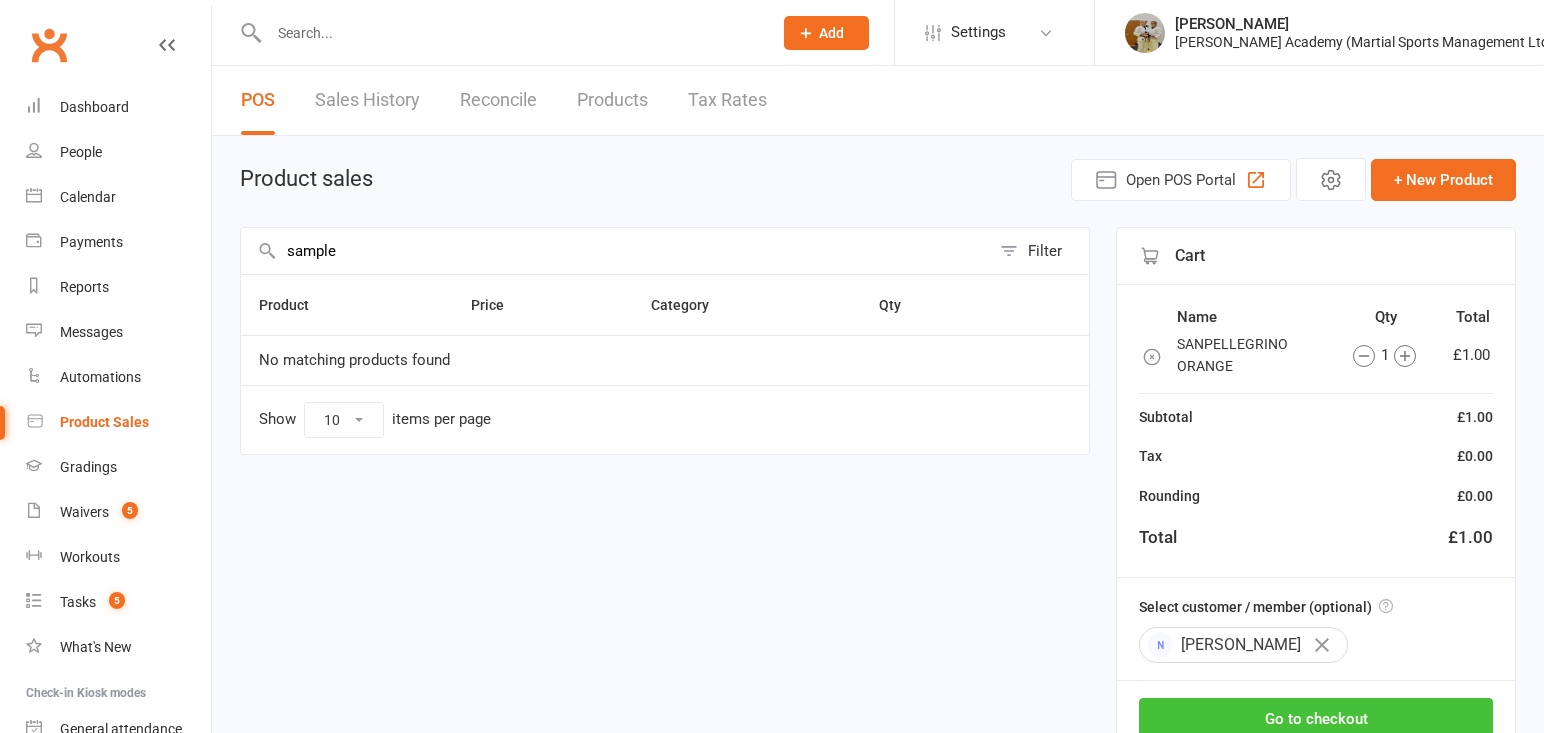 click on "Go to checkout" at bounding box center [1316, 719] 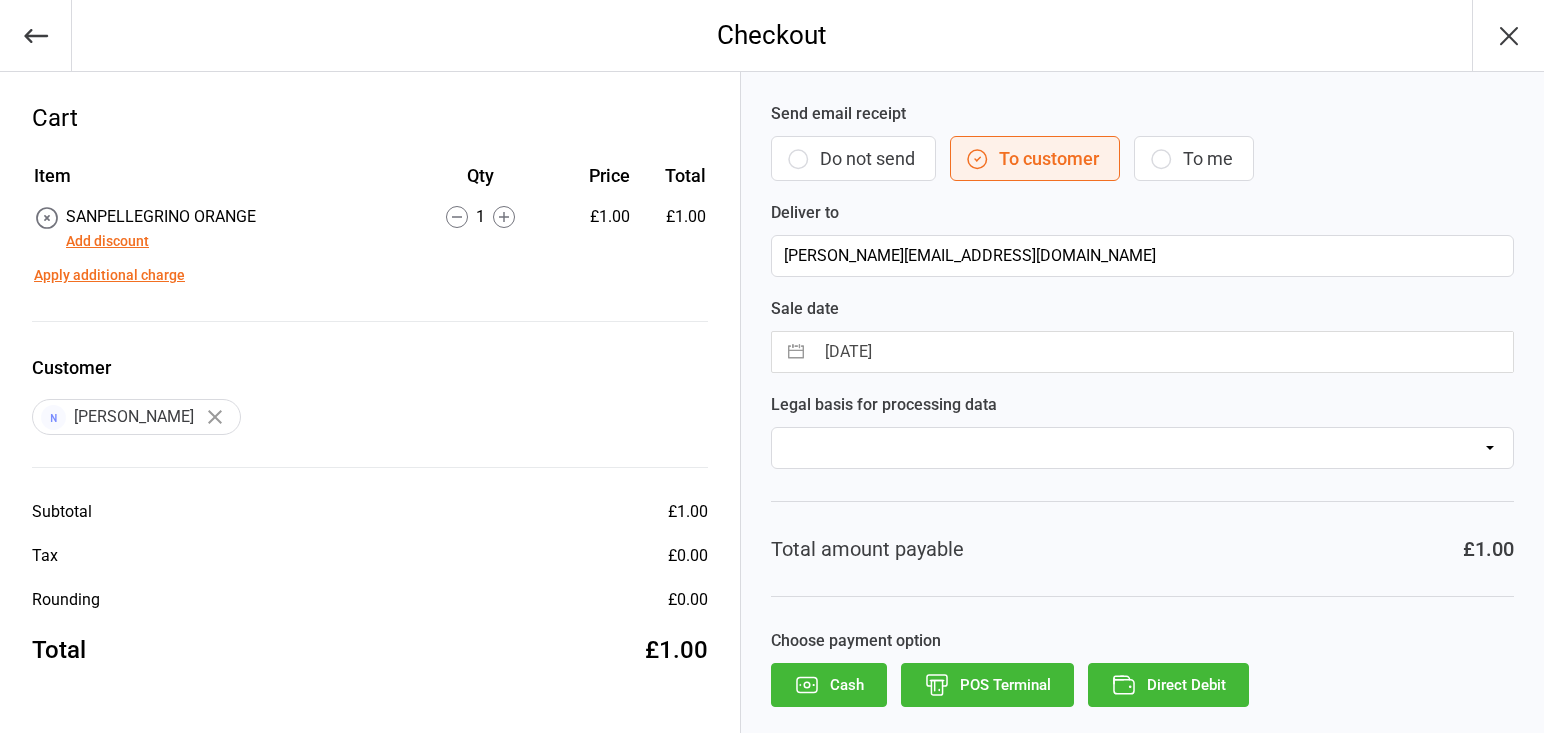 scroll, scrollTop: 0, scrollLeft: 0, axis: both 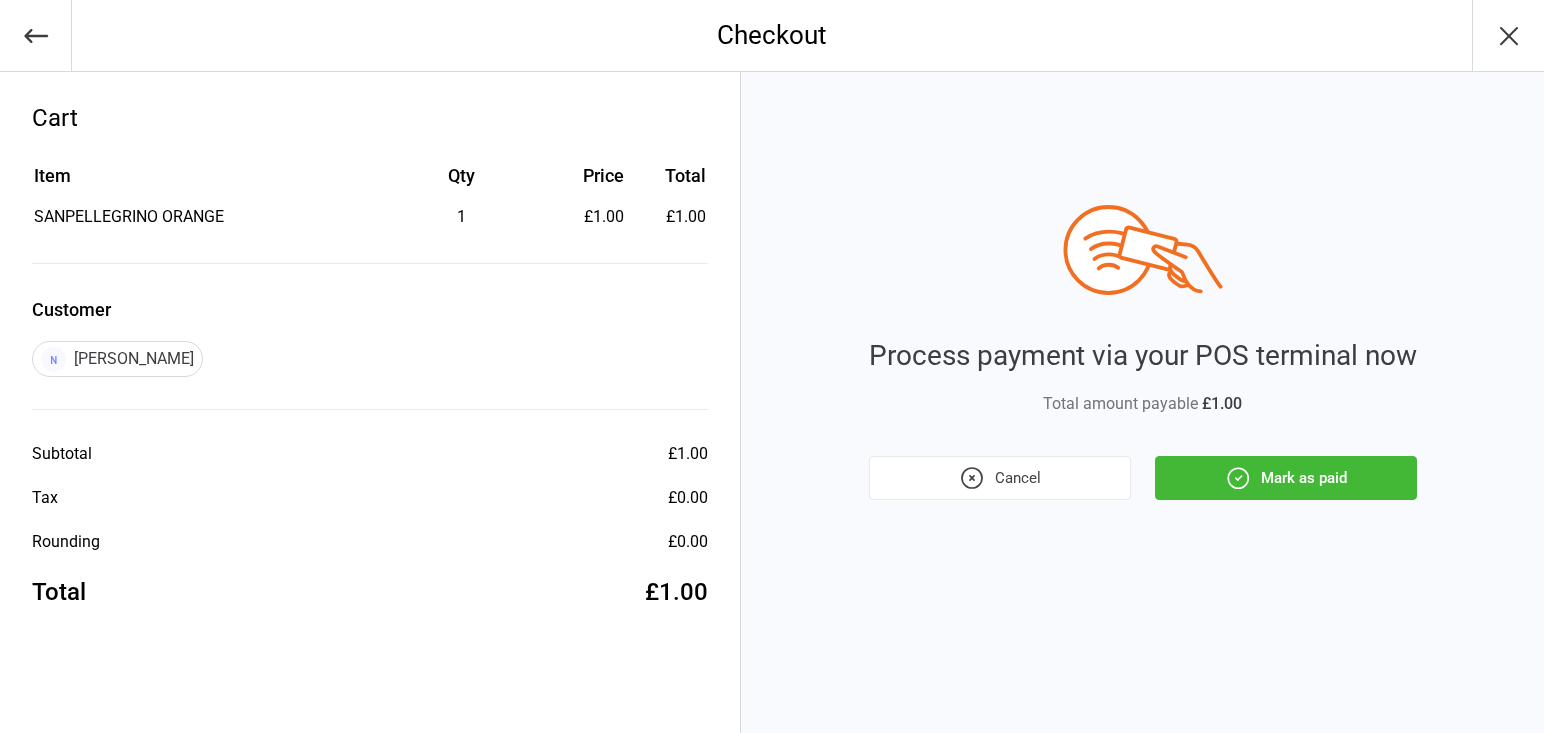 click on "Mark as paid" at bounding box center (1286, 478) 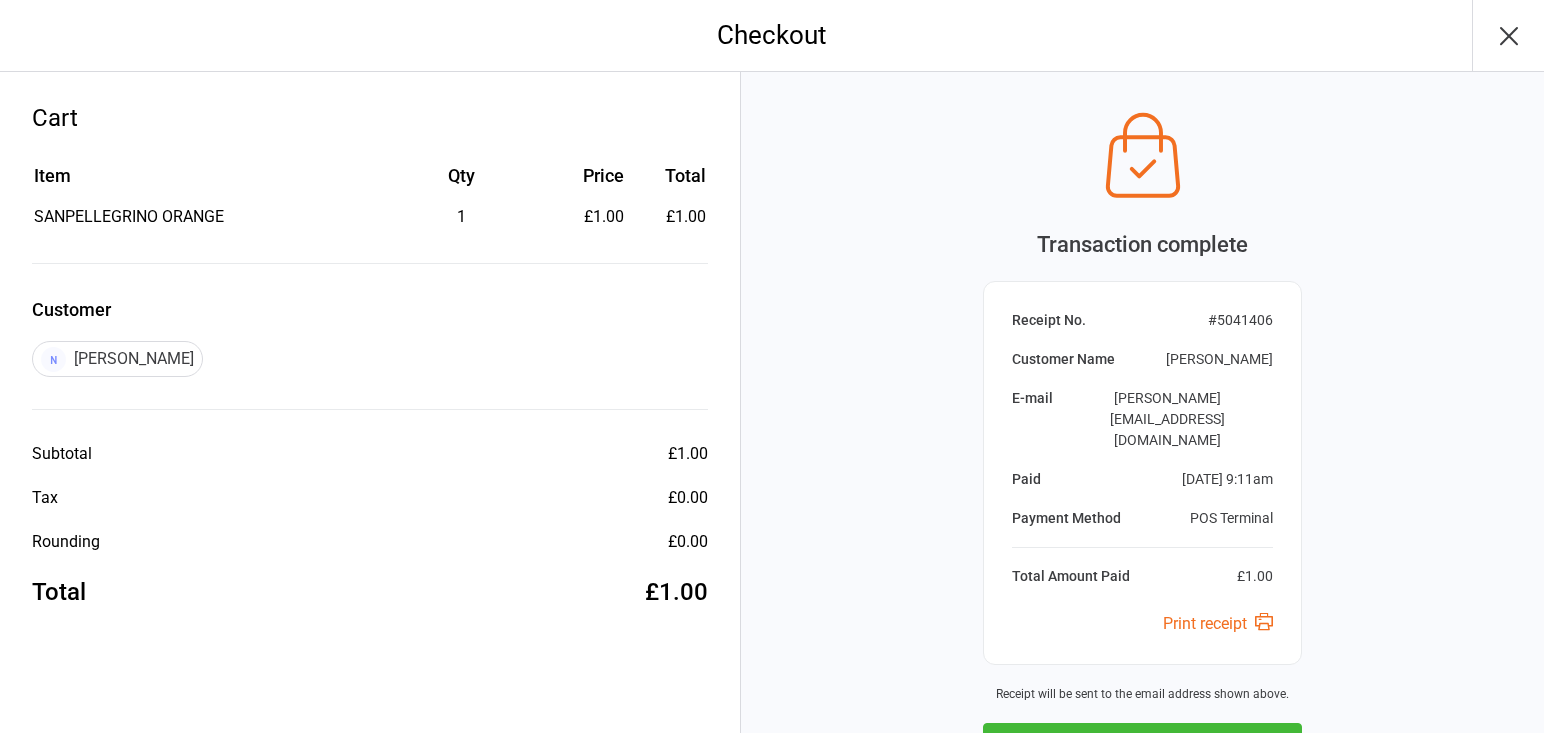 click on "Next Sale" at bounding box center (1142, 745) 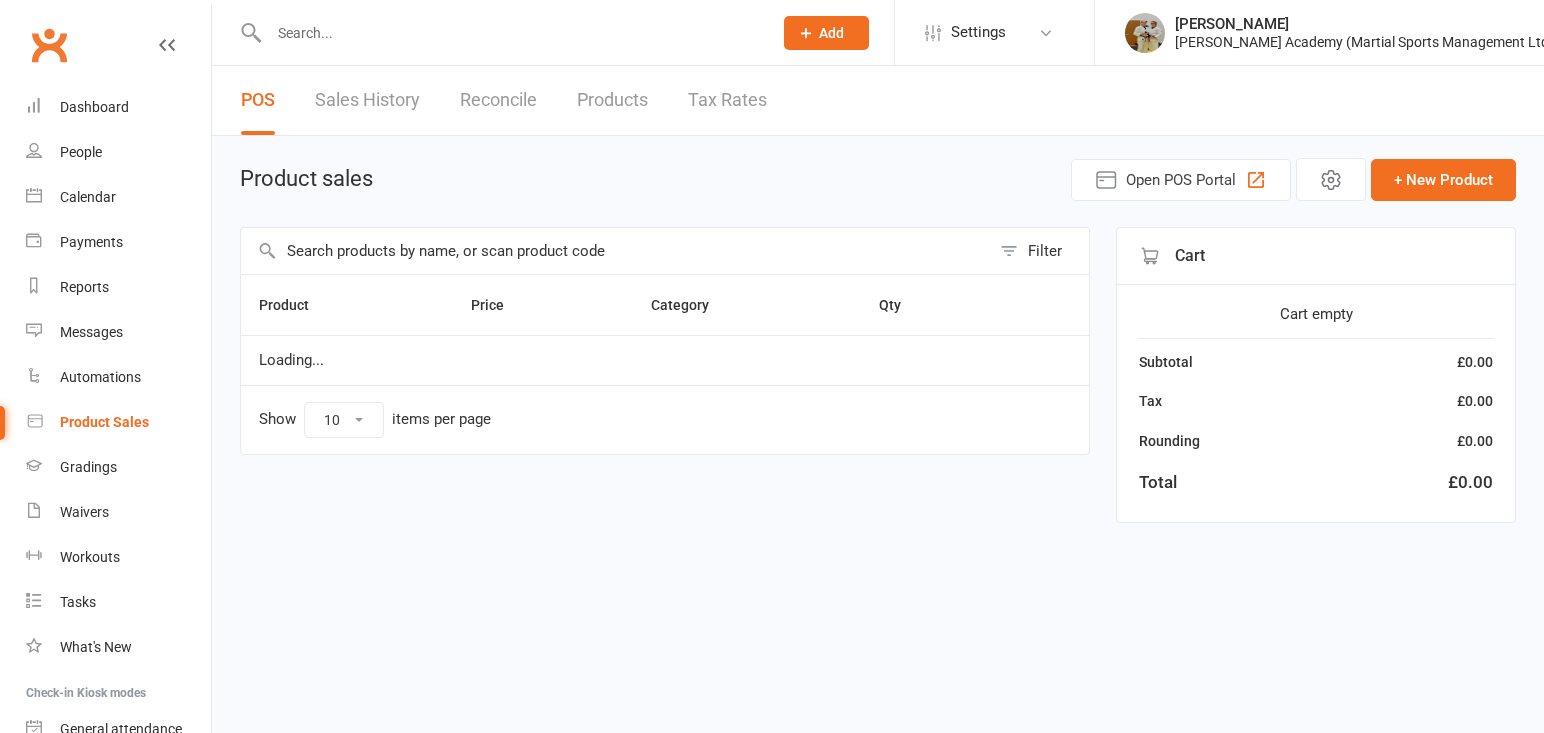 scroll, scrollTop: 0, scrollLeft: 0, axis: both 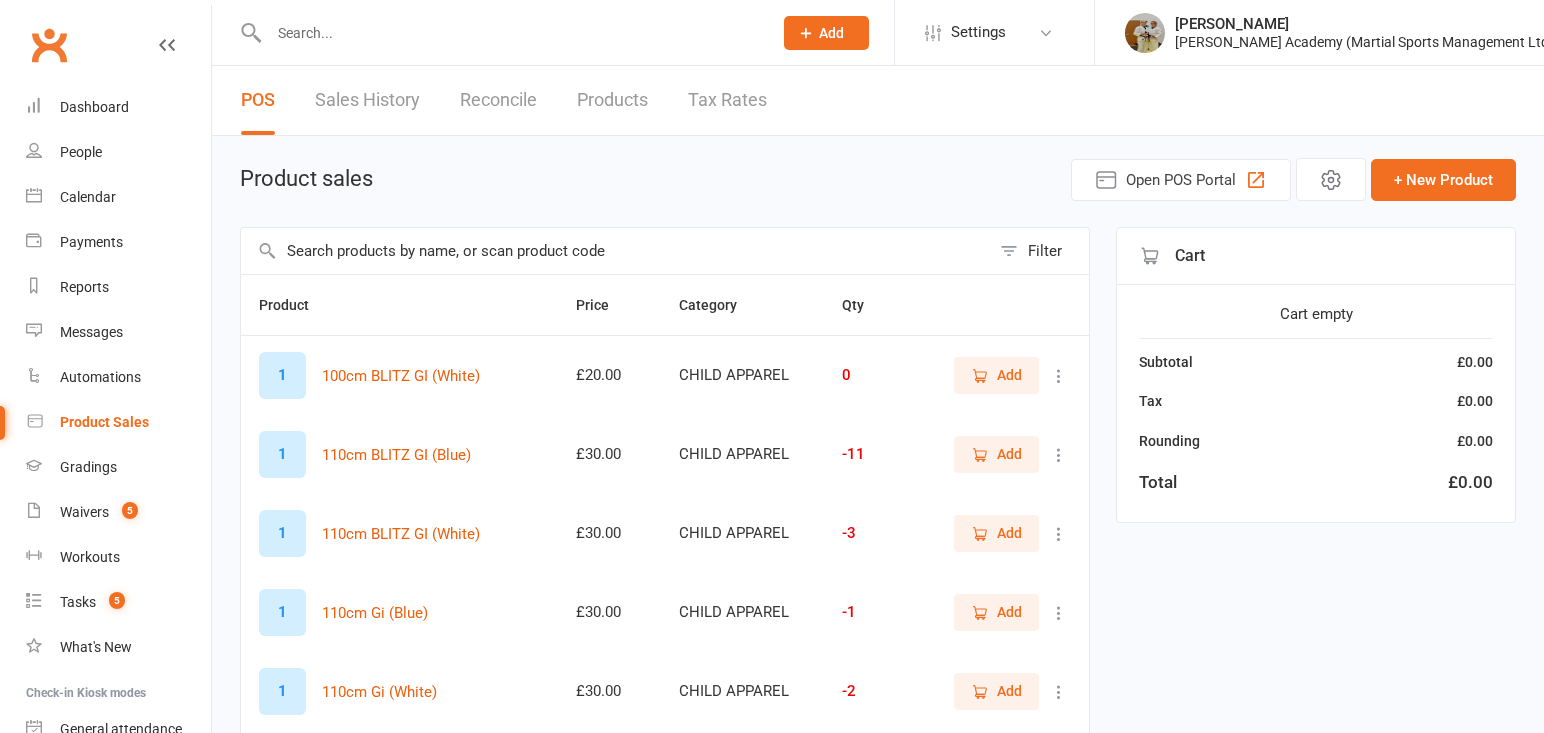 click at bounding box center (615, 251) 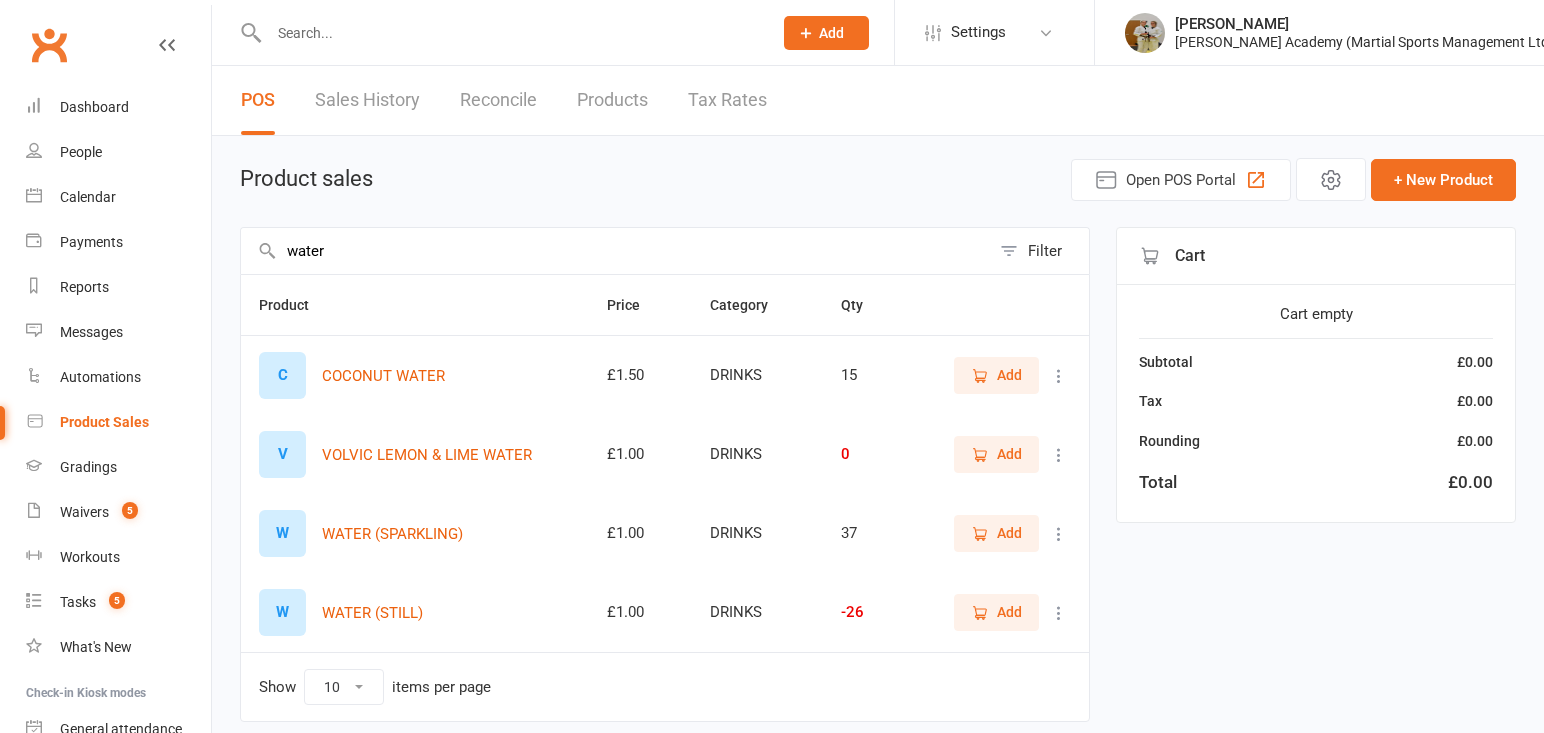 type on "water" 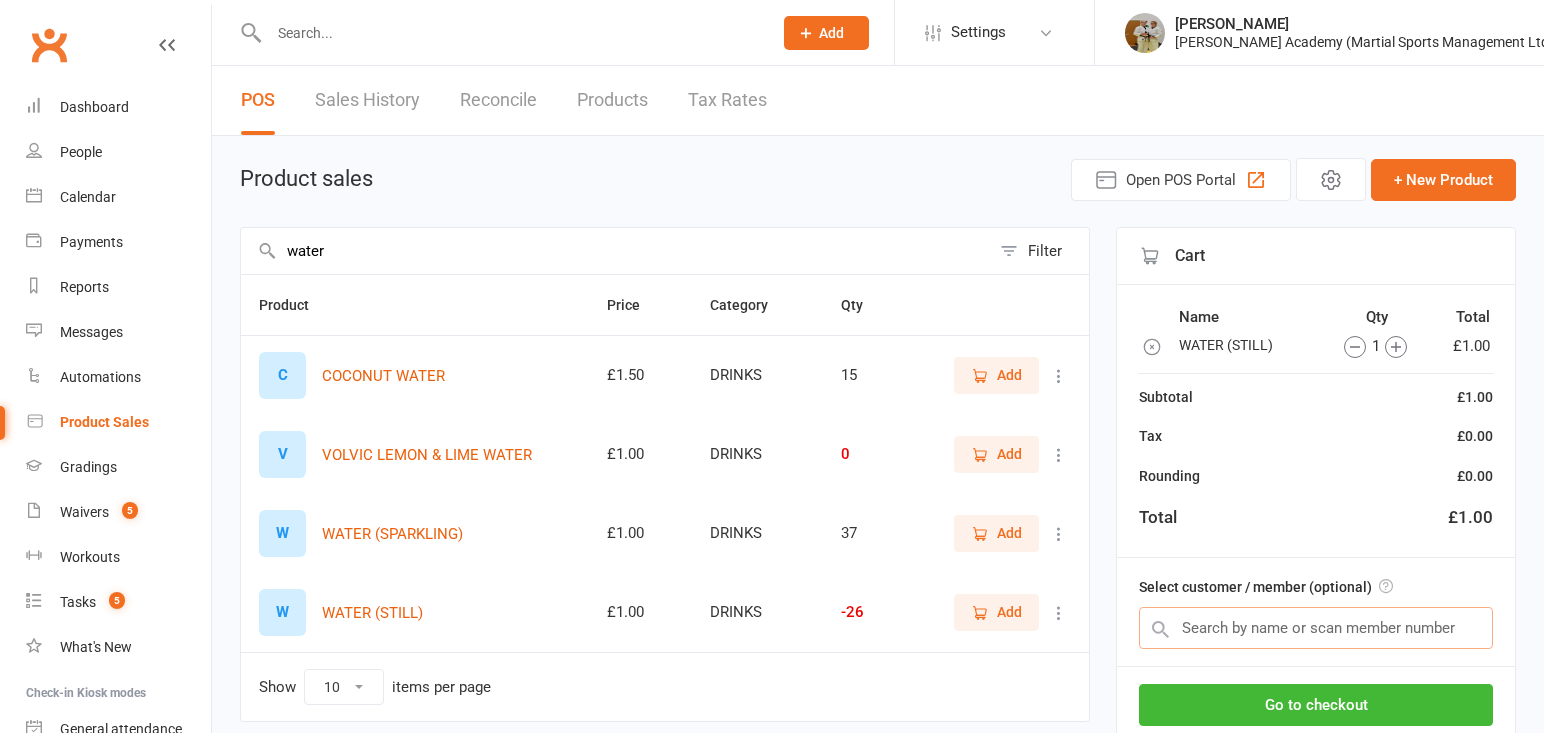 click at bounding box center [1316, 628] 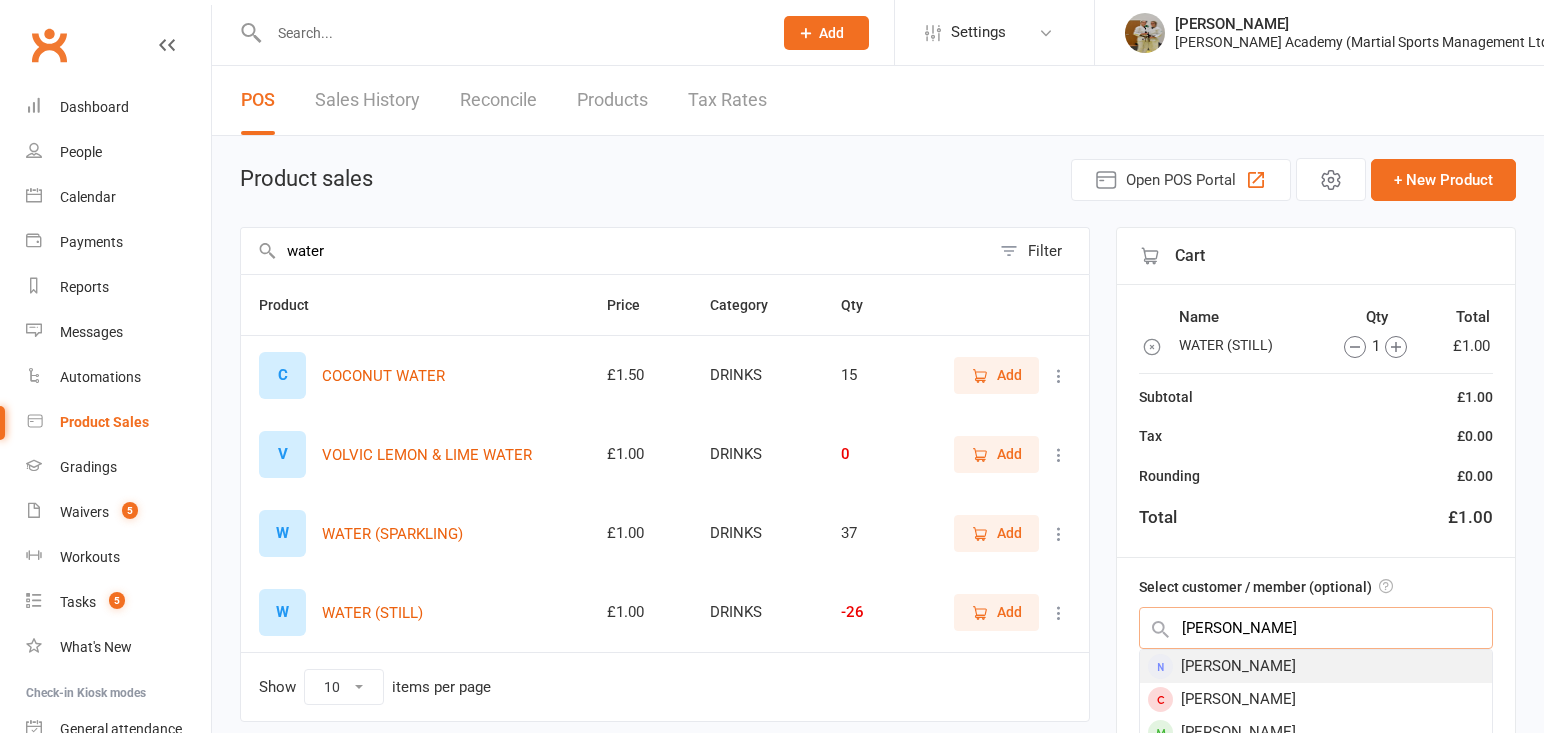 scroll, scrollTop: 0, scrollLeft: 0, axis: both 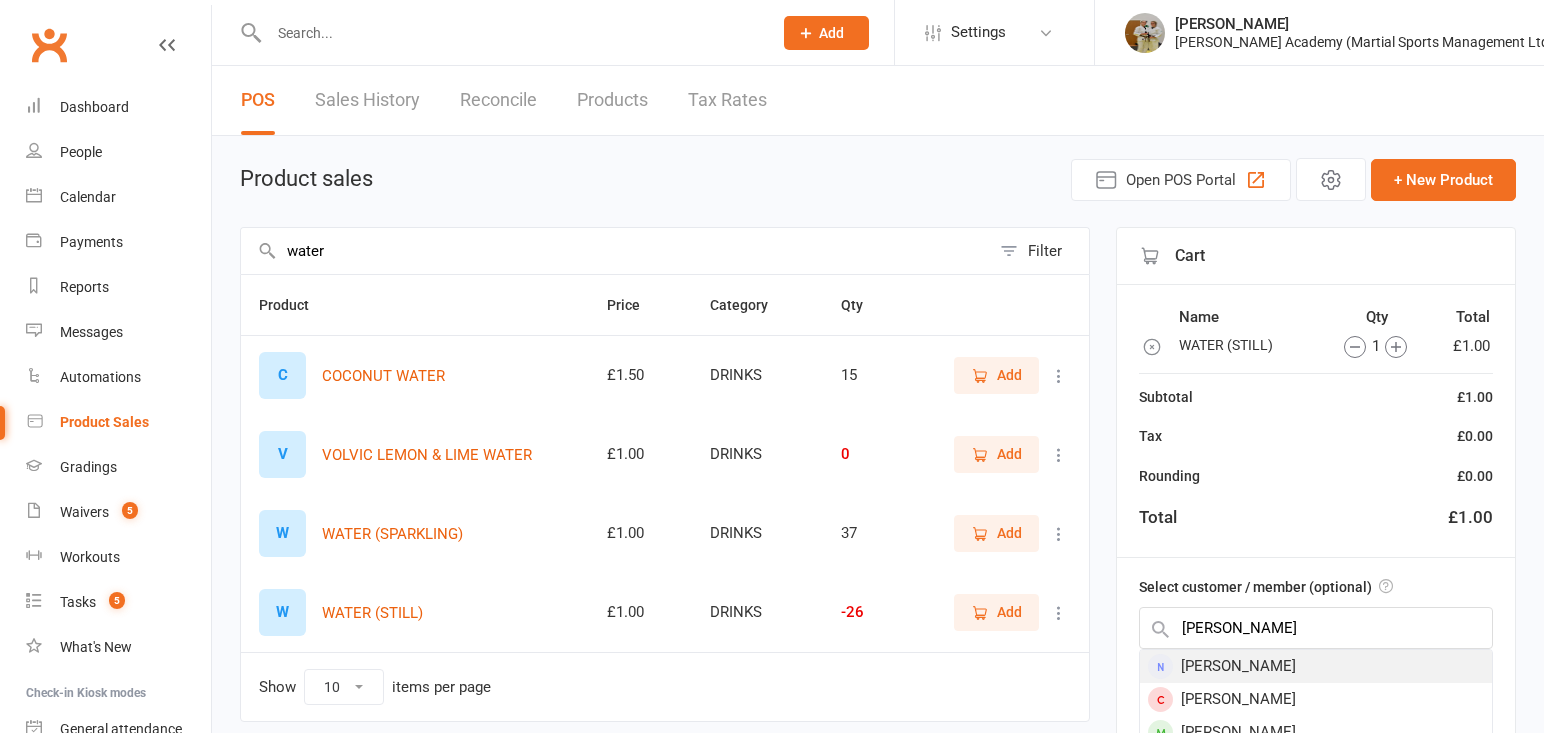 click on "[PERSON_NAME]" at bounding box center [1316, 666] 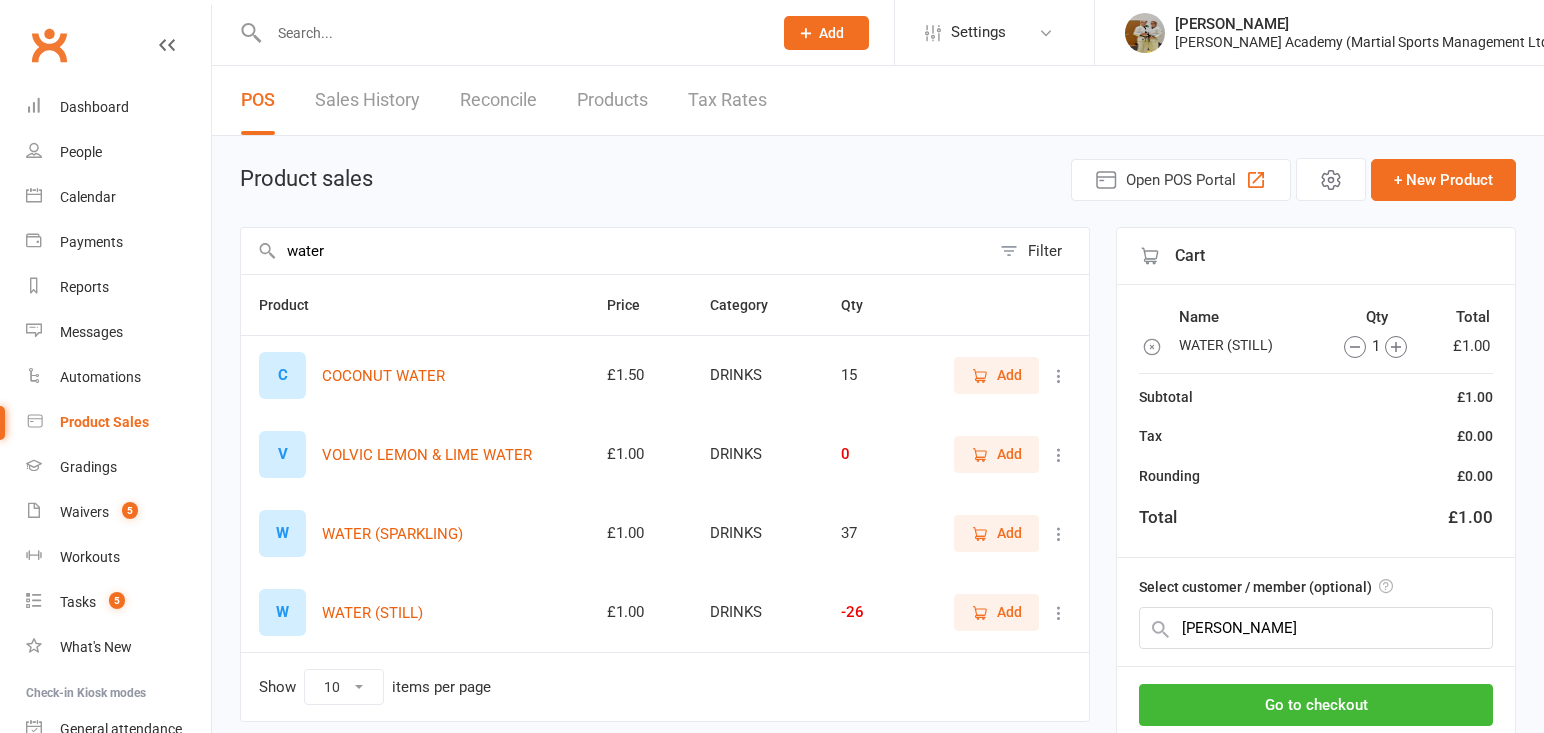type 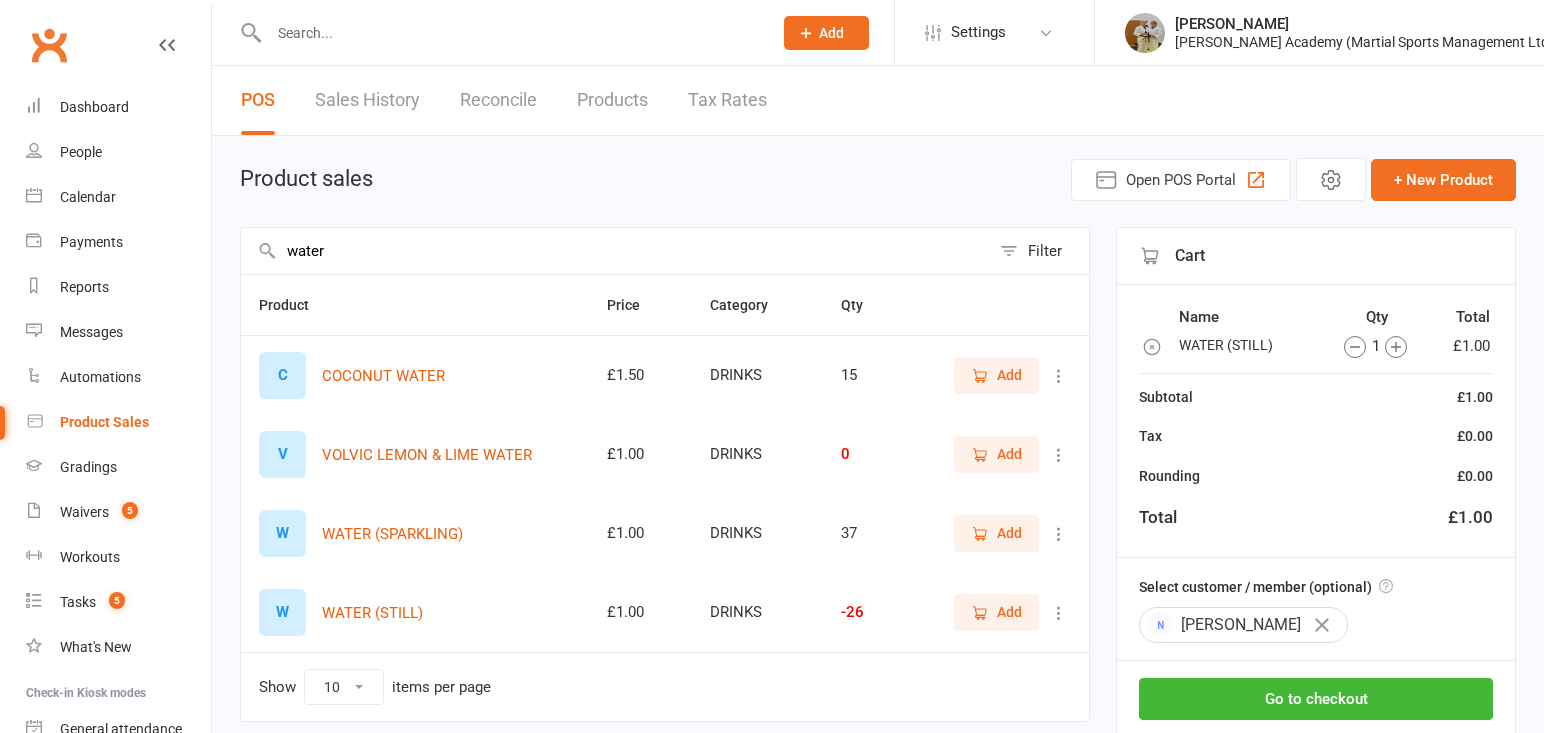 scroll, scrollTop: 0, scrollLeft: 1, axis: horizontal 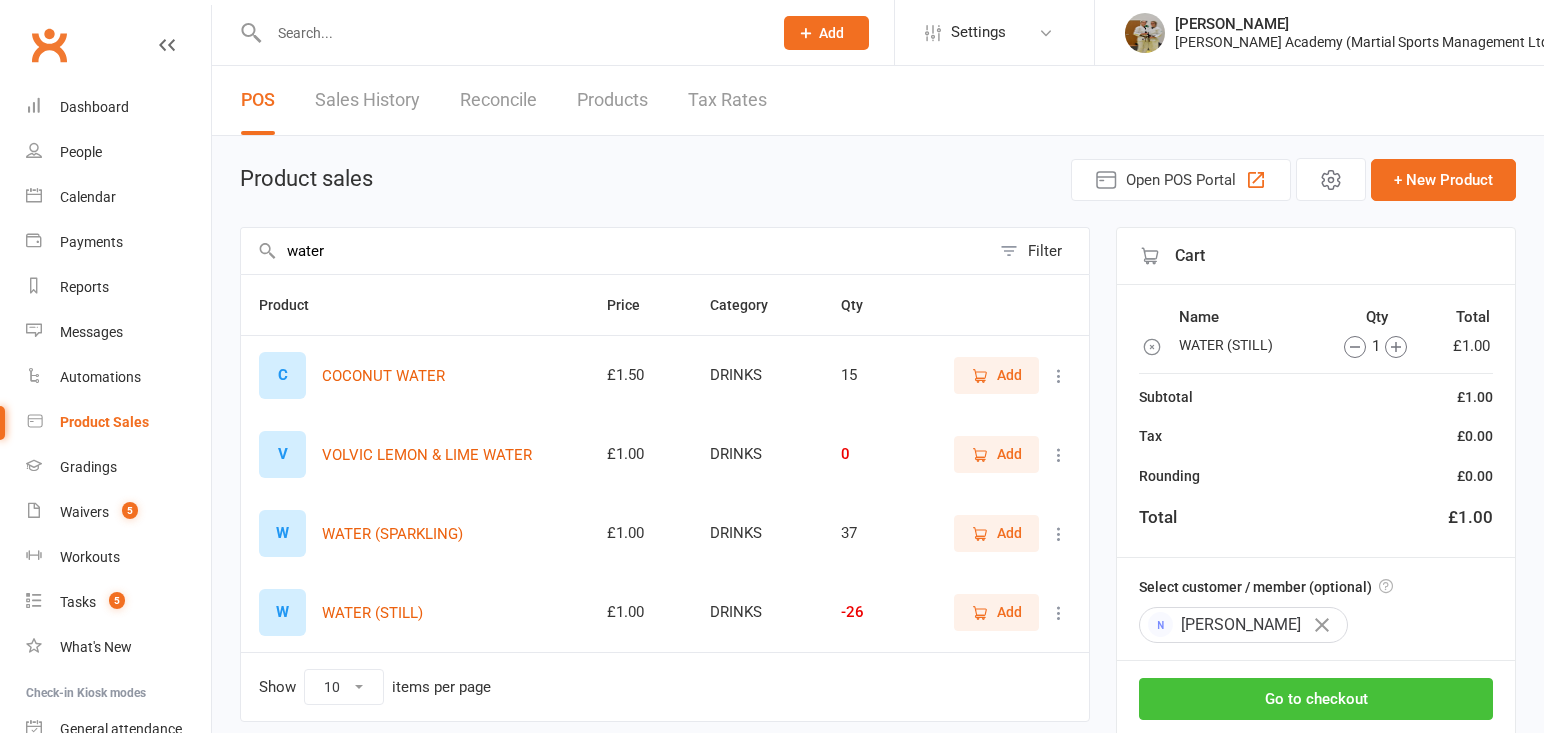 click on "Go to checkout" at bounding box center (1316, 699) 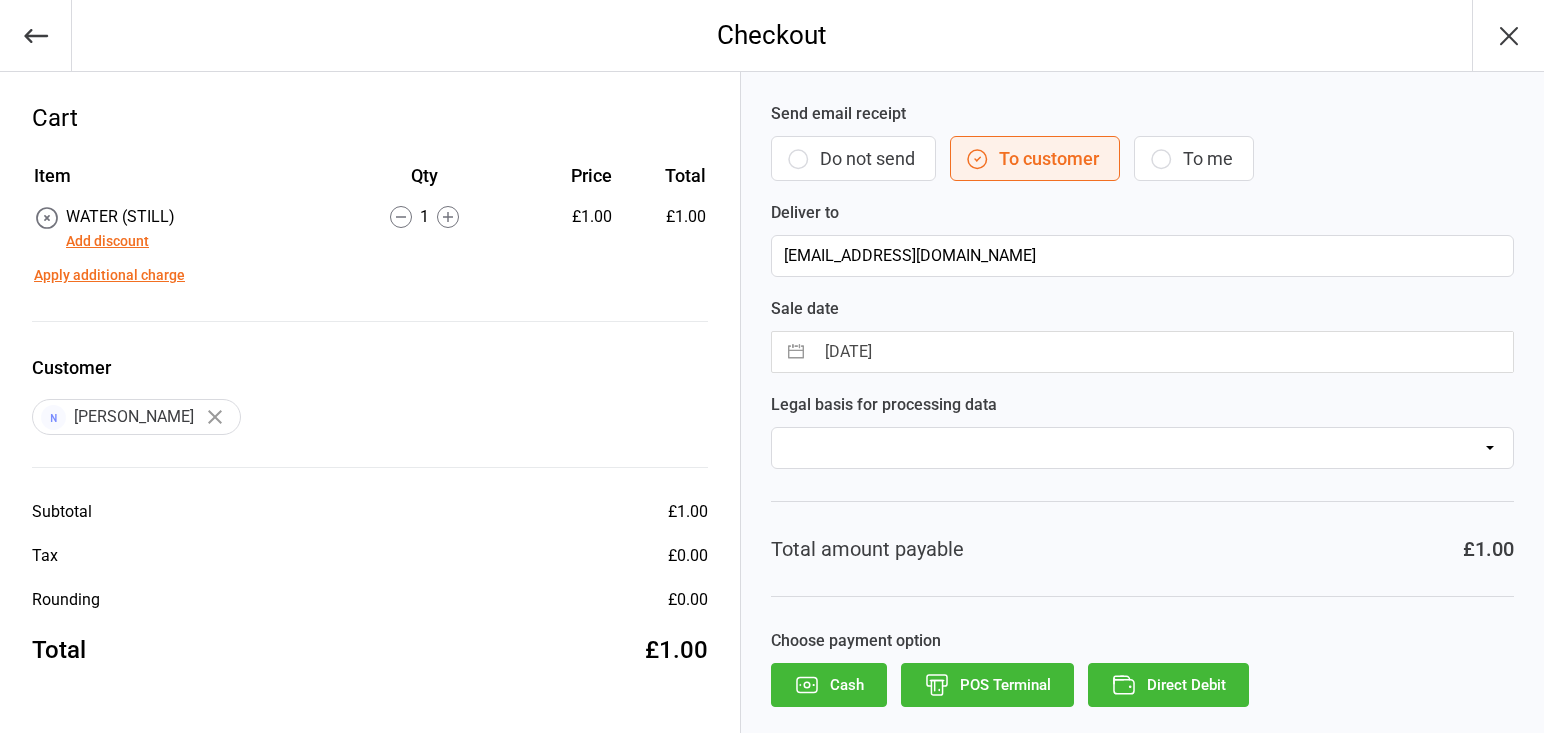 scroll, scrollTop: 0, scrollLeft: 0, axis: both 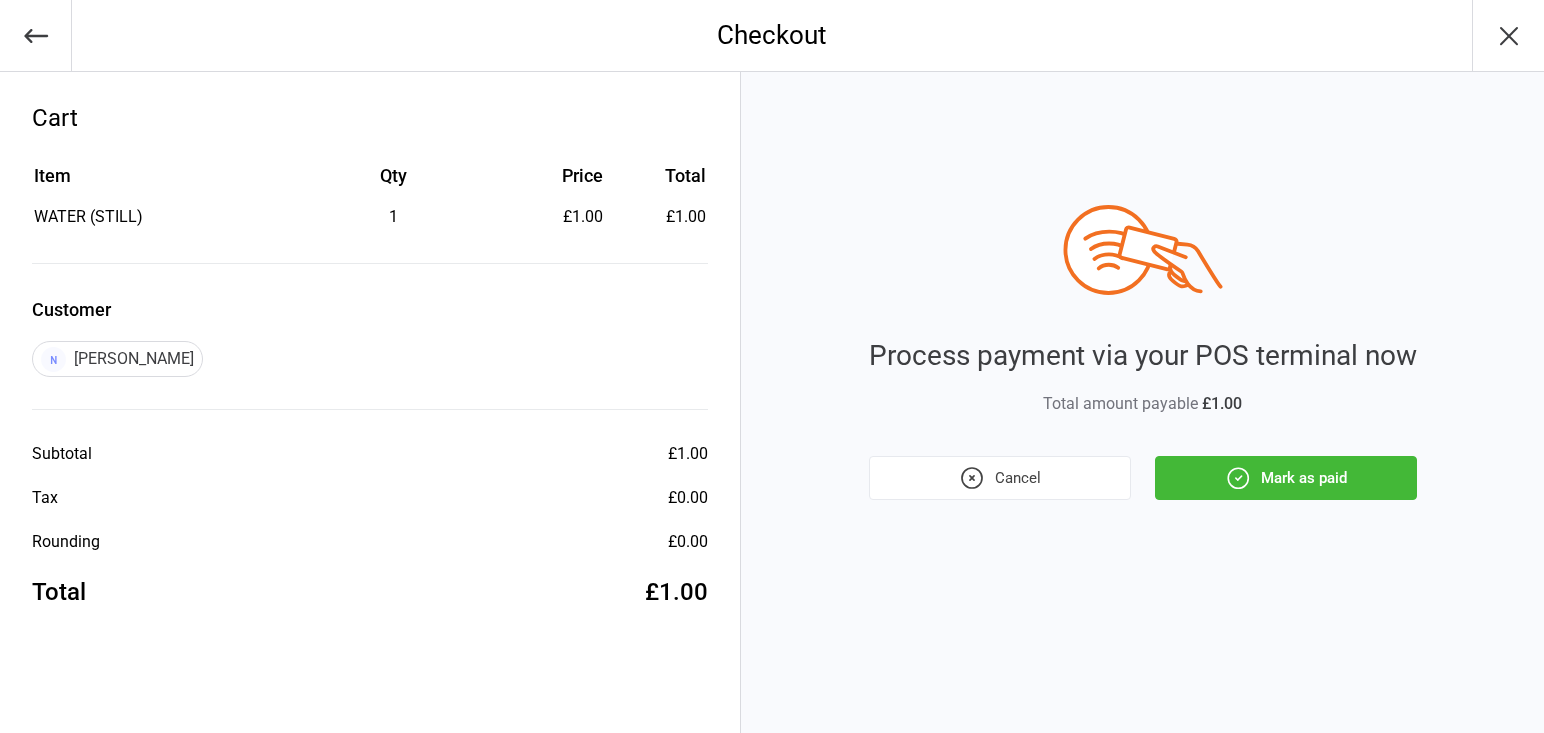 click on "Mark as paid" at bounding box center (1286, 478) 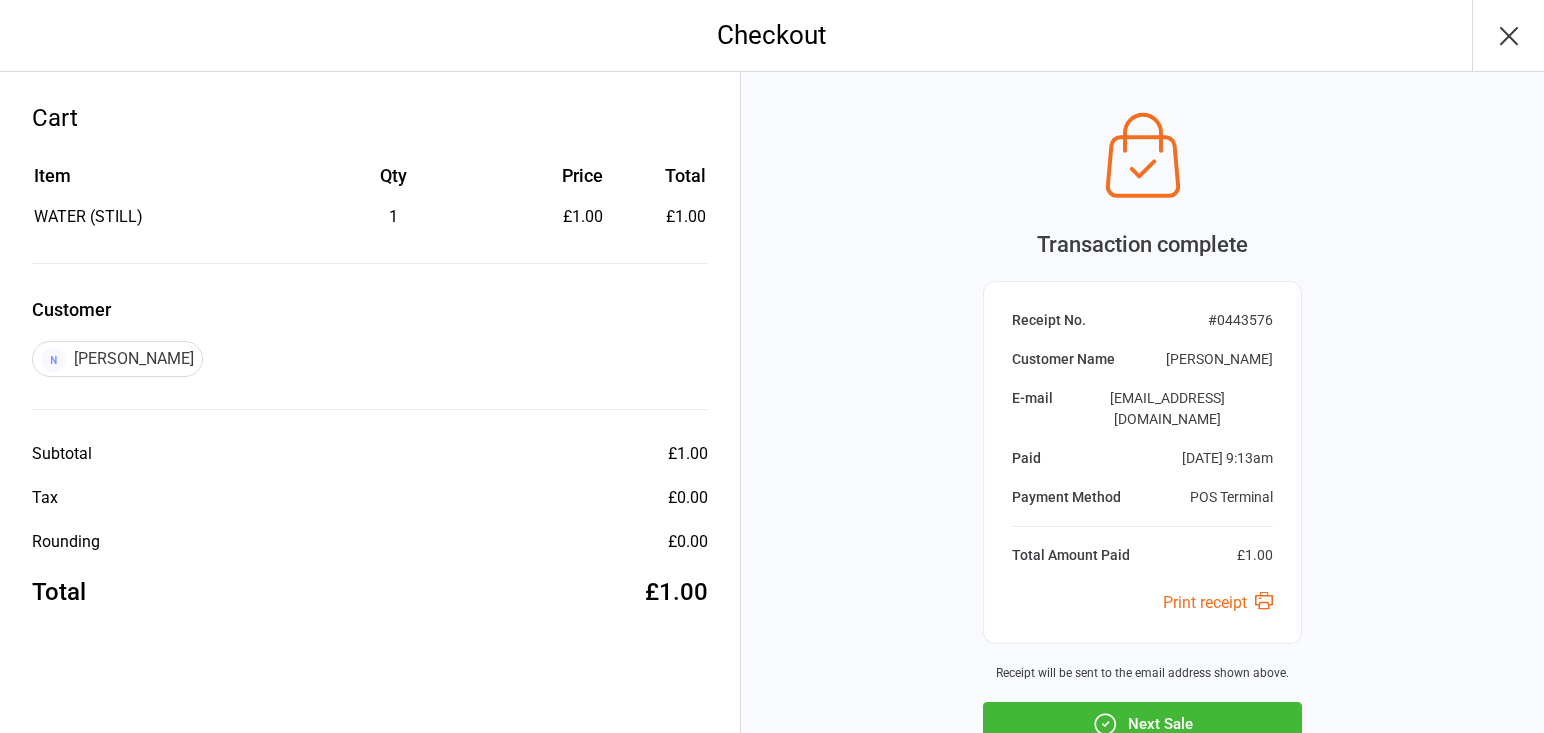 click on "Next Sale" at bounding box center [1142, 724] 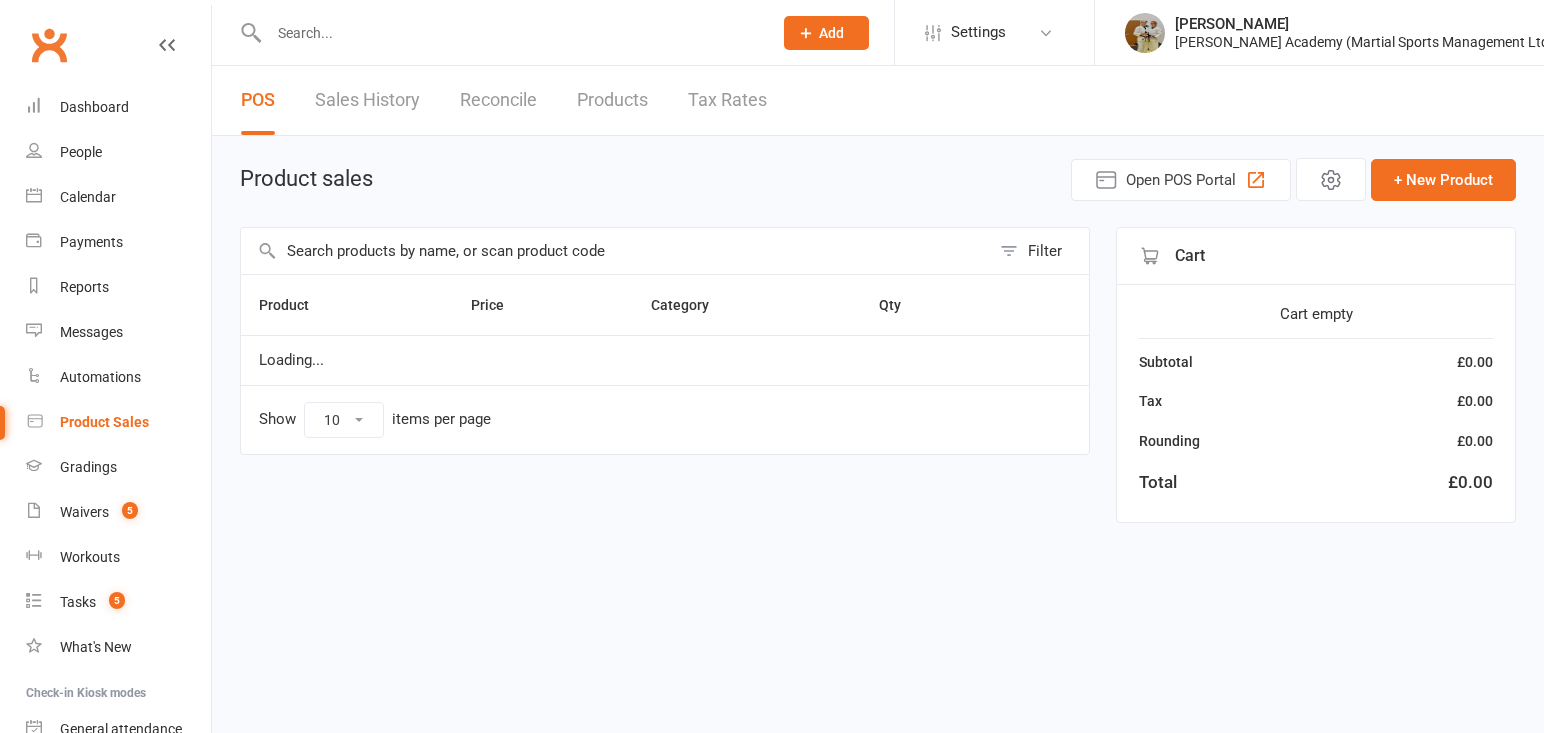 scroll, scrollTop: 0, scrollLeft: 0, axis: both 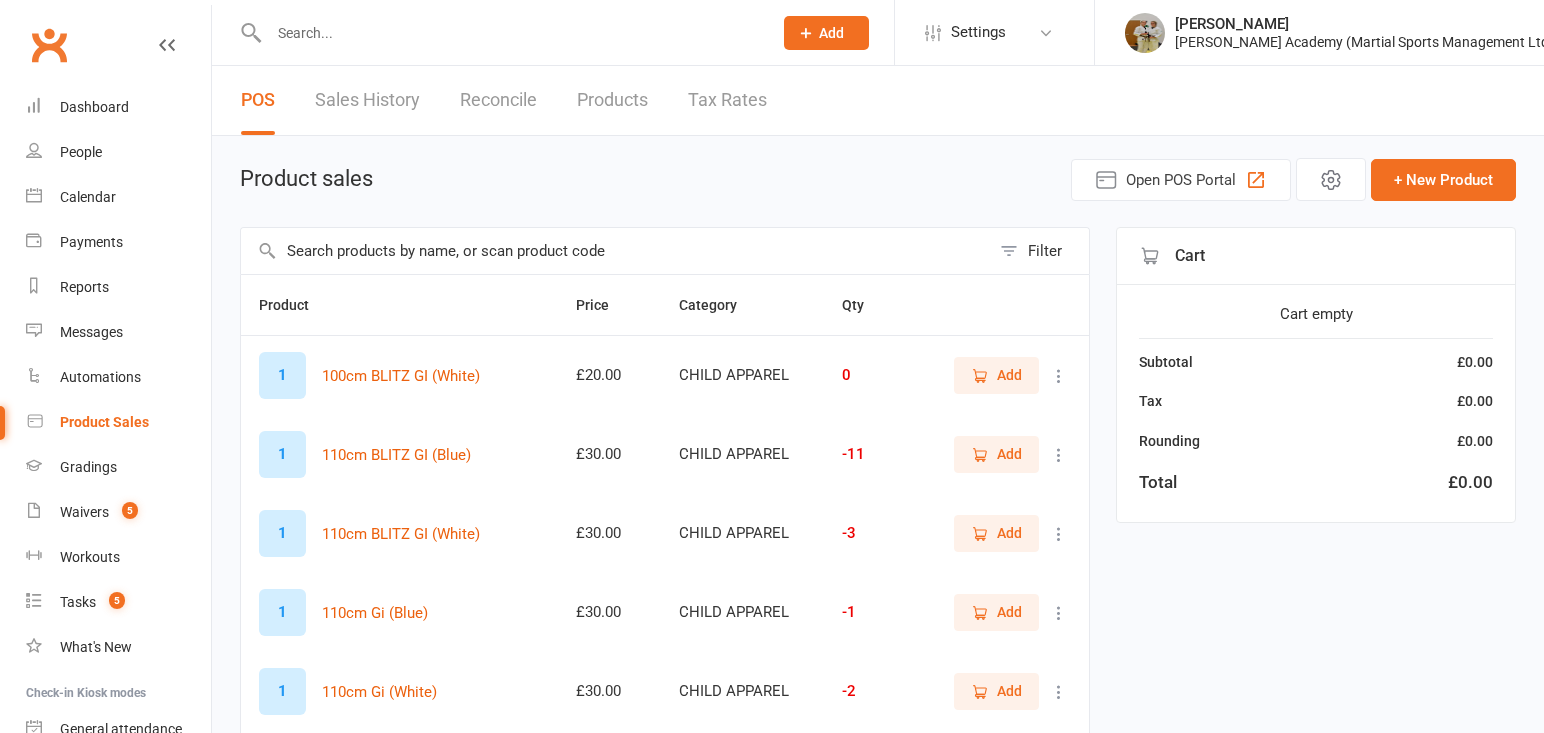 click at bounding box center (615, 251) 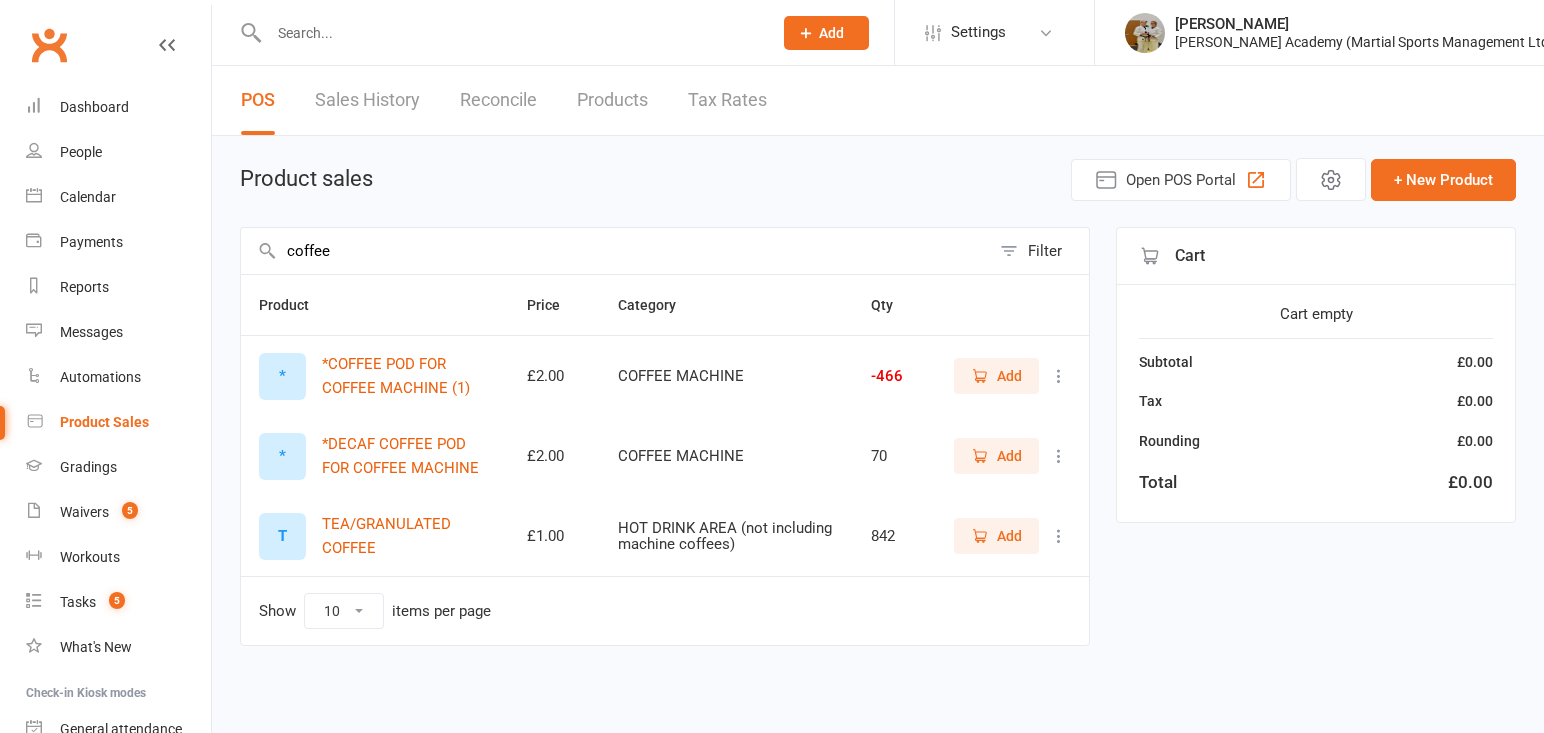type on "coffee" 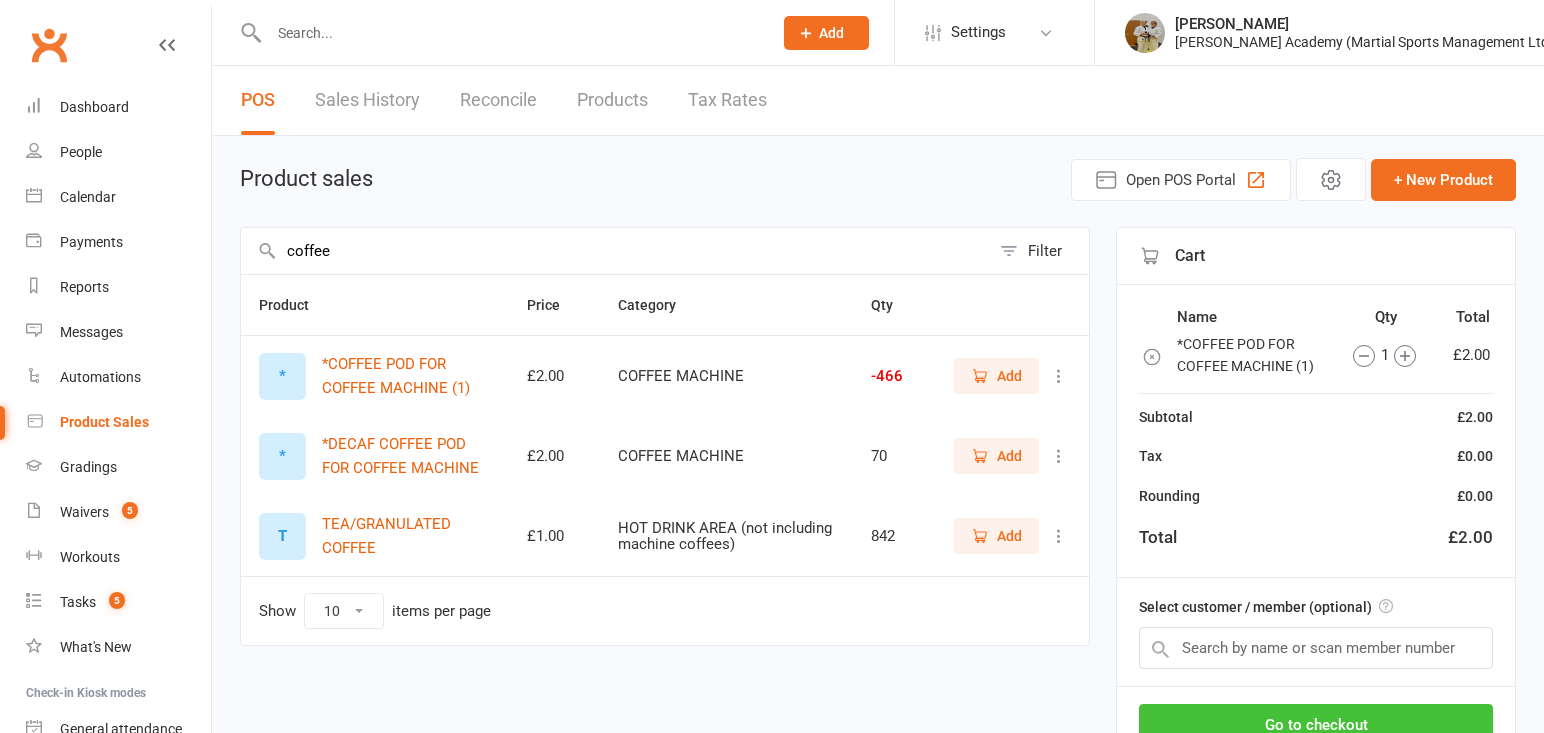 click on "Go to checkout" at bounding box center (1316, 725) 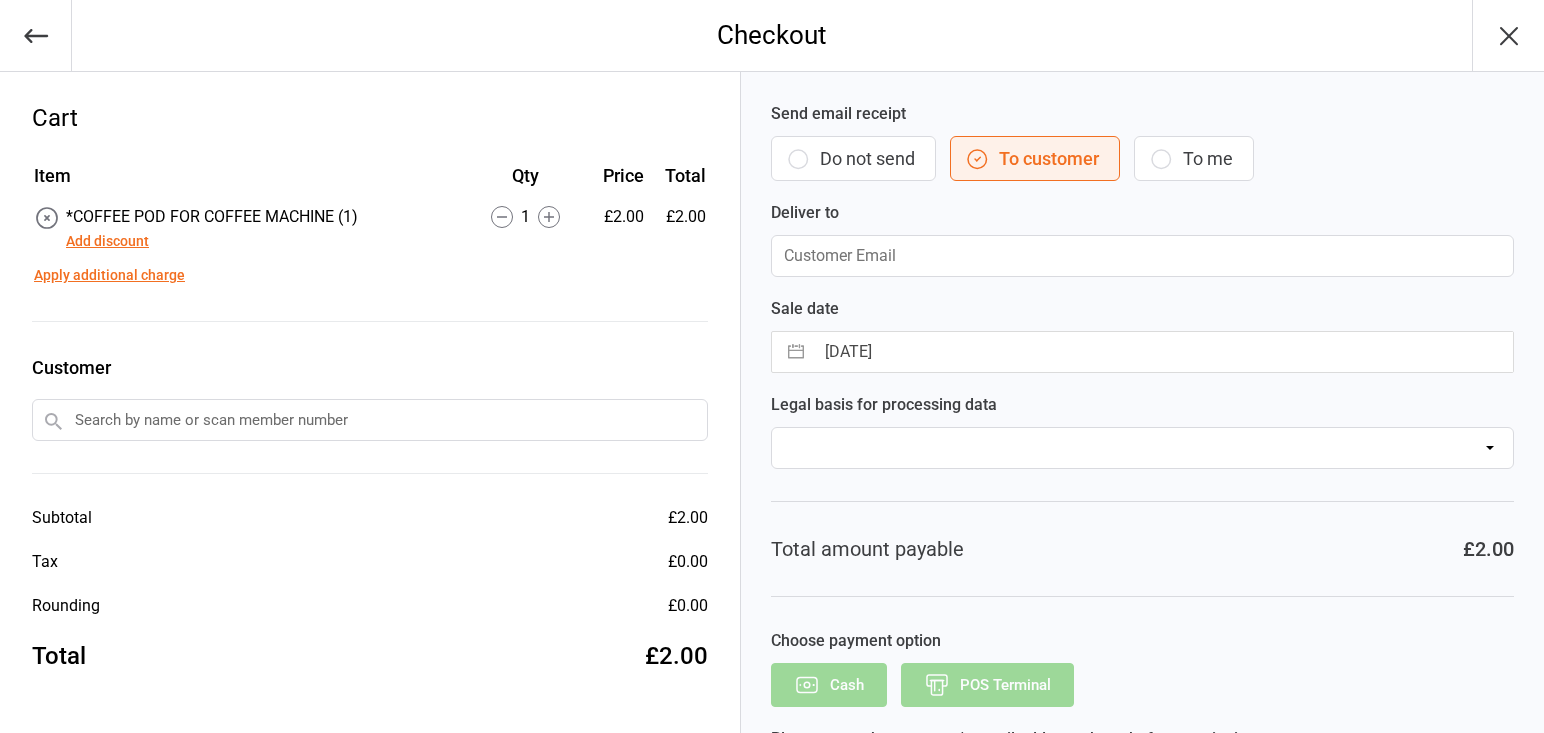 scroll, scrollTop: 0, scrollLeft: 0, axis: both 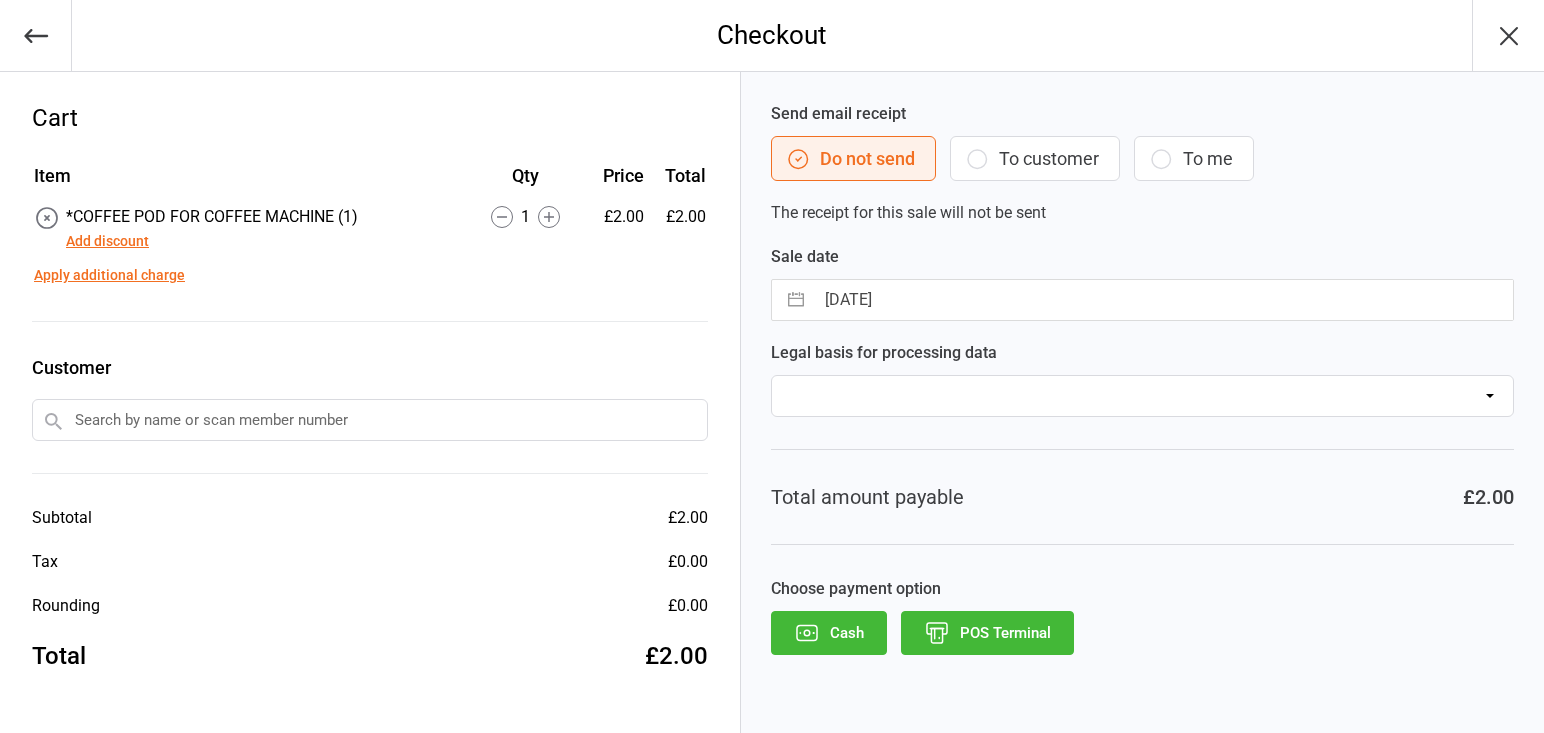 click on "POS Terminal" at bounding box center (987, 633) 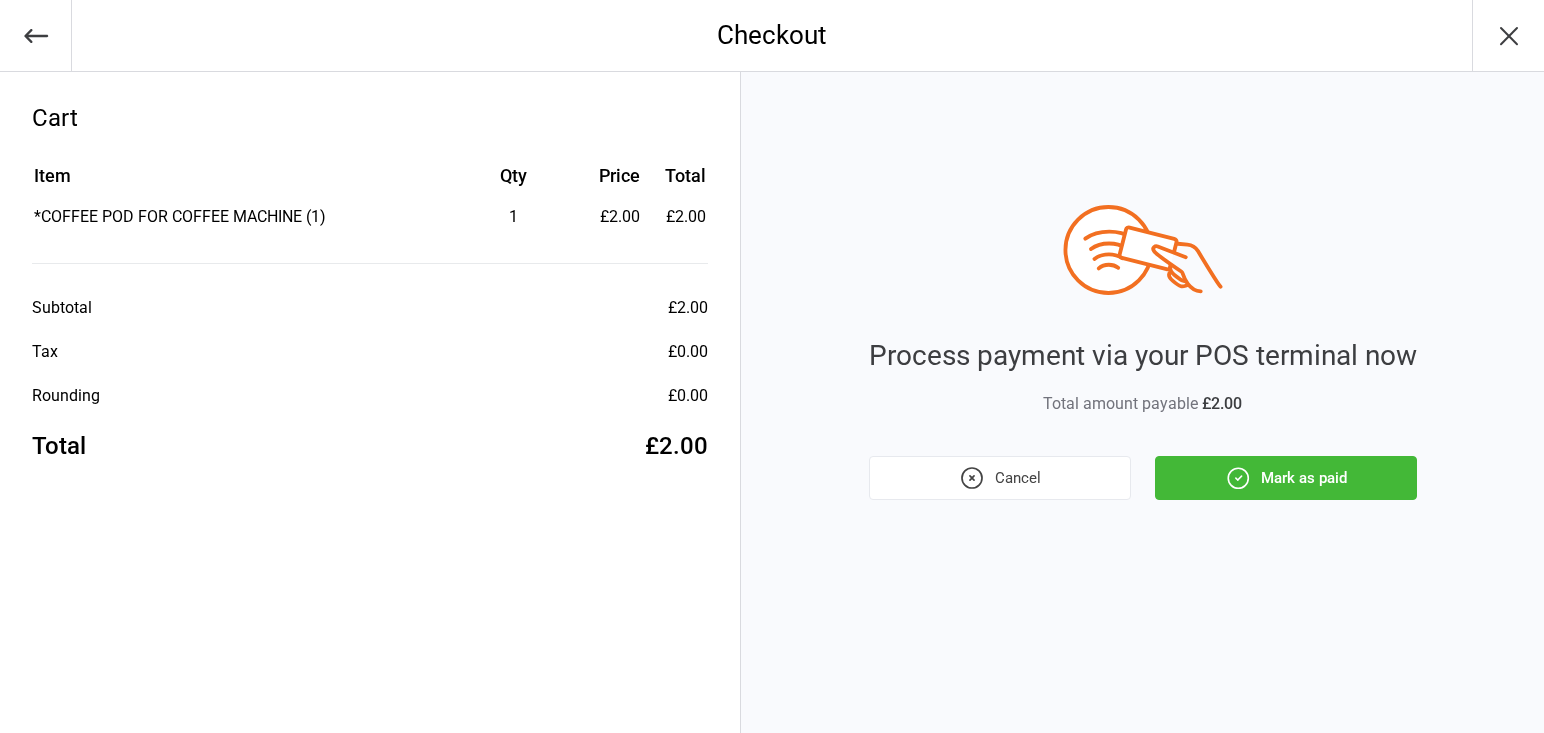 click on "Mark as paid" at bounding box center (1286, 478) 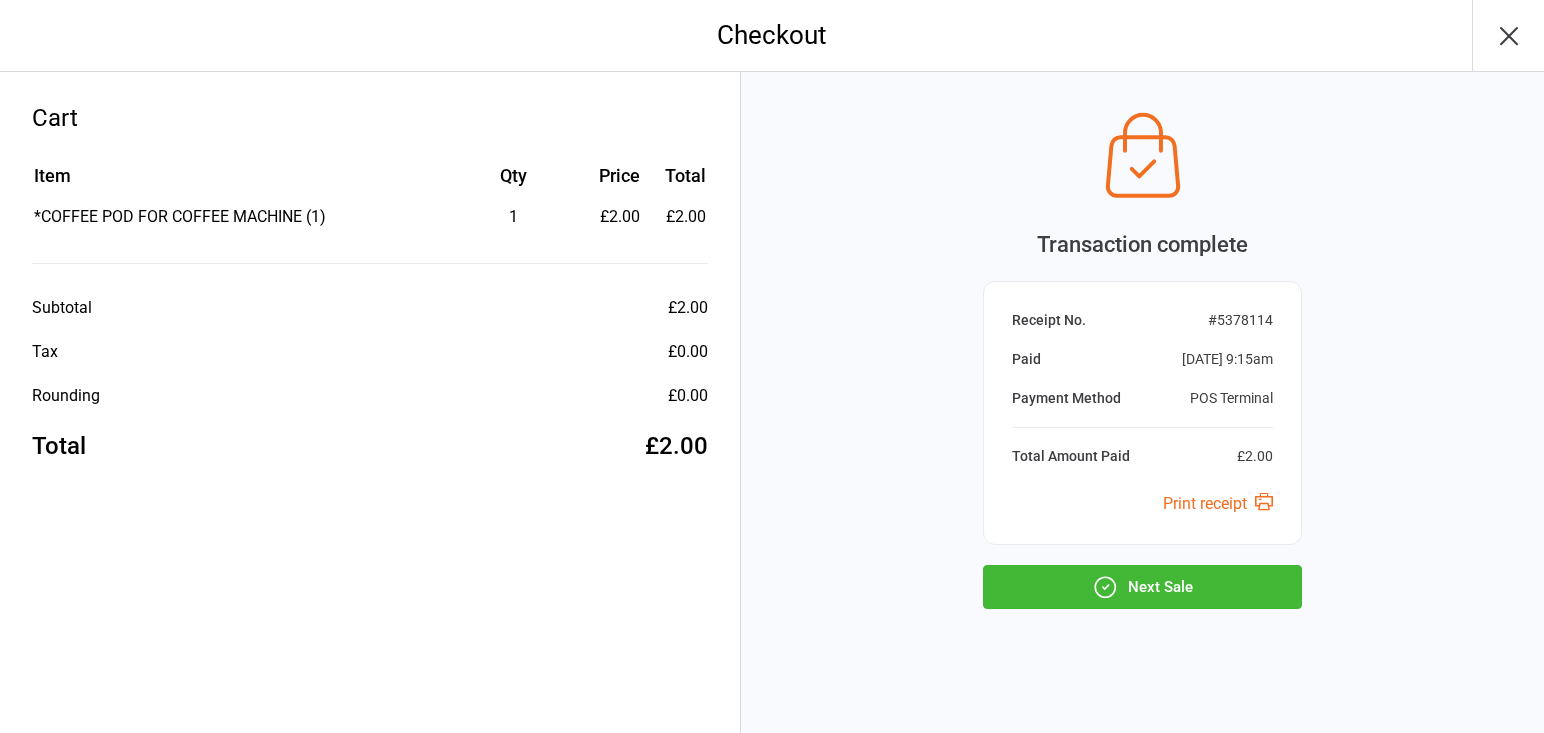 click on "Next Sale" at bounding box center (1142, 587) 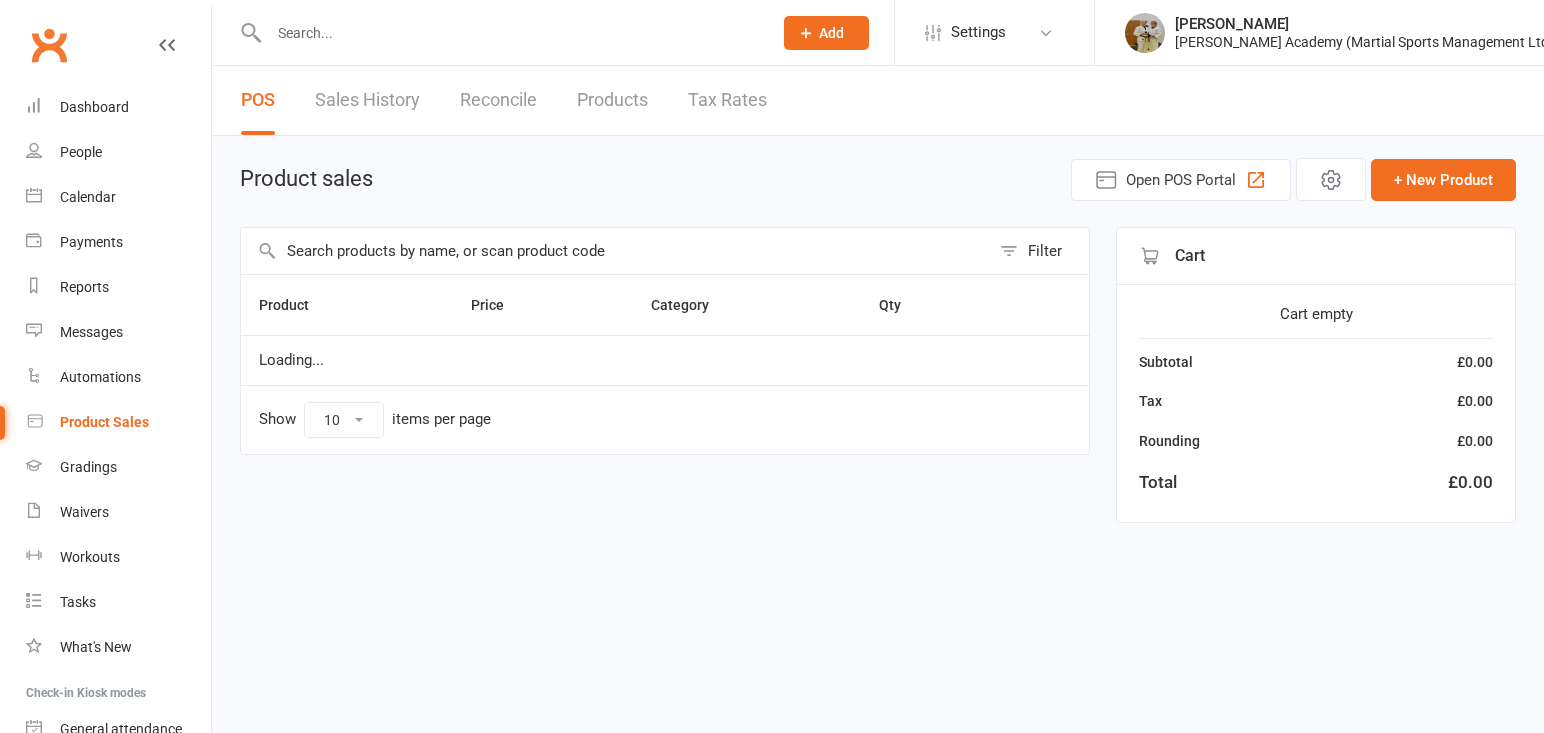 scroll, scrollTop: 0, scrollLeft: 0, axis: both 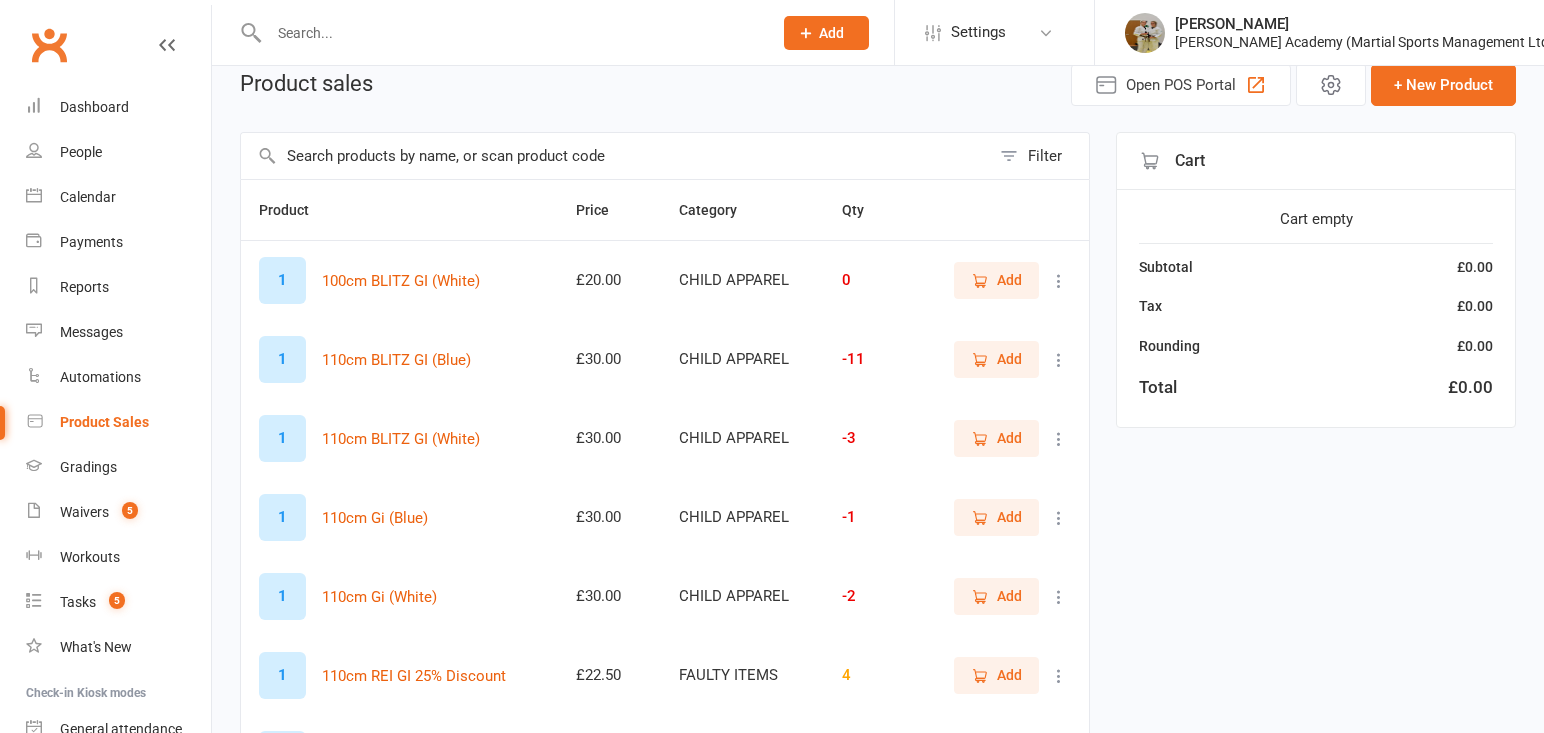 click at bounding box center (615, 156) 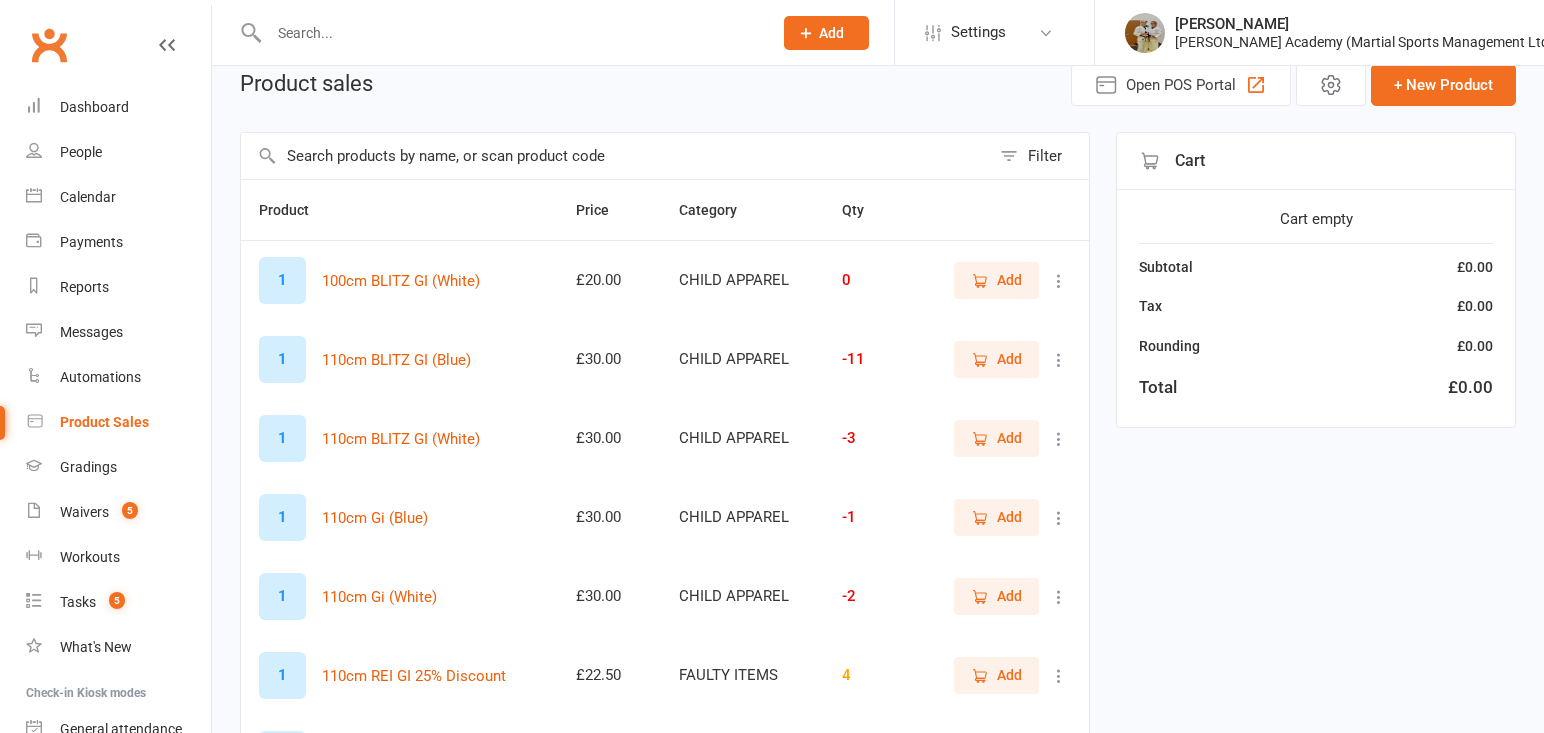 click at bounding box center (510, 33) 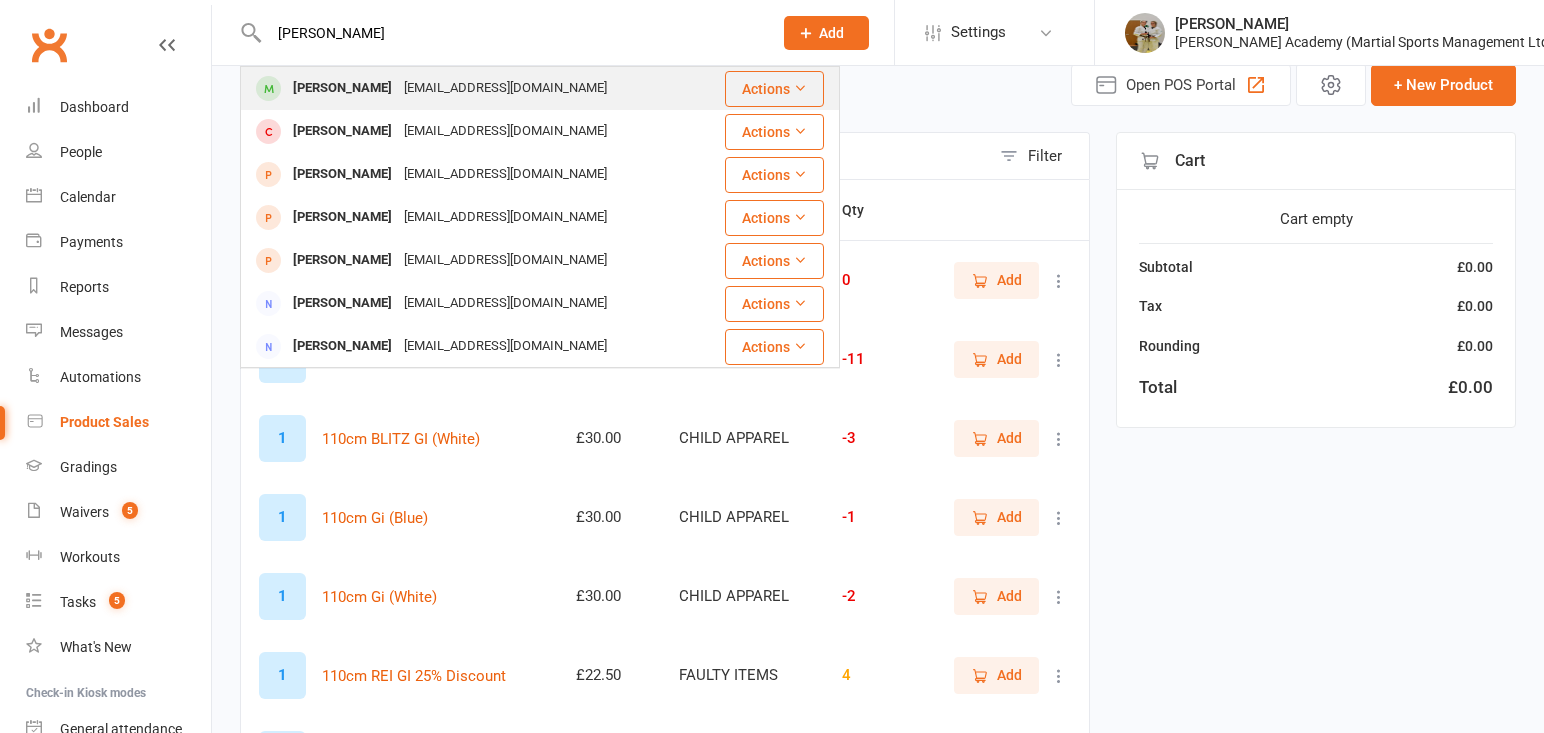 type on "thomas siqueira" 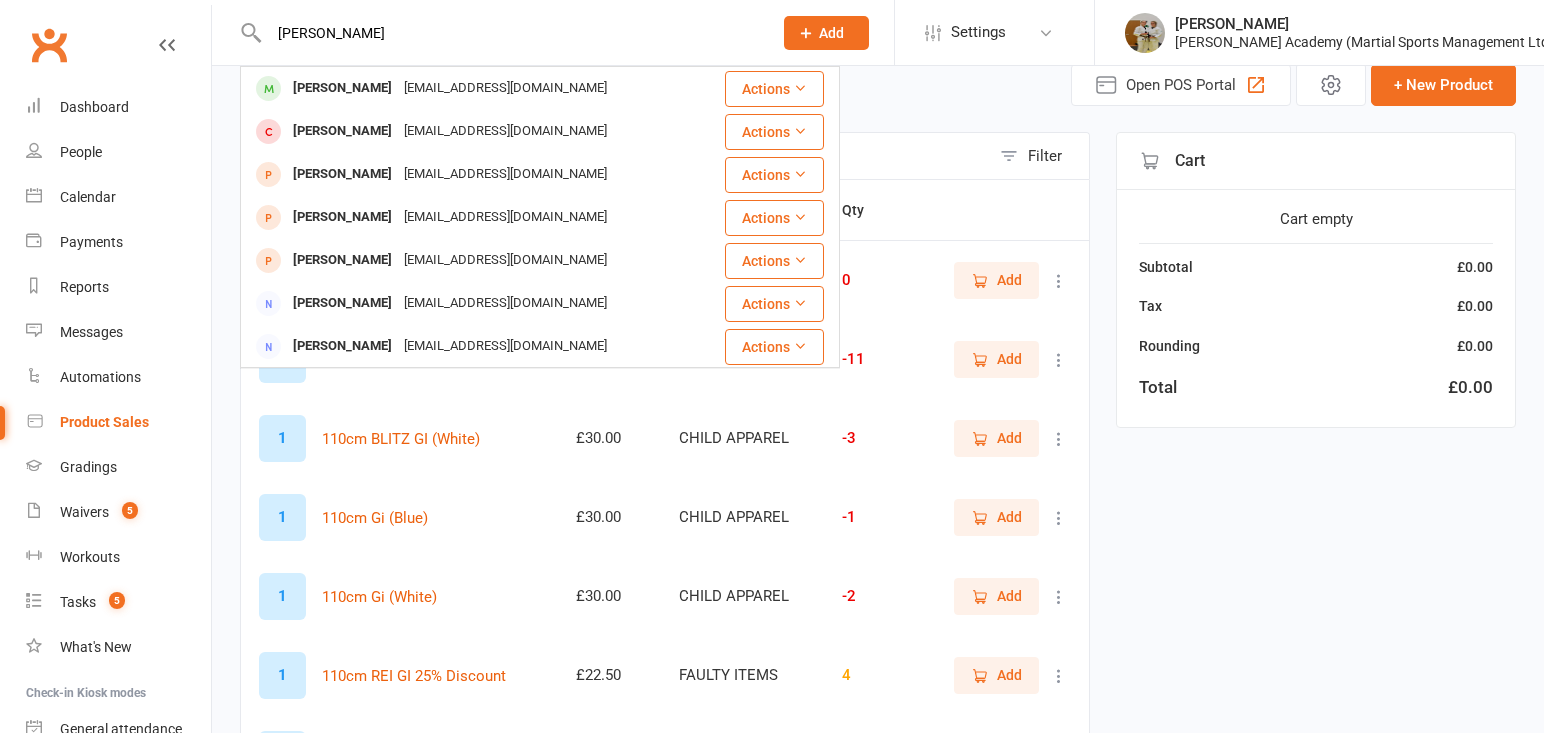 type 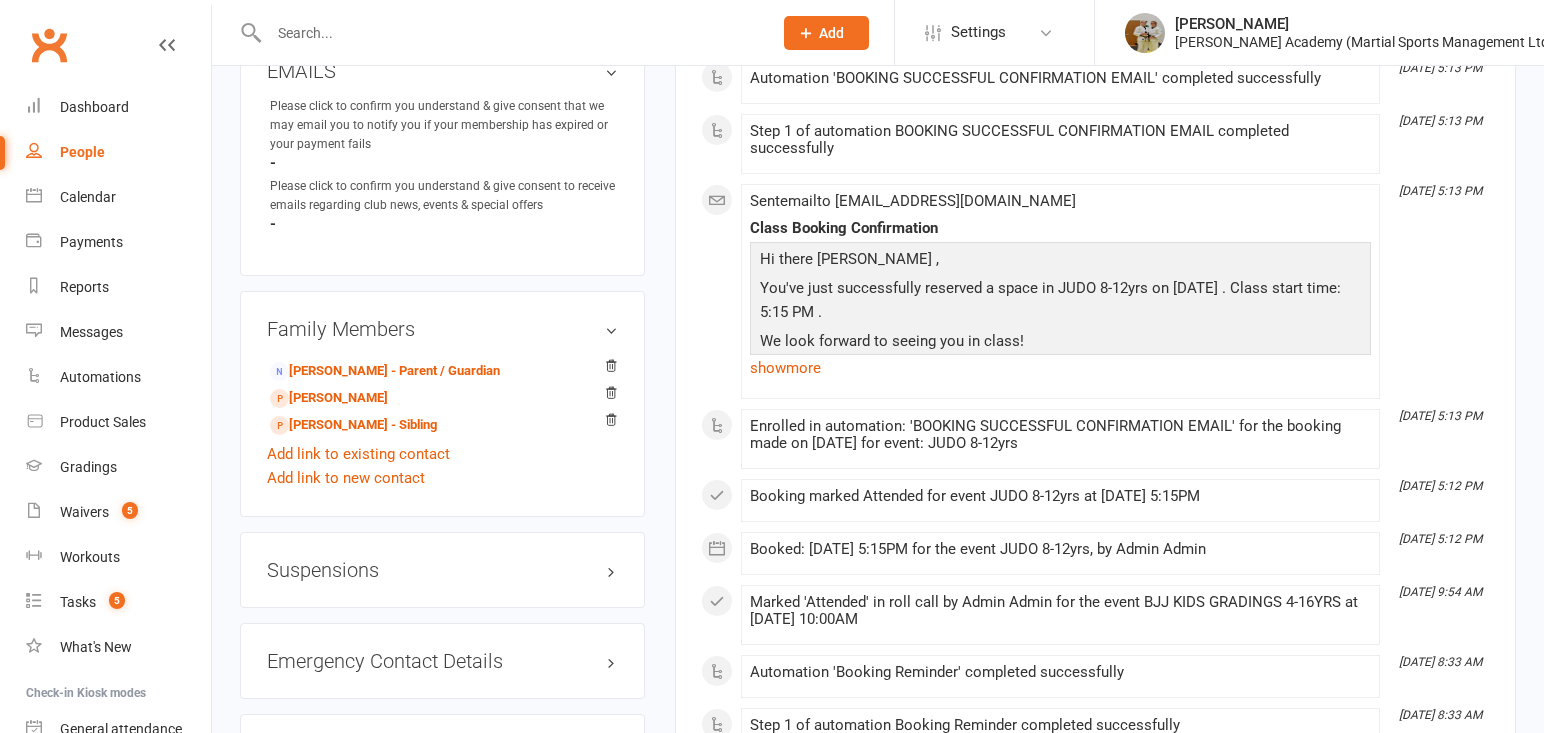 scroll, scrollTop: 1437, scrollLeft: 0, axis: vertical 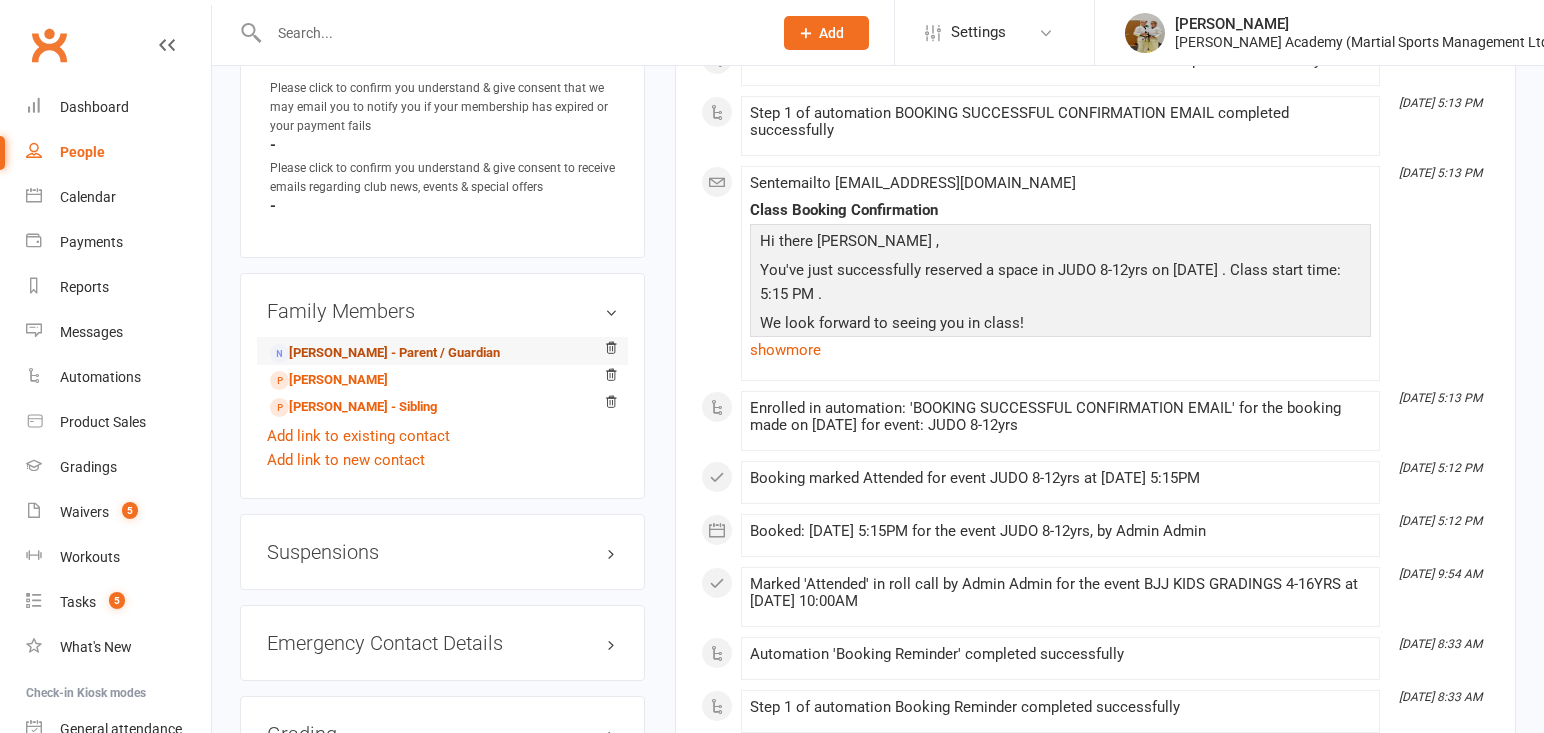 click on "Rejane Siqueira - Parent / Guardian" at bounding box center [385, 353] 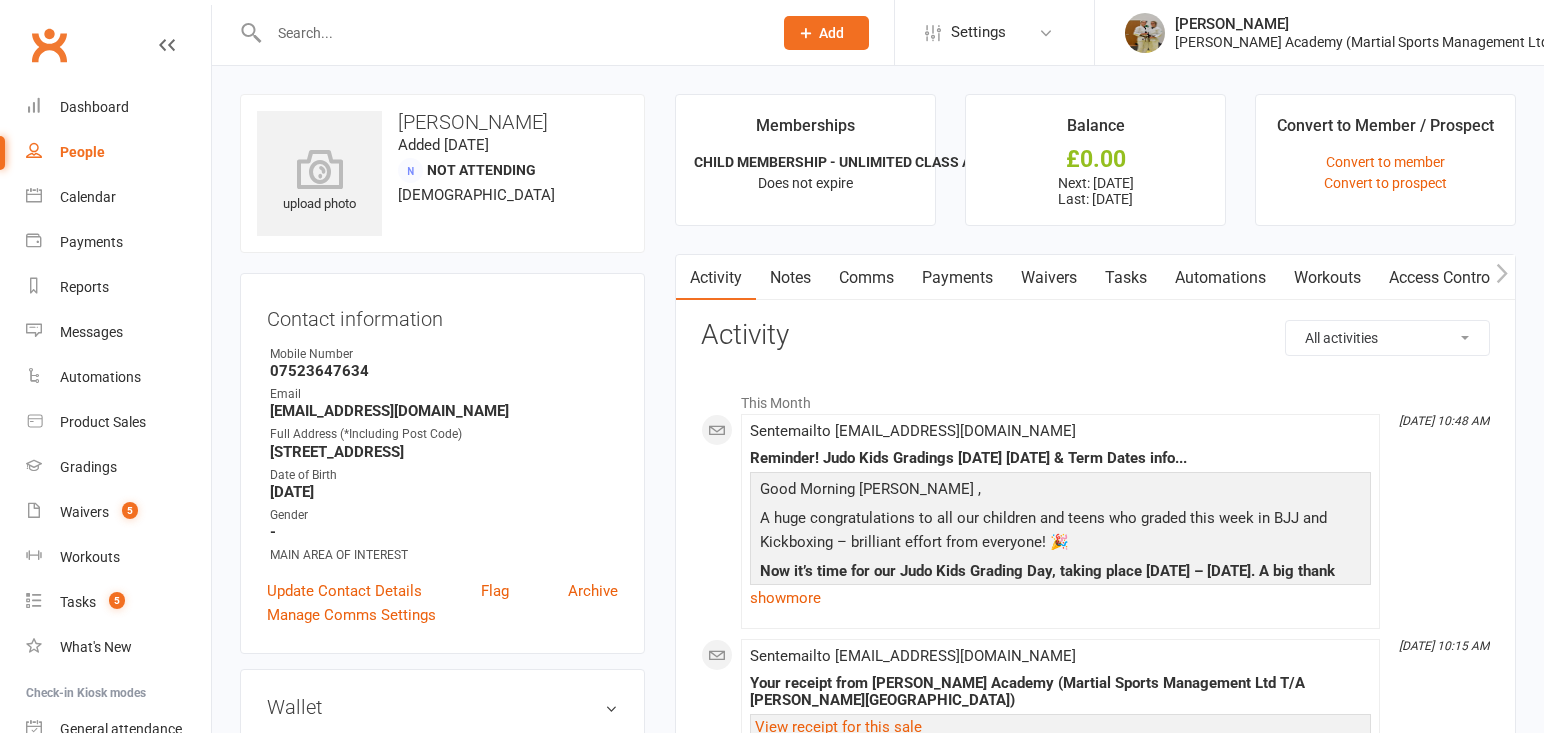 scroll, scrollTop: 0, scrollLeft: 0, axis: both 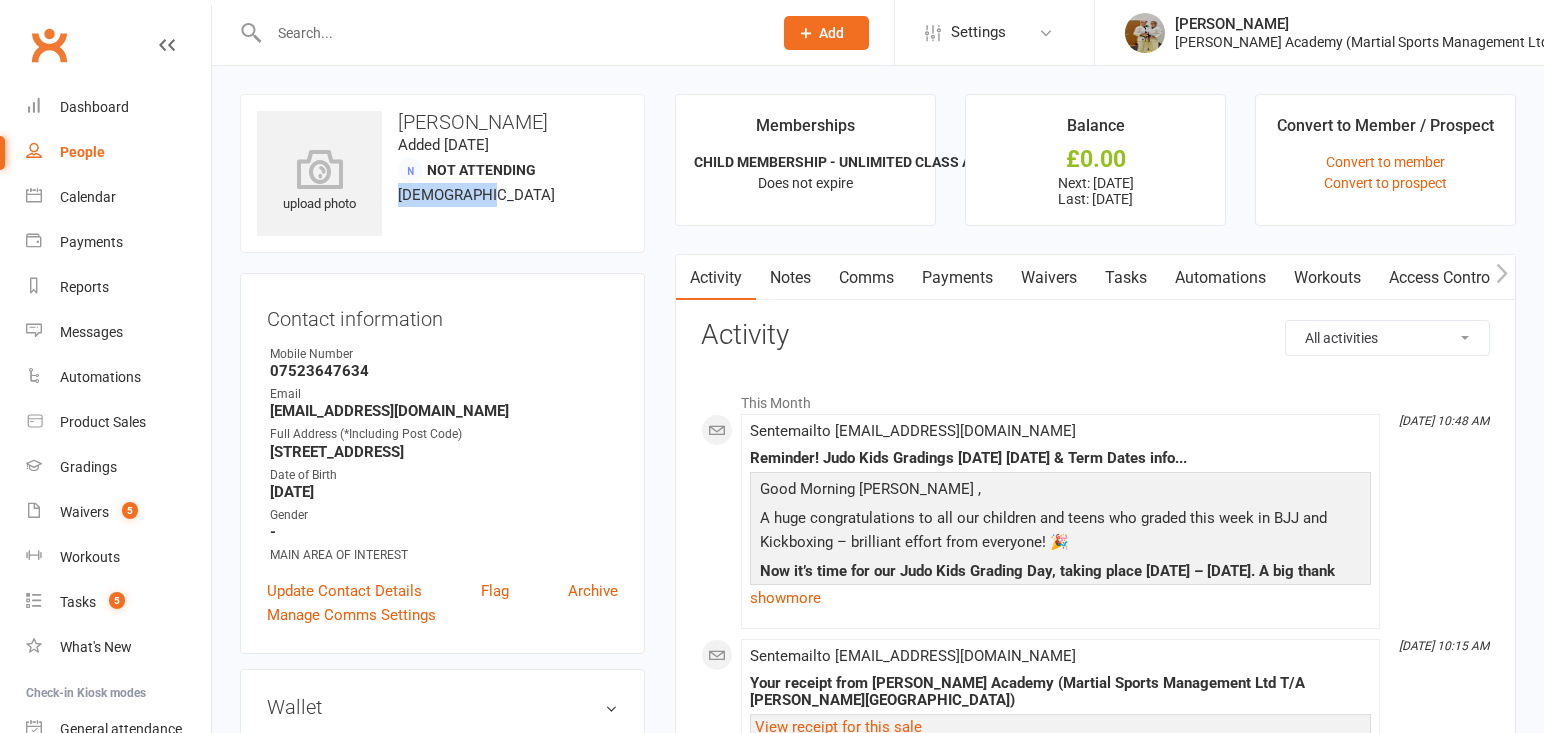 click on "upload photo Rejane Siqueira Added 19 January, 2022   Not Attending 2 years old" at bounding box center (442, 173) 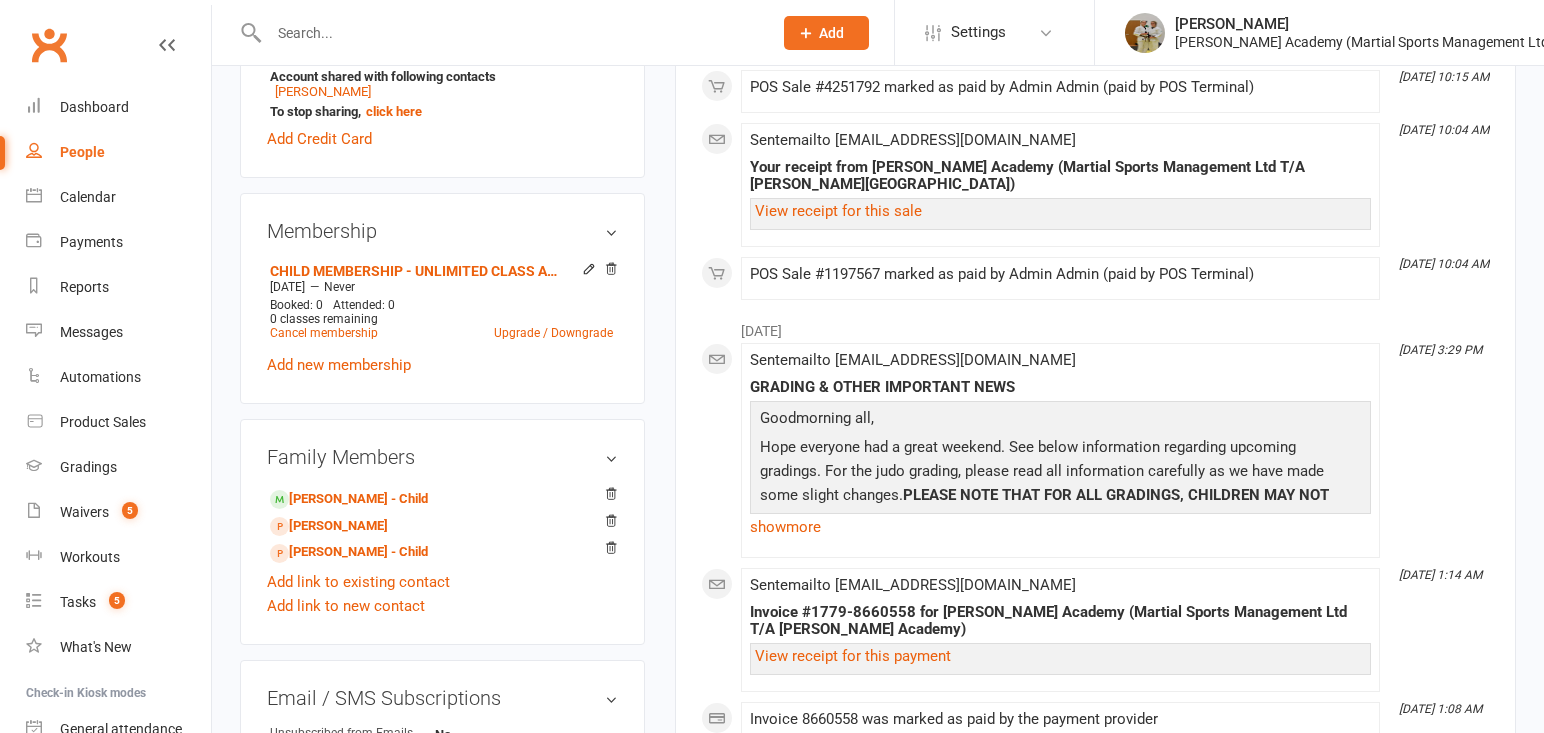 scroll, scrollTop: 705, scrollLeft: 0, axis: vertical 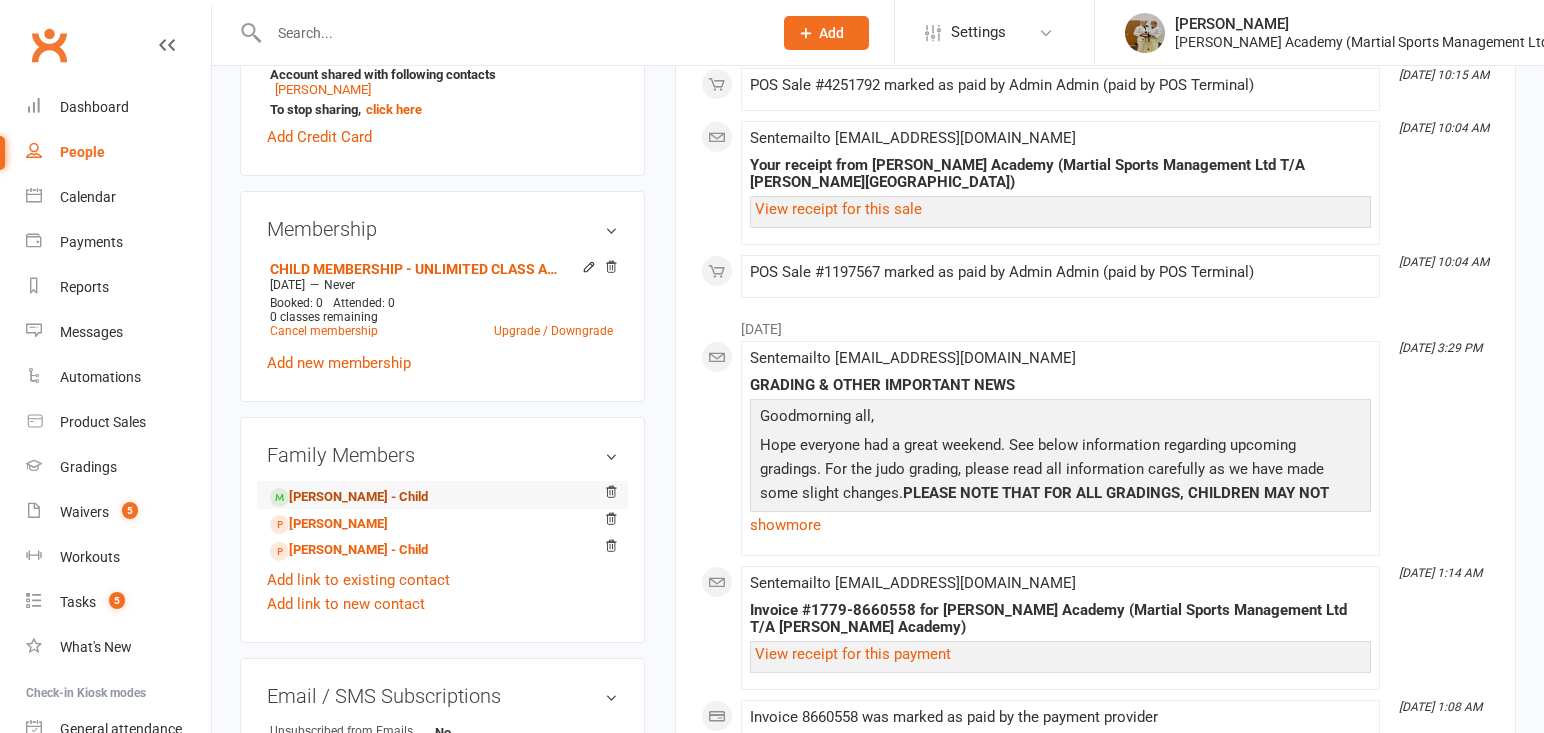 click on "Thomas Gabriel Siqueira - Child" at bounding box center (349, 497) 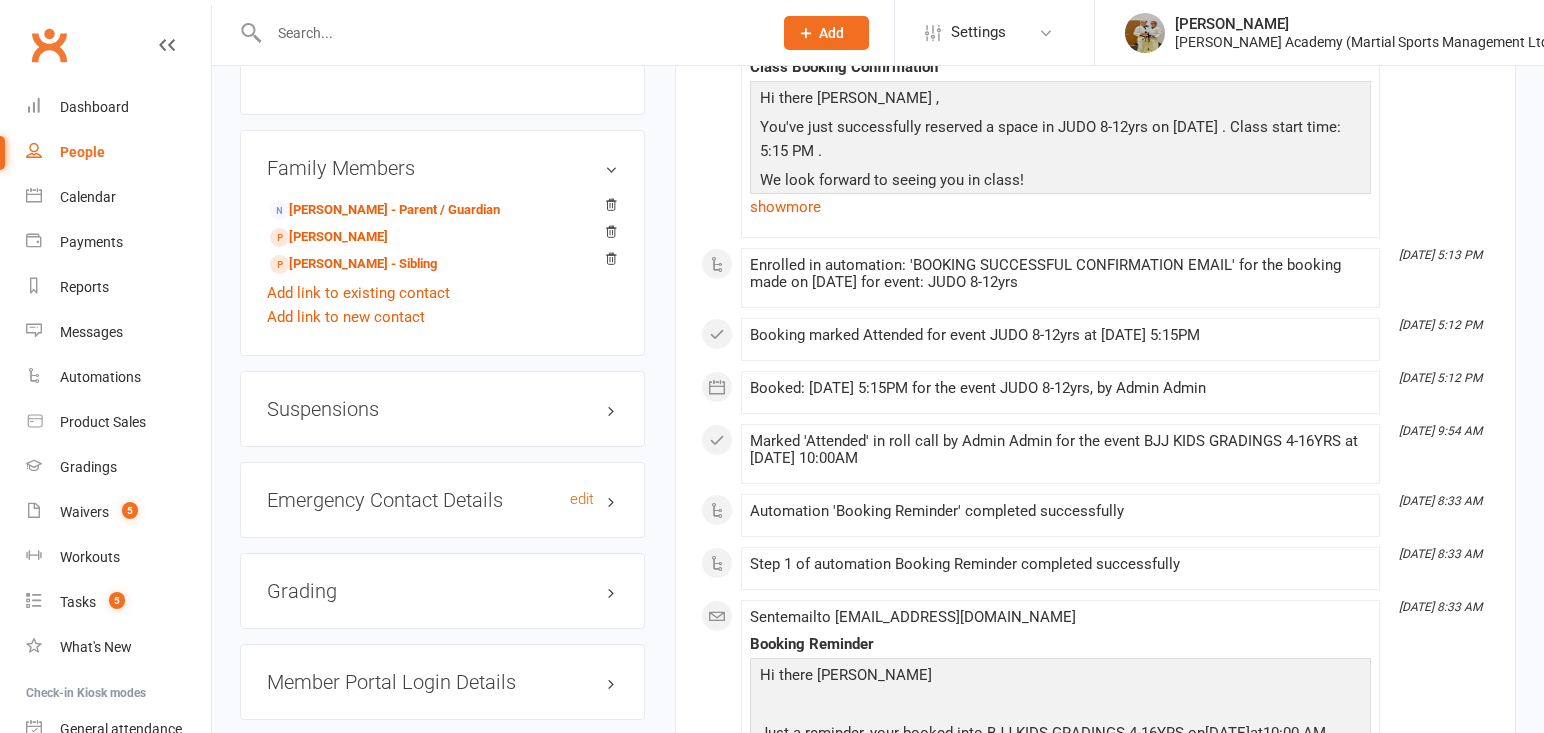 scroll, scrollTop: 1576, scrollLeft: 0, axis: vertical 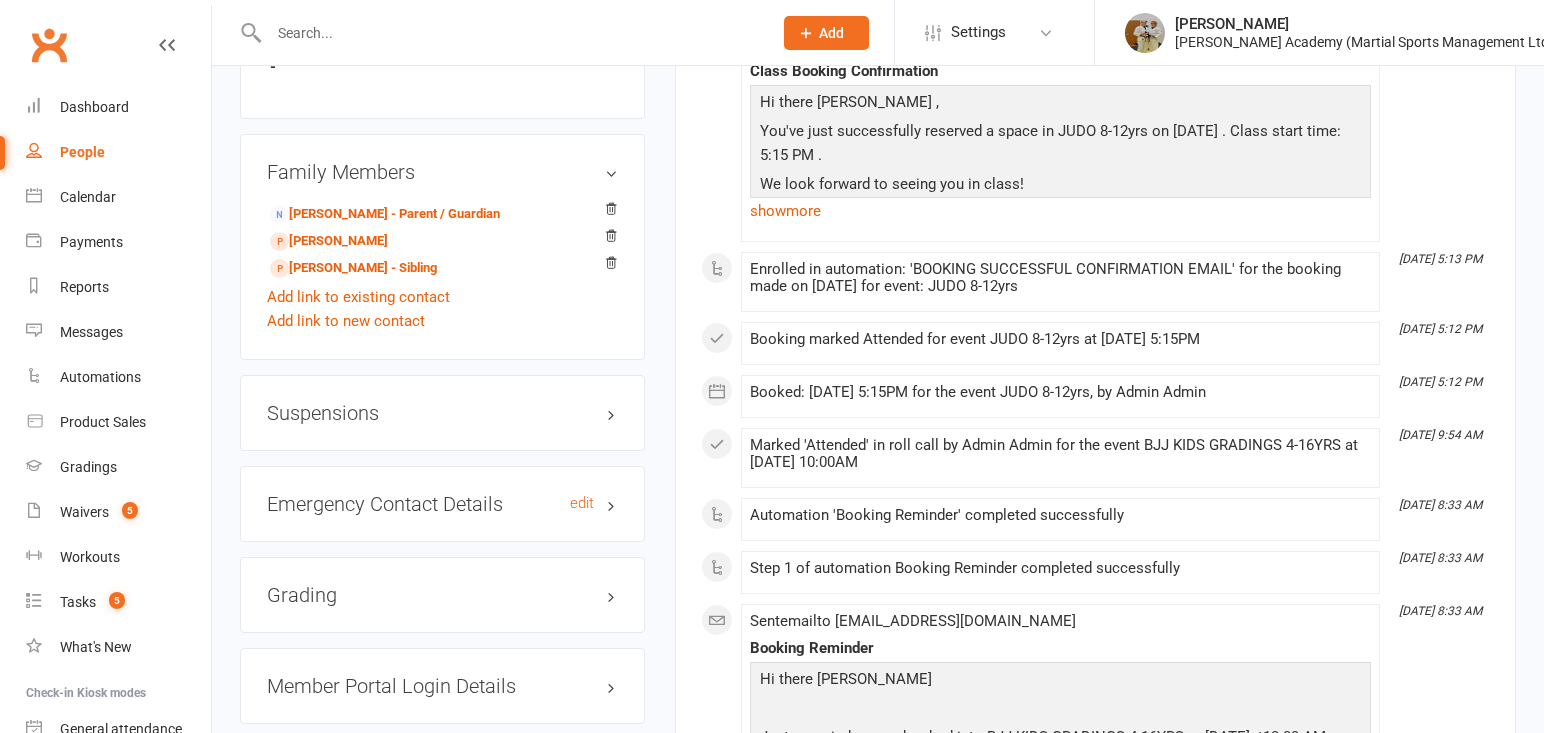 click on "Emergency Contact Details  edit" at bounding box center (442, 504) 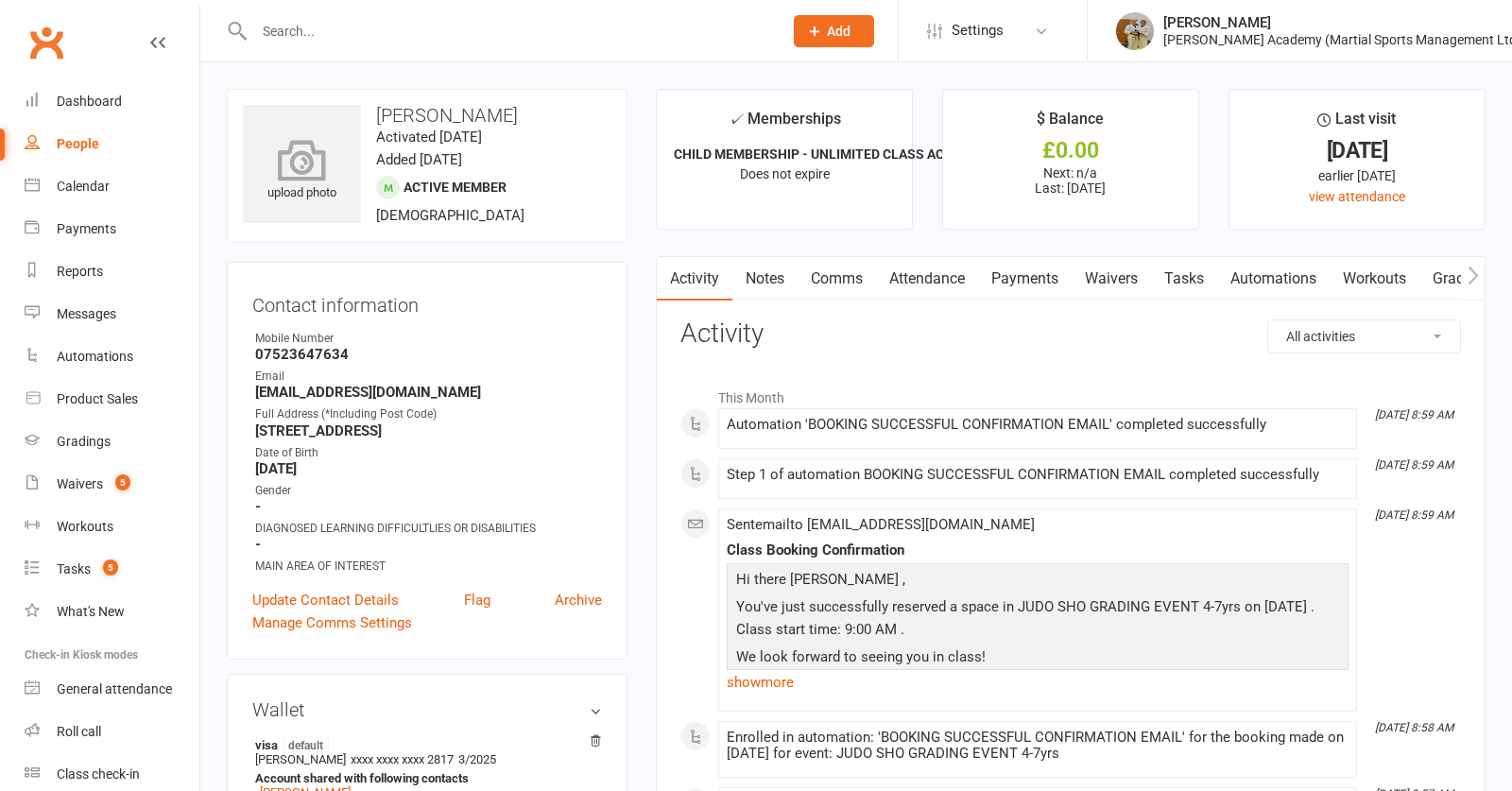 scroll, scrollTop: 0, scrollLeft: 0, axis: both 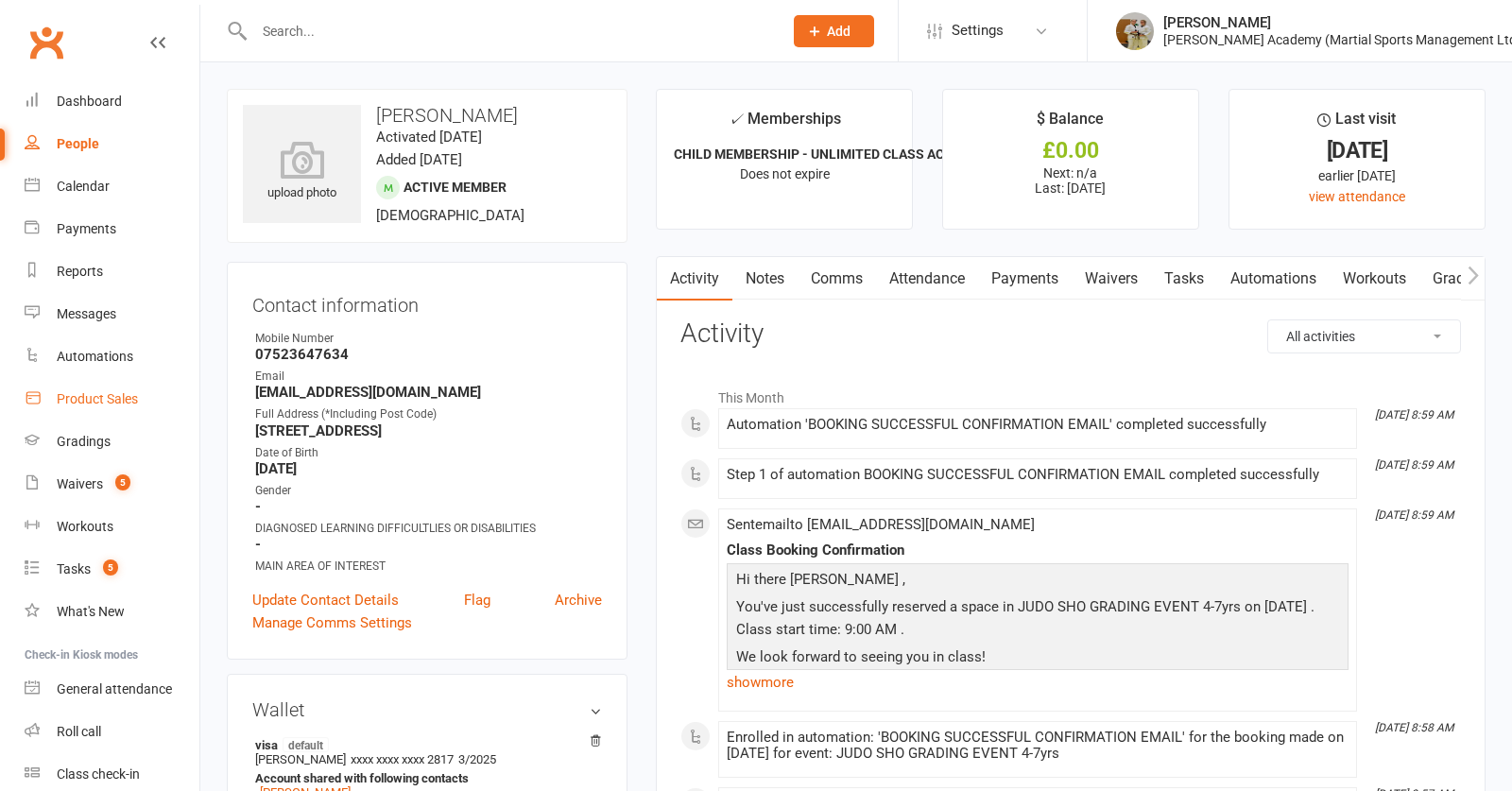 click on "Product Sales" at bounding box center (97, 399) 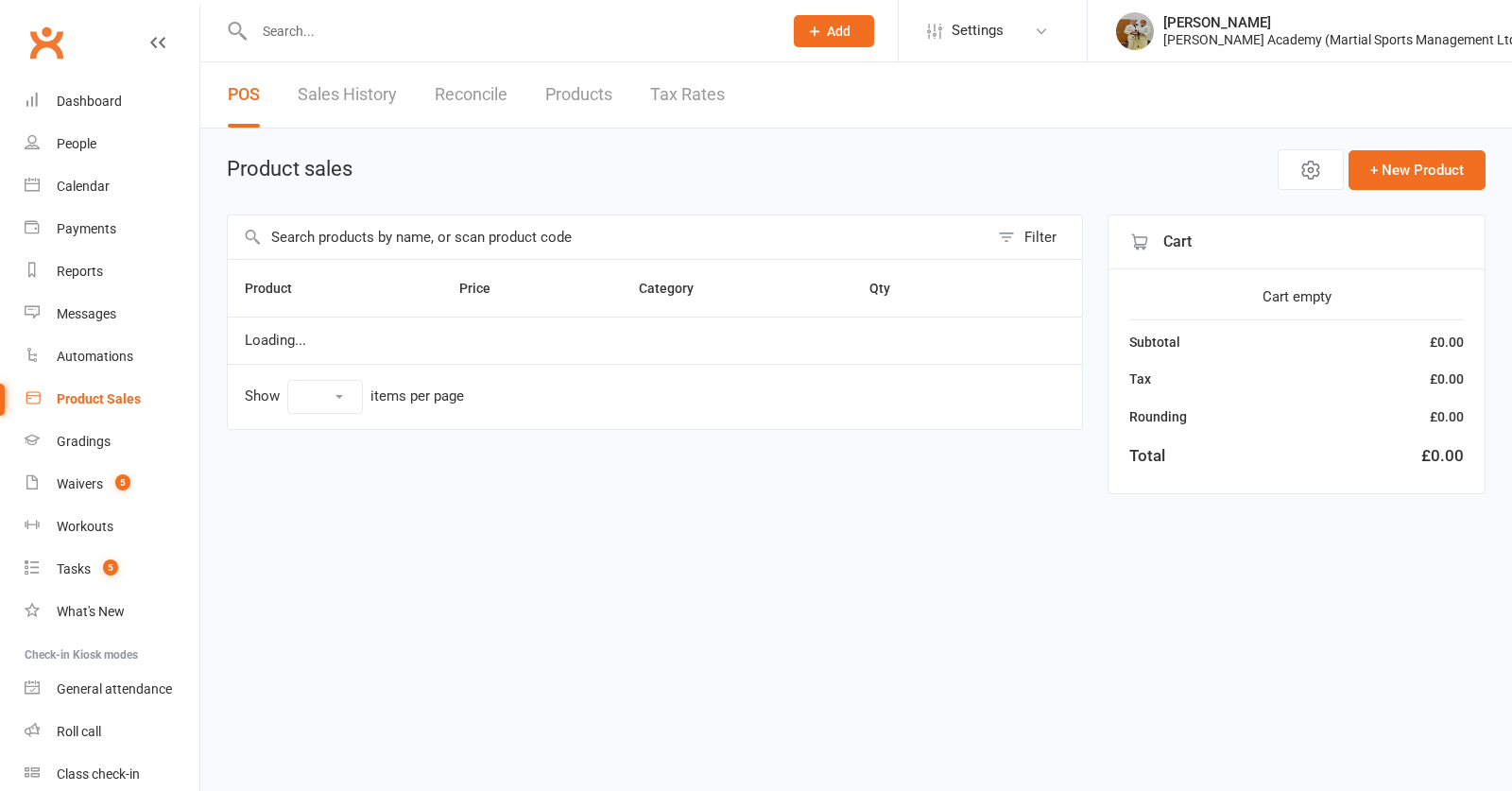 select on "10" 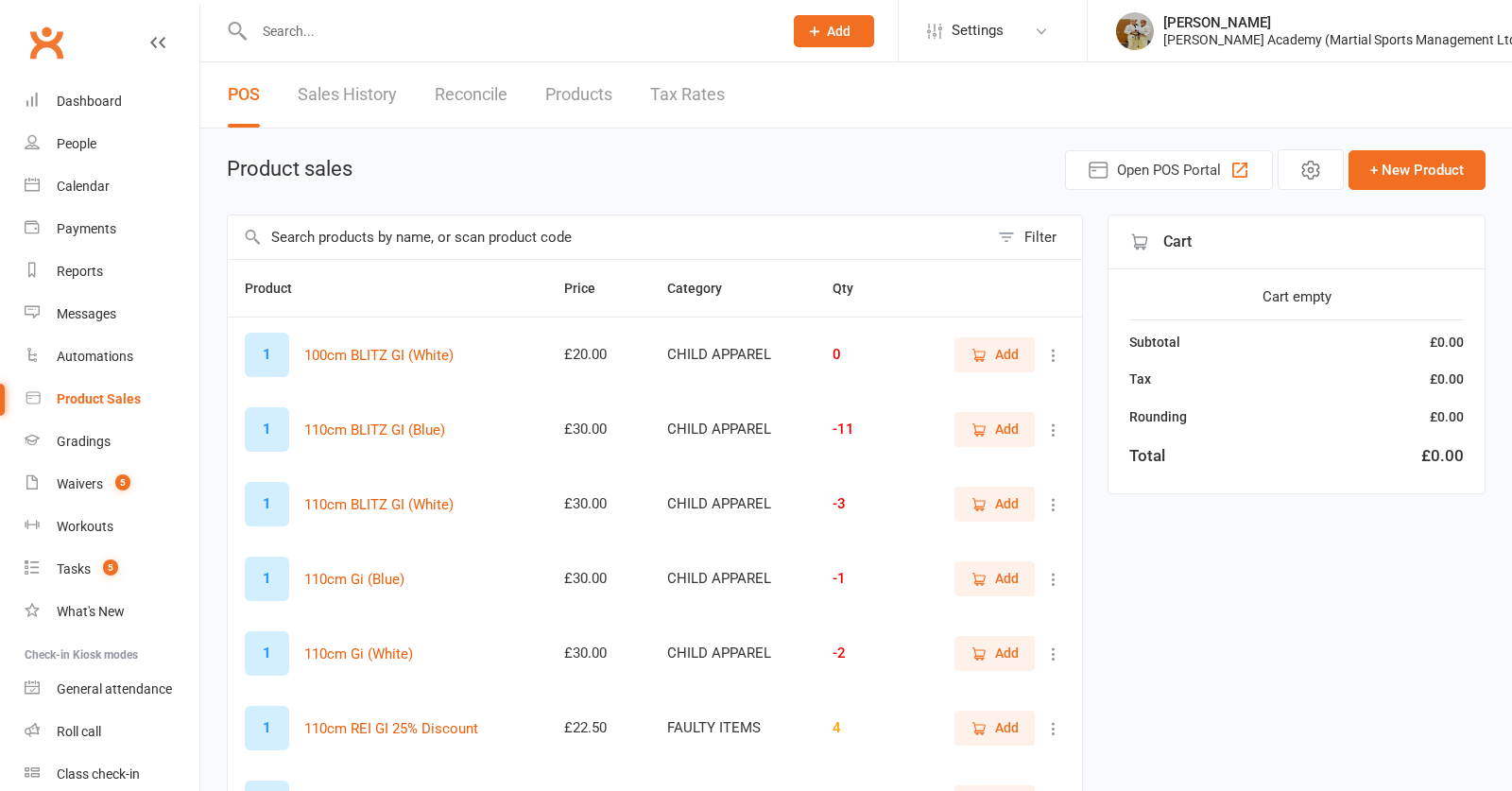 click at bounding box center [608, 237] 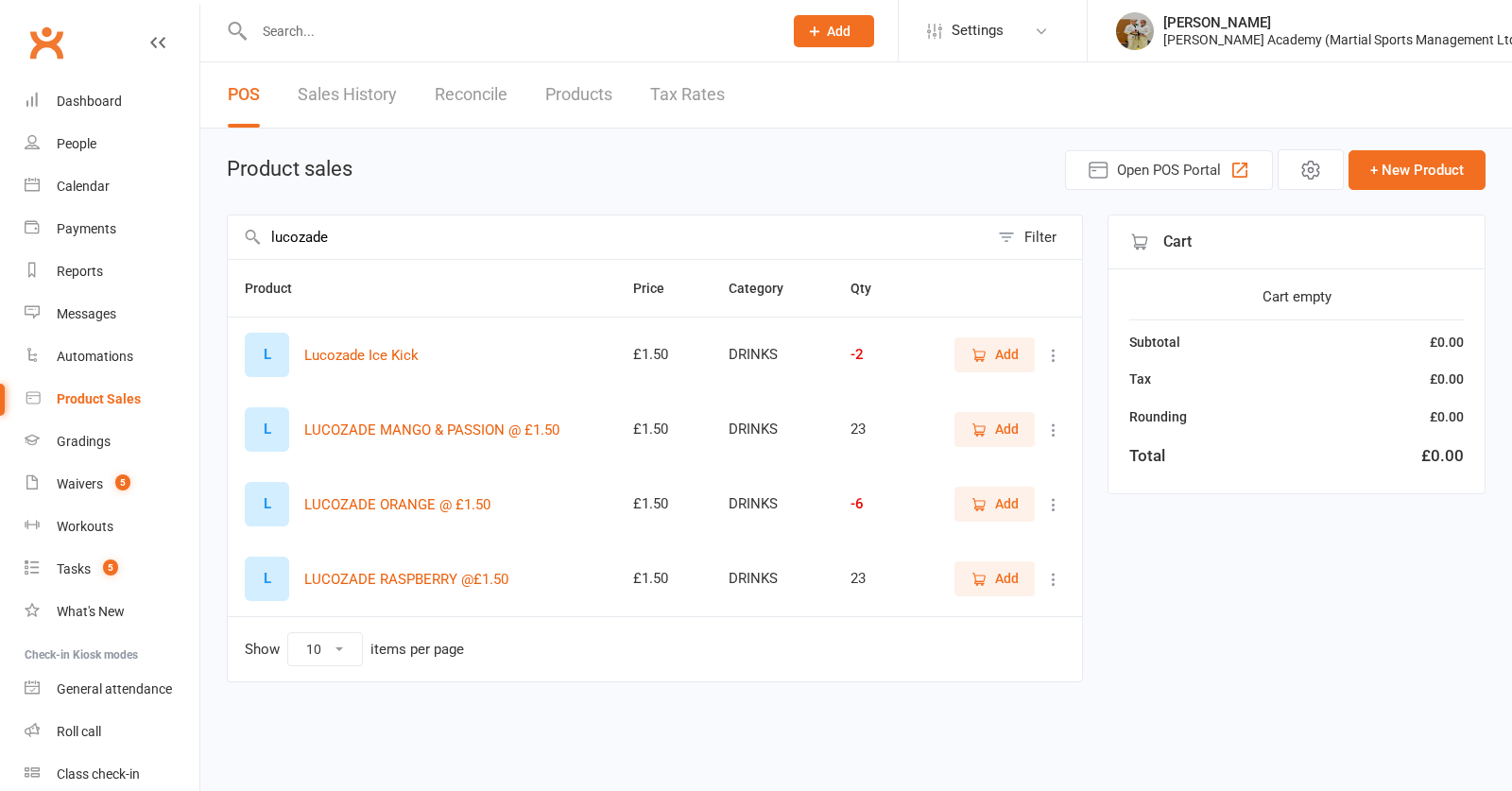 type on "lucozade" 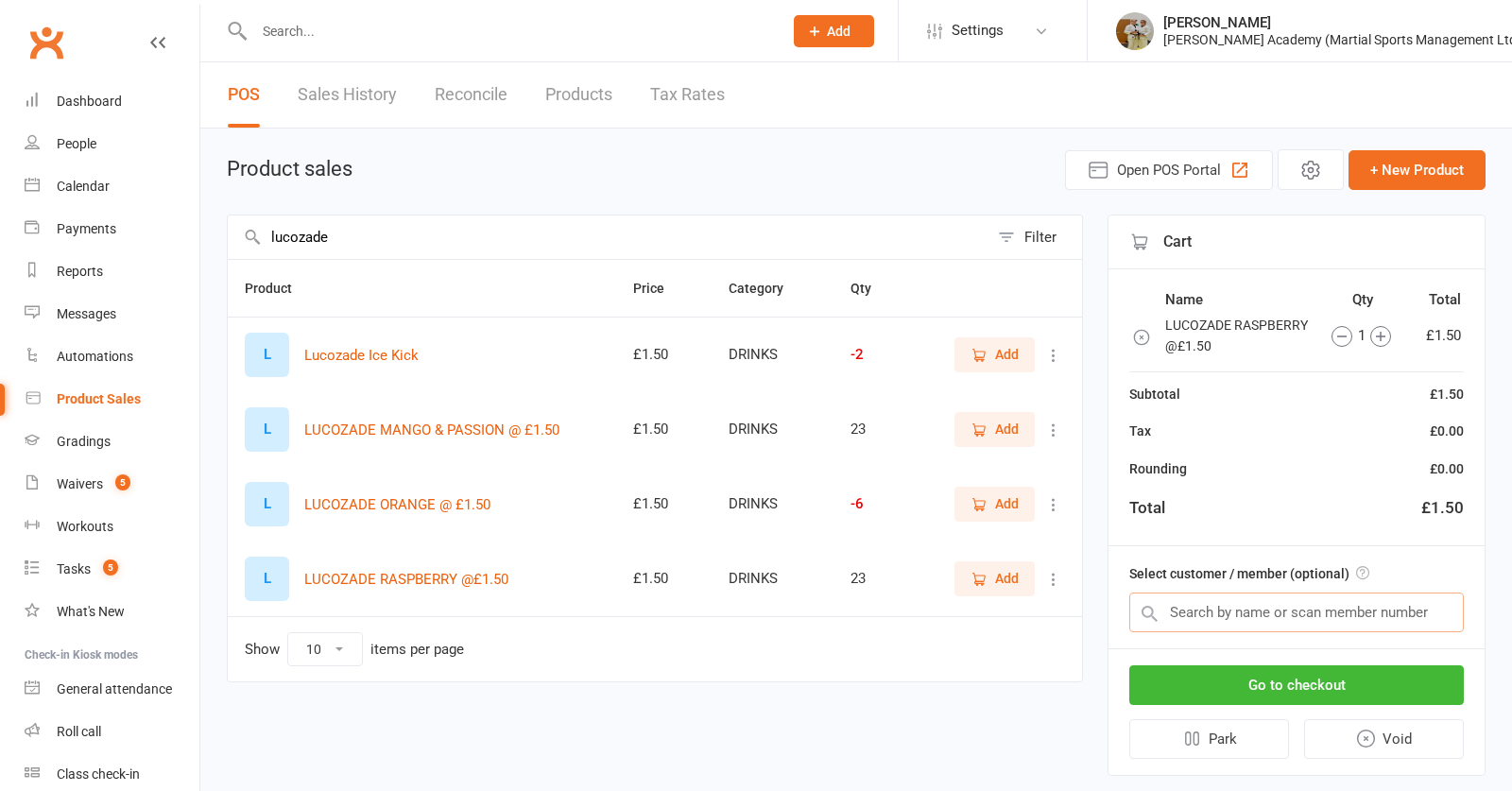 click at bounding box center (1297, 612) 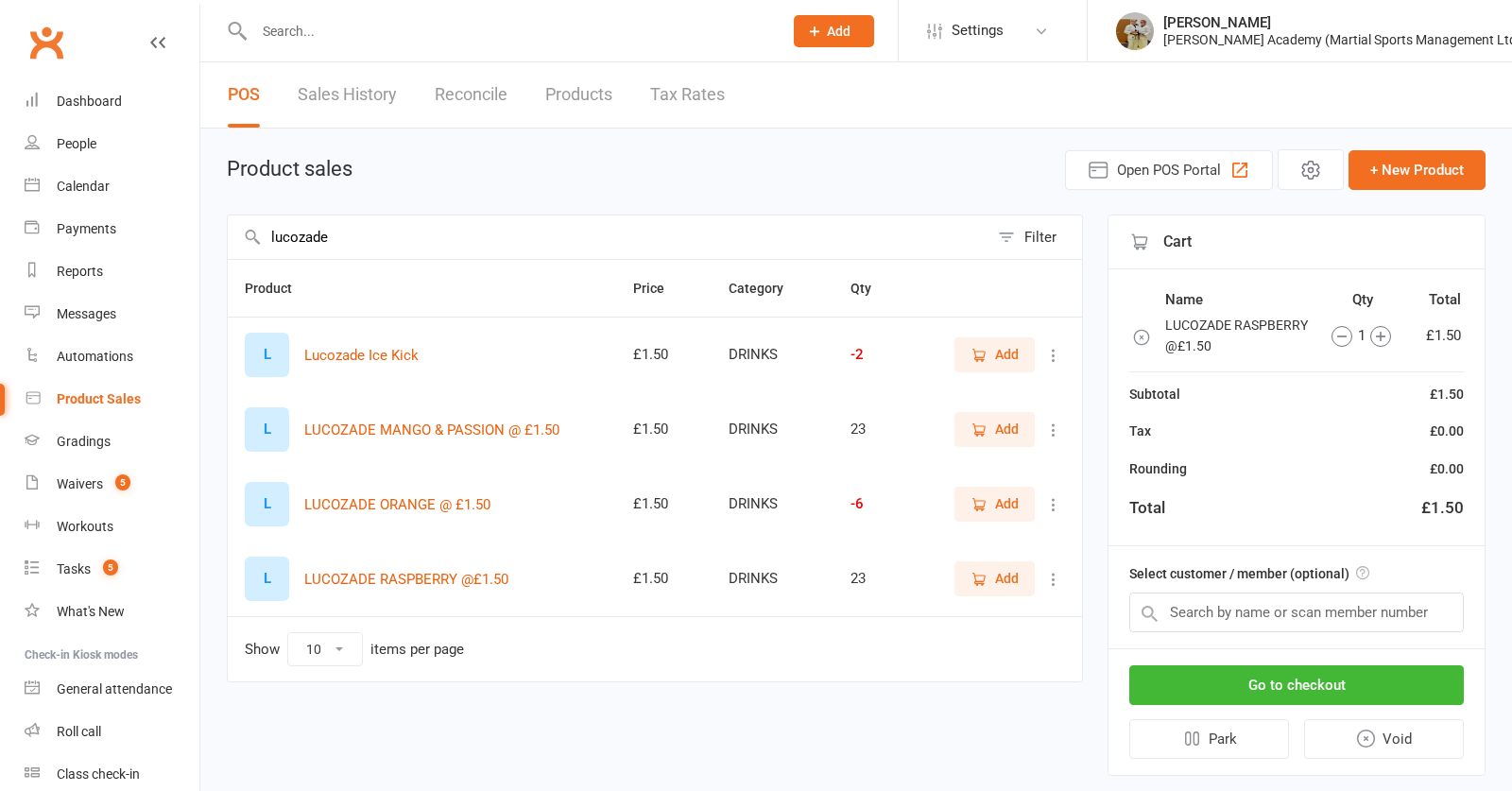 drag, startPoint x: 1305, startPoint y: 678, endPoint x: 1274, endPoint y: 635, distance: 53.009433 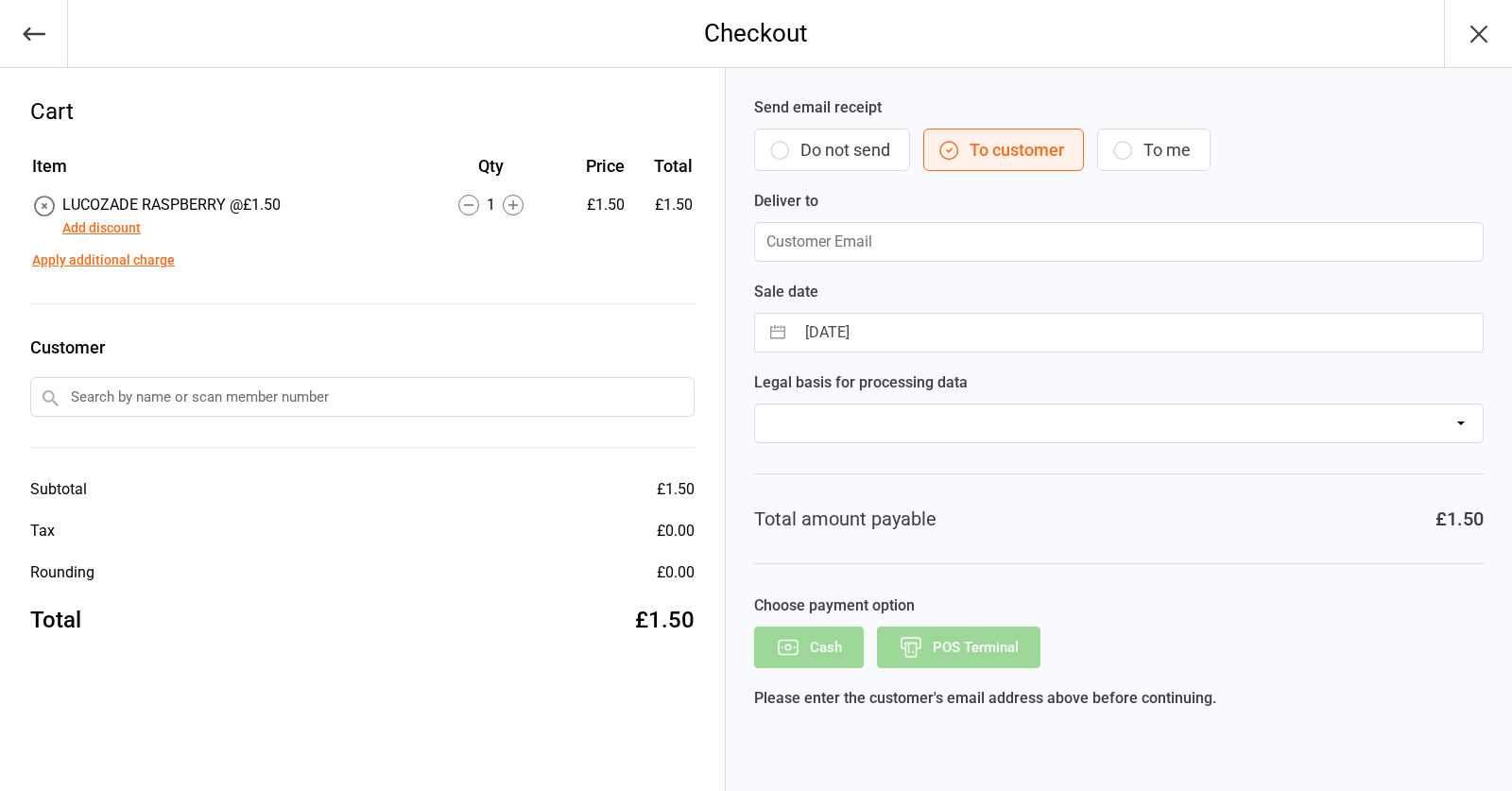 scroll, scrollTop: 0, scrollLeft: 0, axis: both 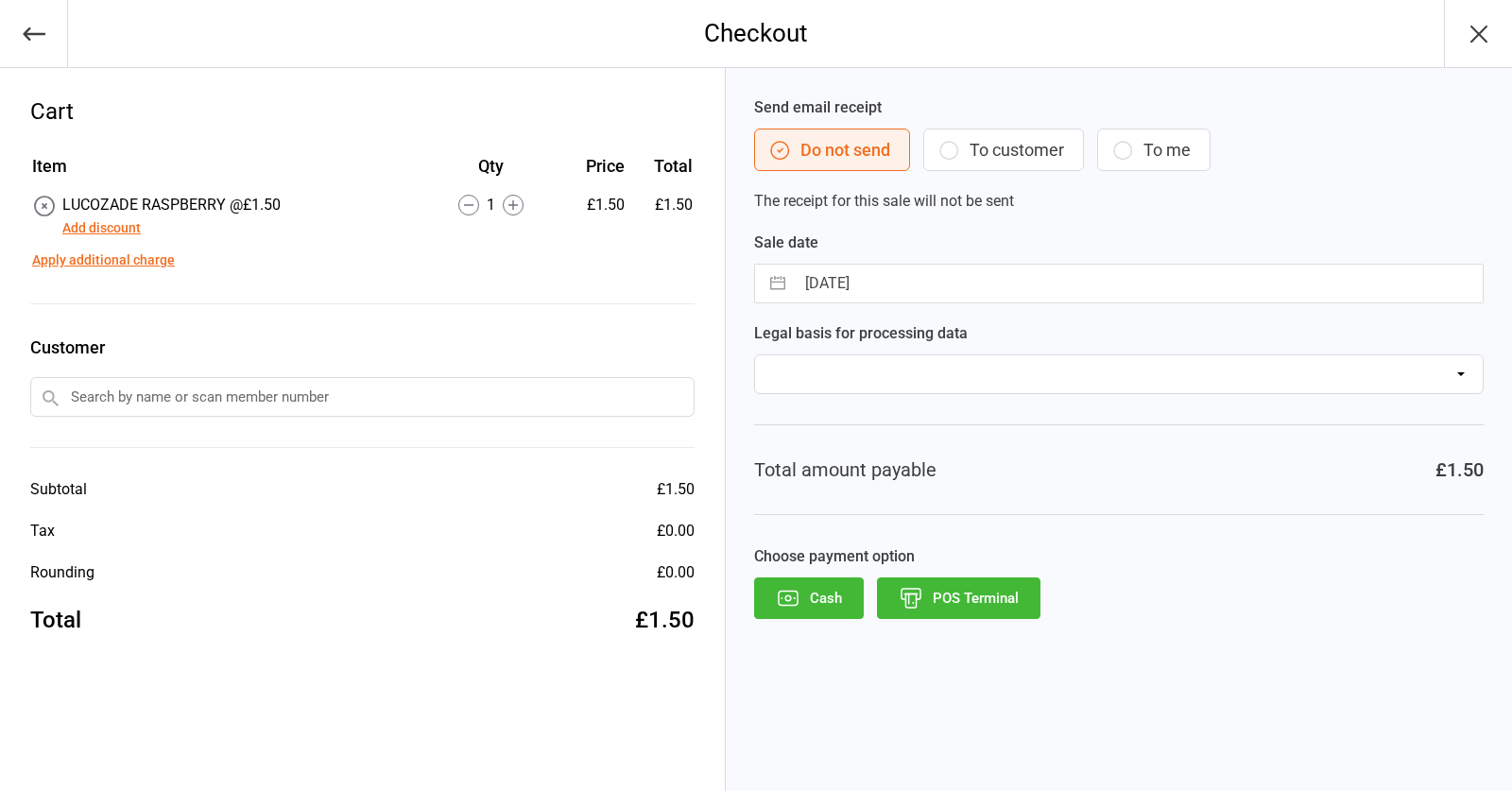 click on "POS Terminal" at bounding box center (958, 598) 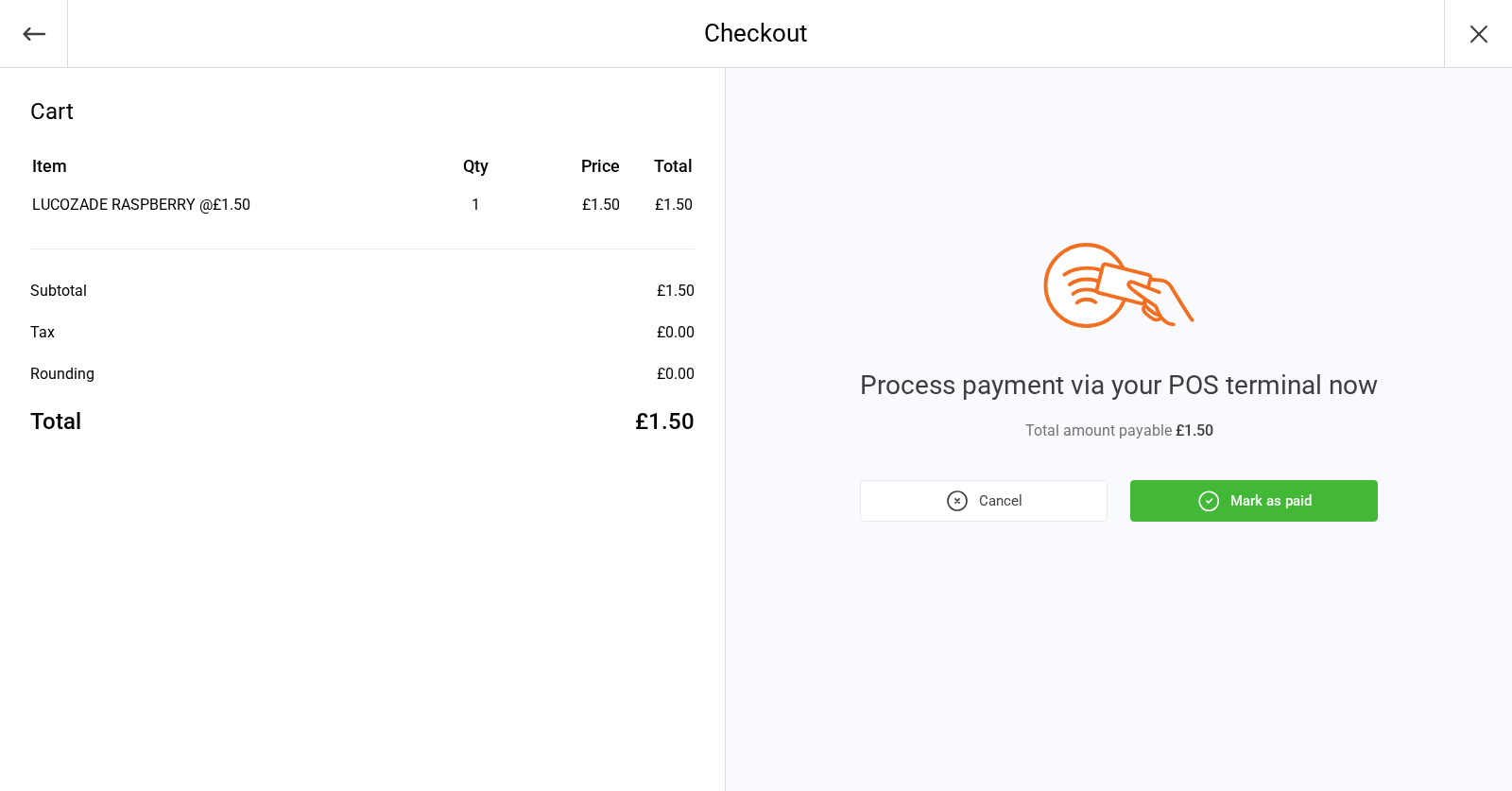 click 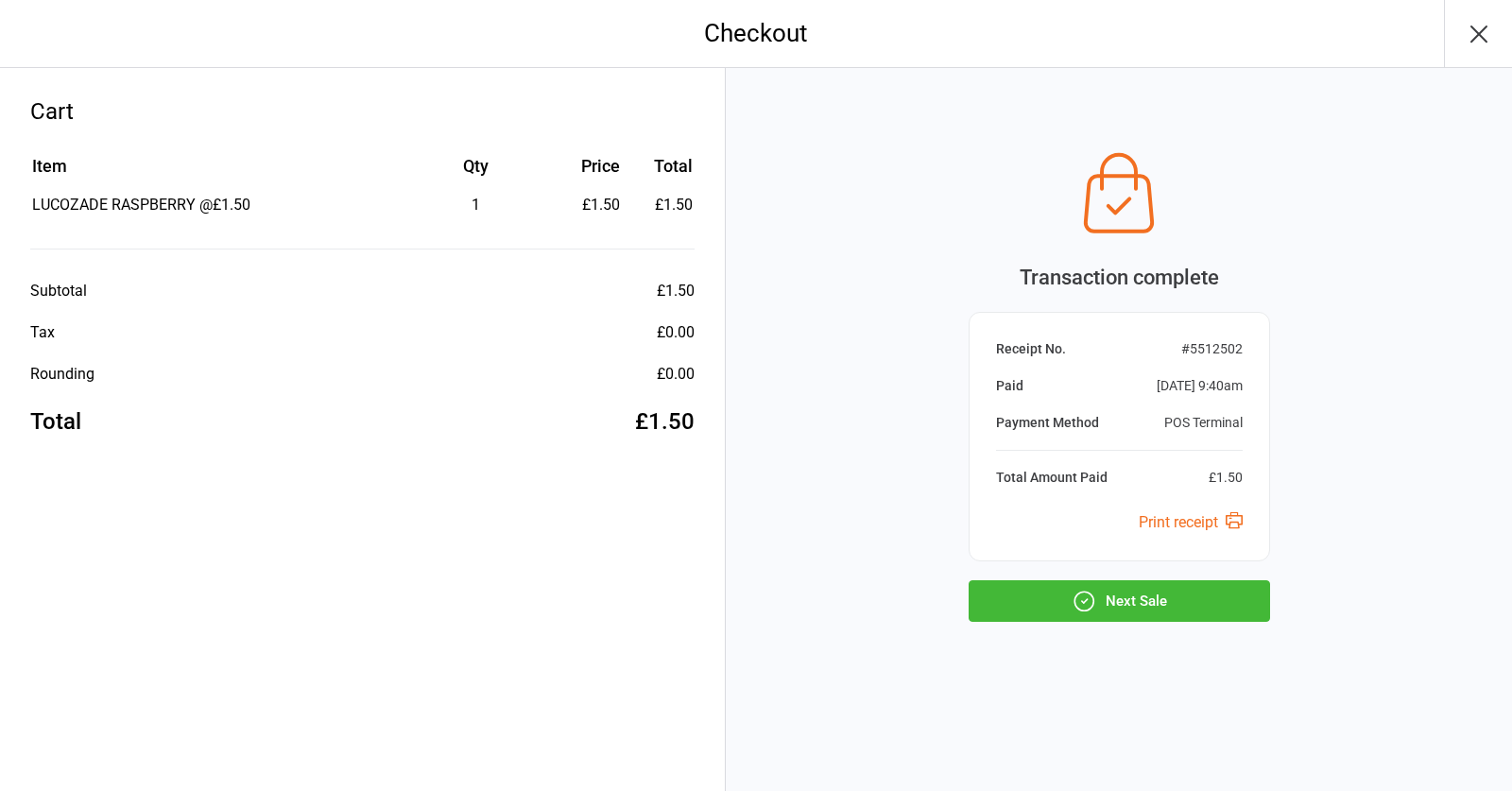 click on "Next Sale" at bounding box center (1119, 601) 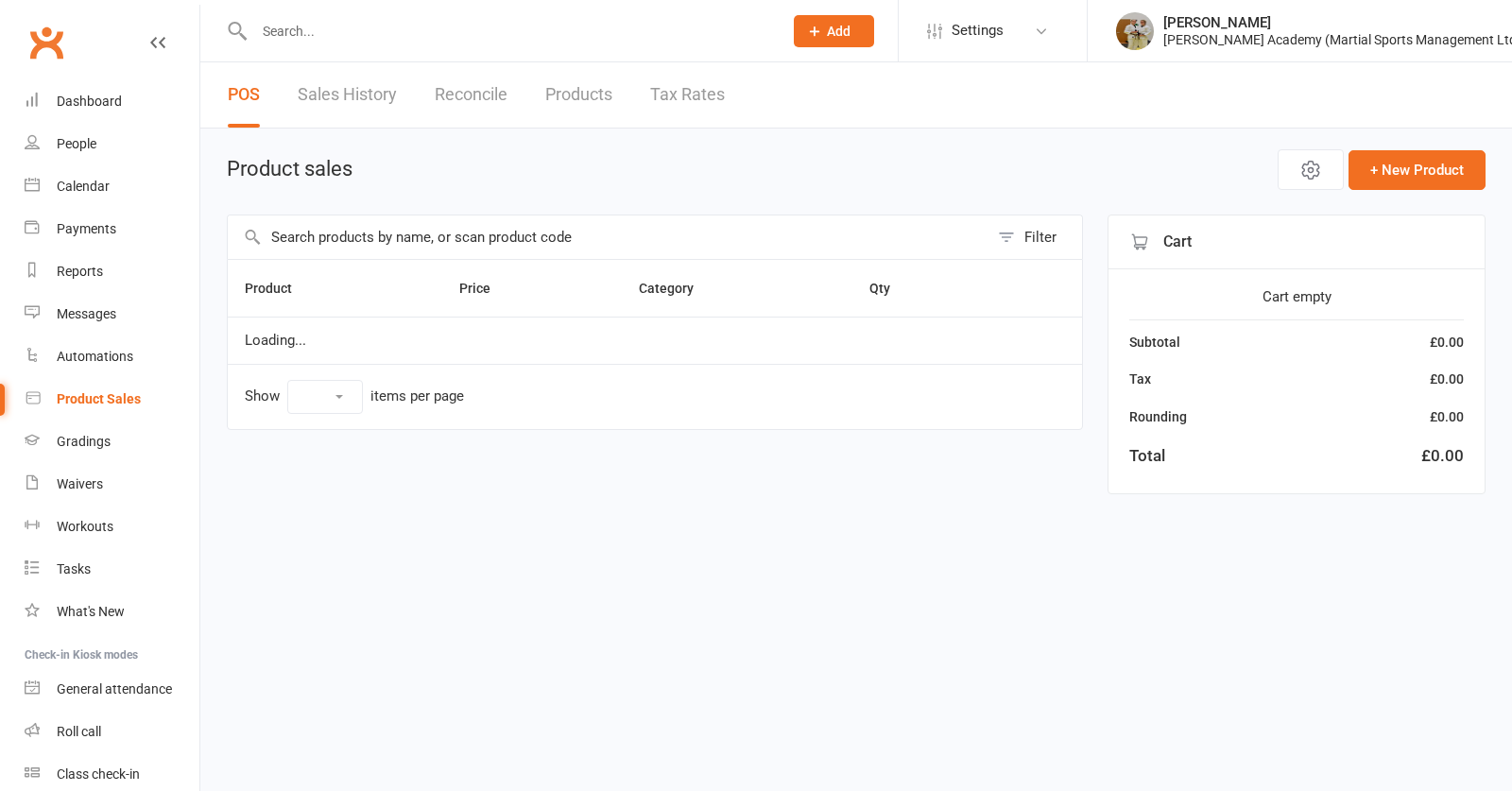 select on "10" 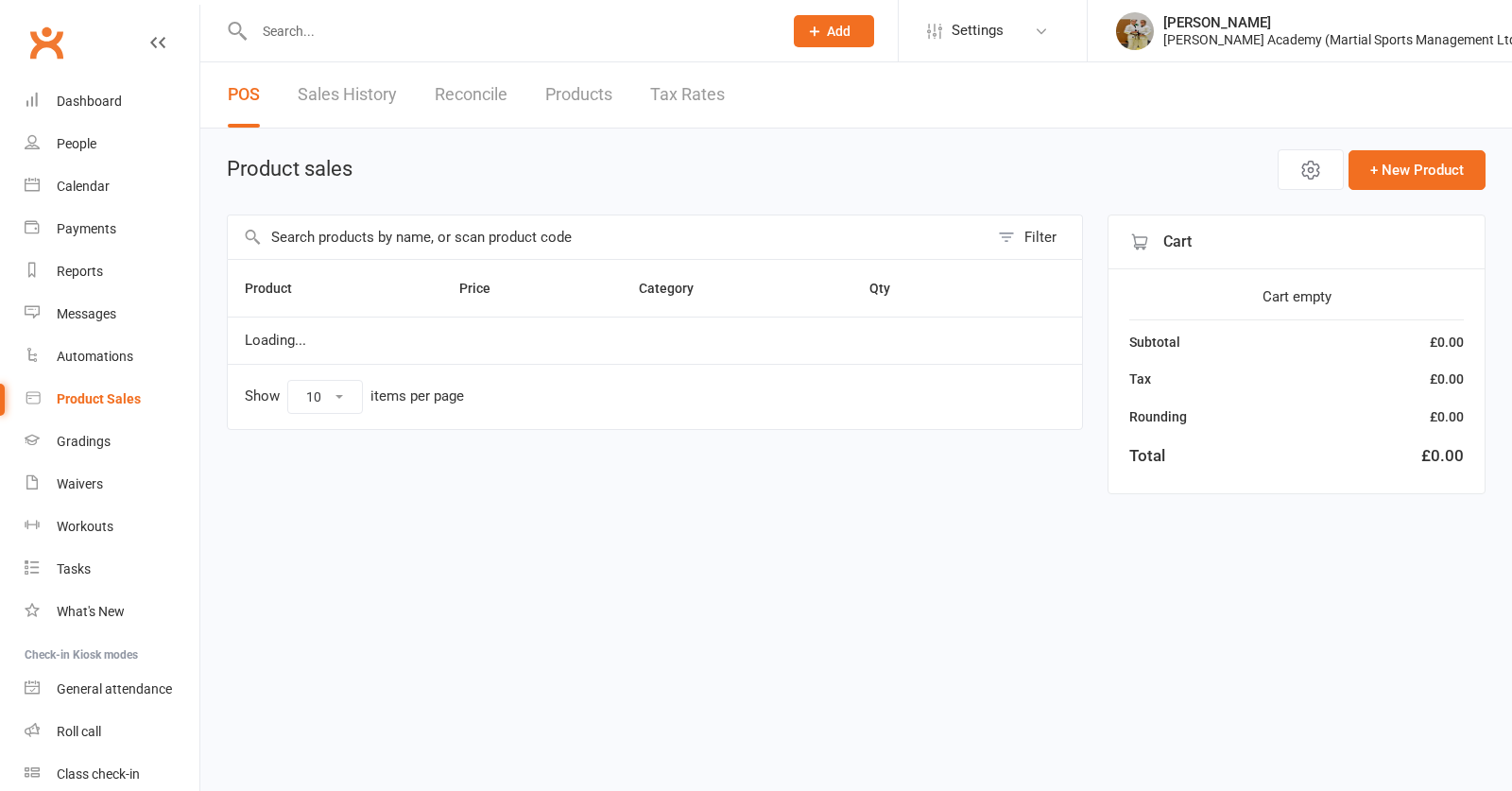 scroll, scrollTop: 0, scrollLeft: 0, axis: both 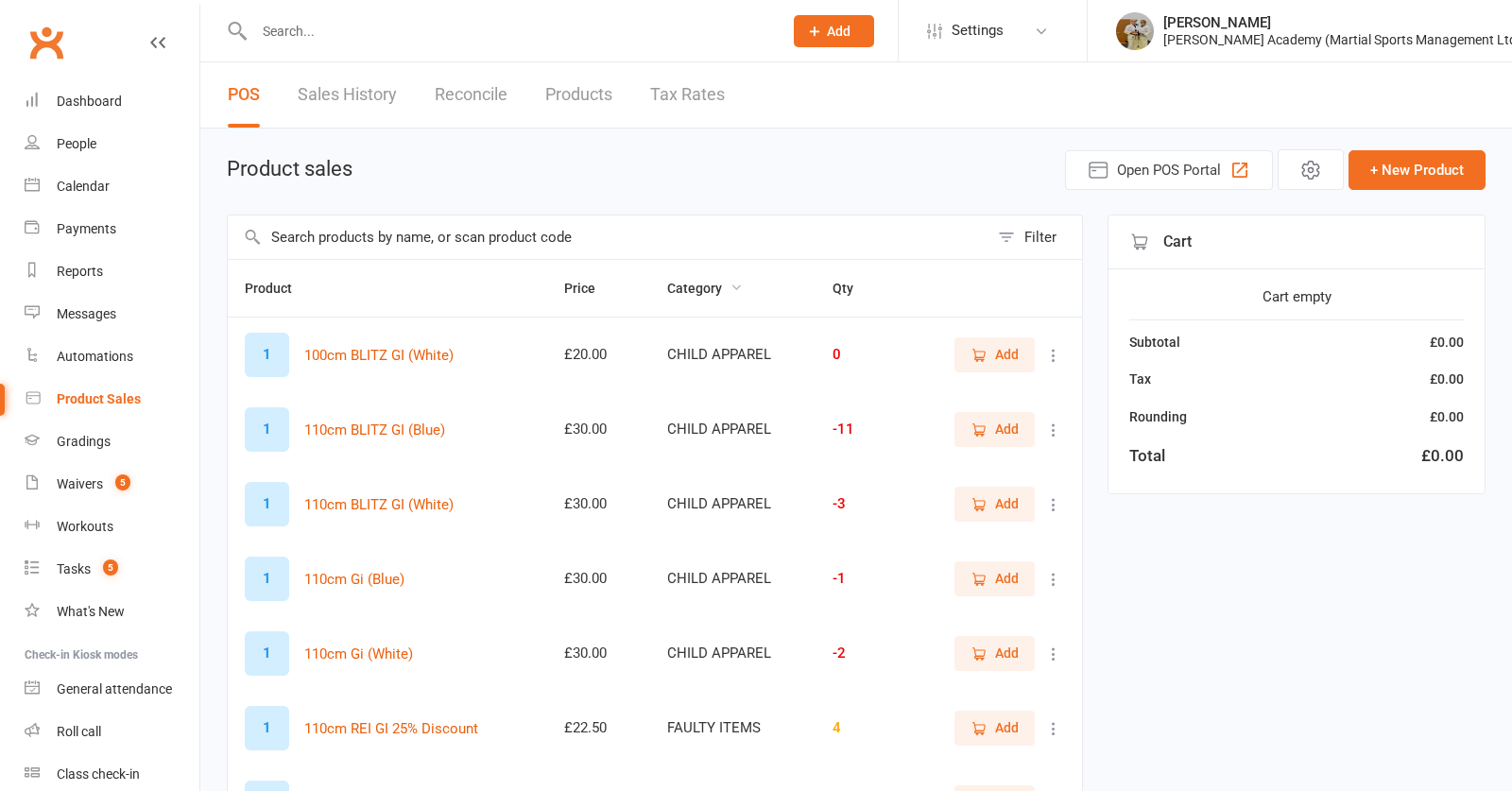 click at bounding box center [736, 287] 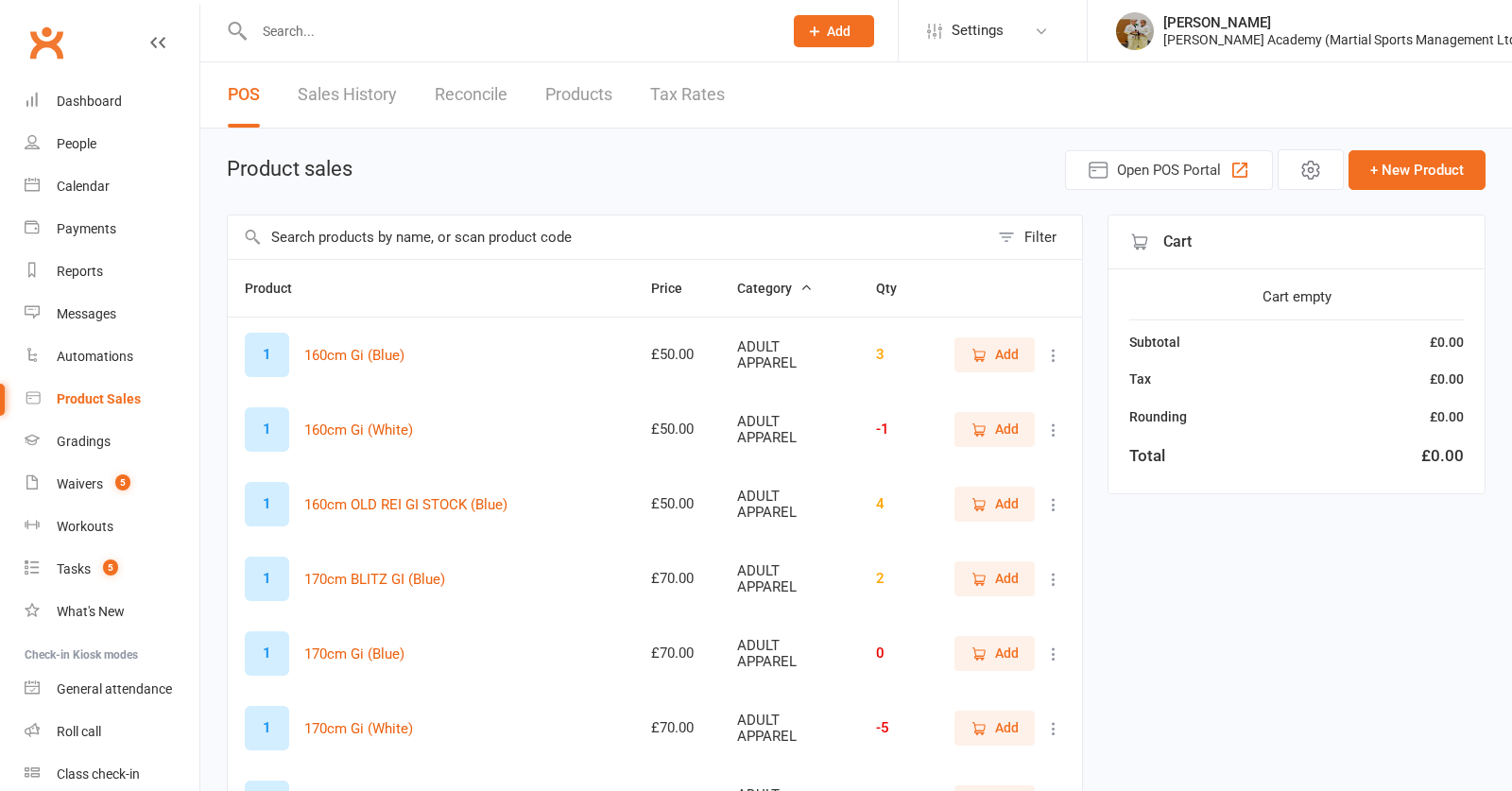 click at bounding box center (508, 31) 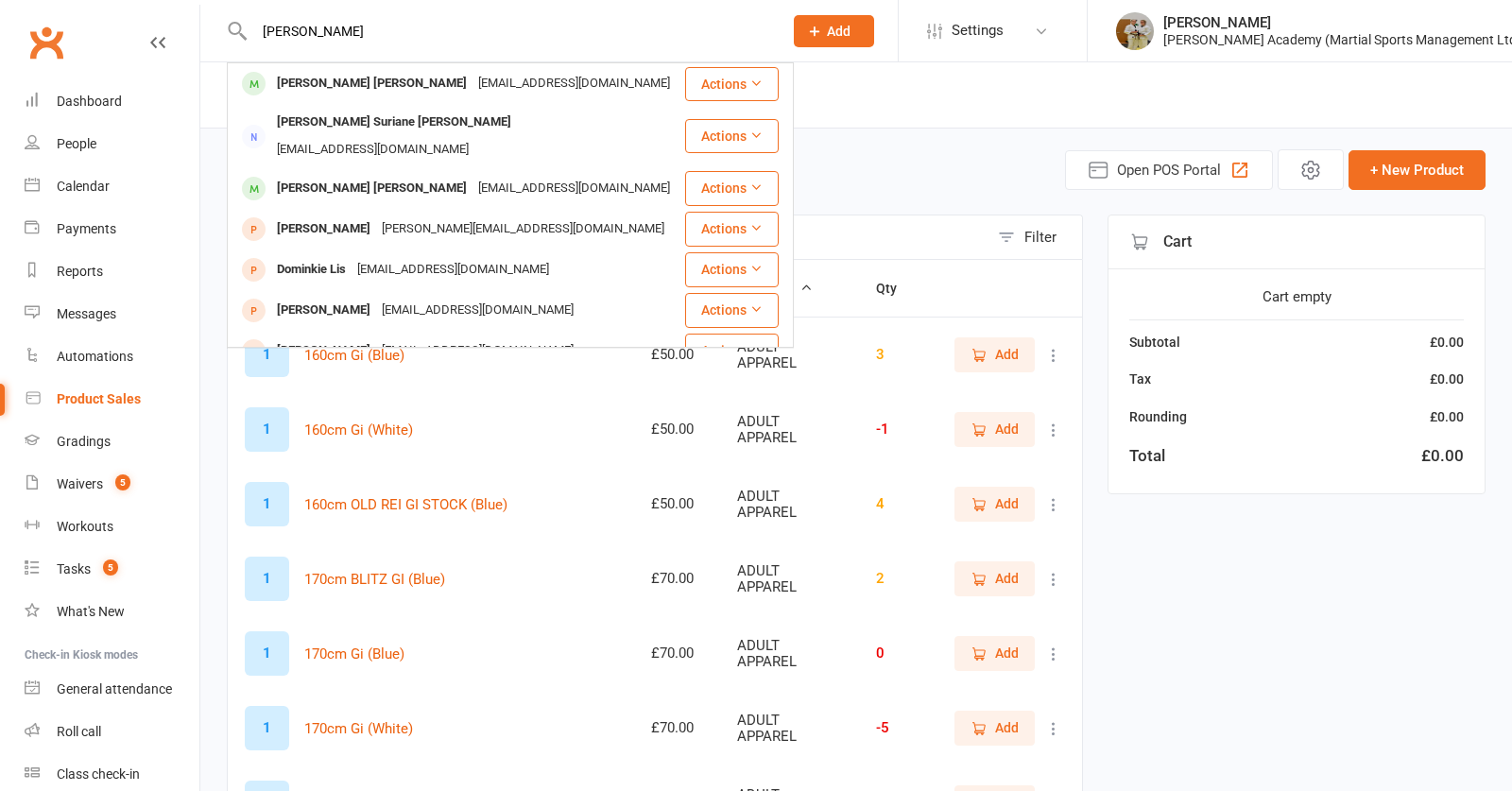type on "liz di domenico" 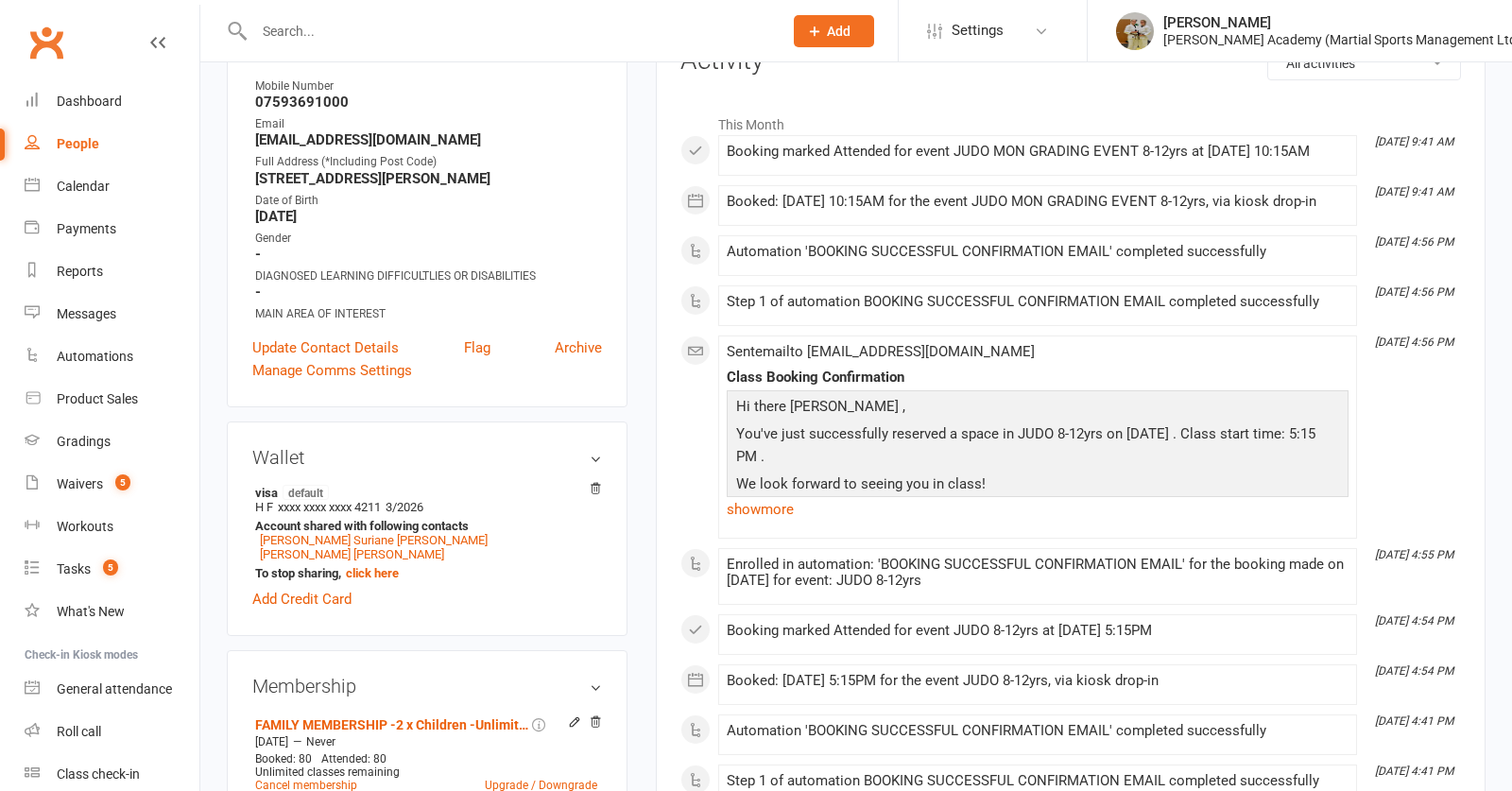 scroll, scrollTop: 0, scrollLeft: 0, axis: both 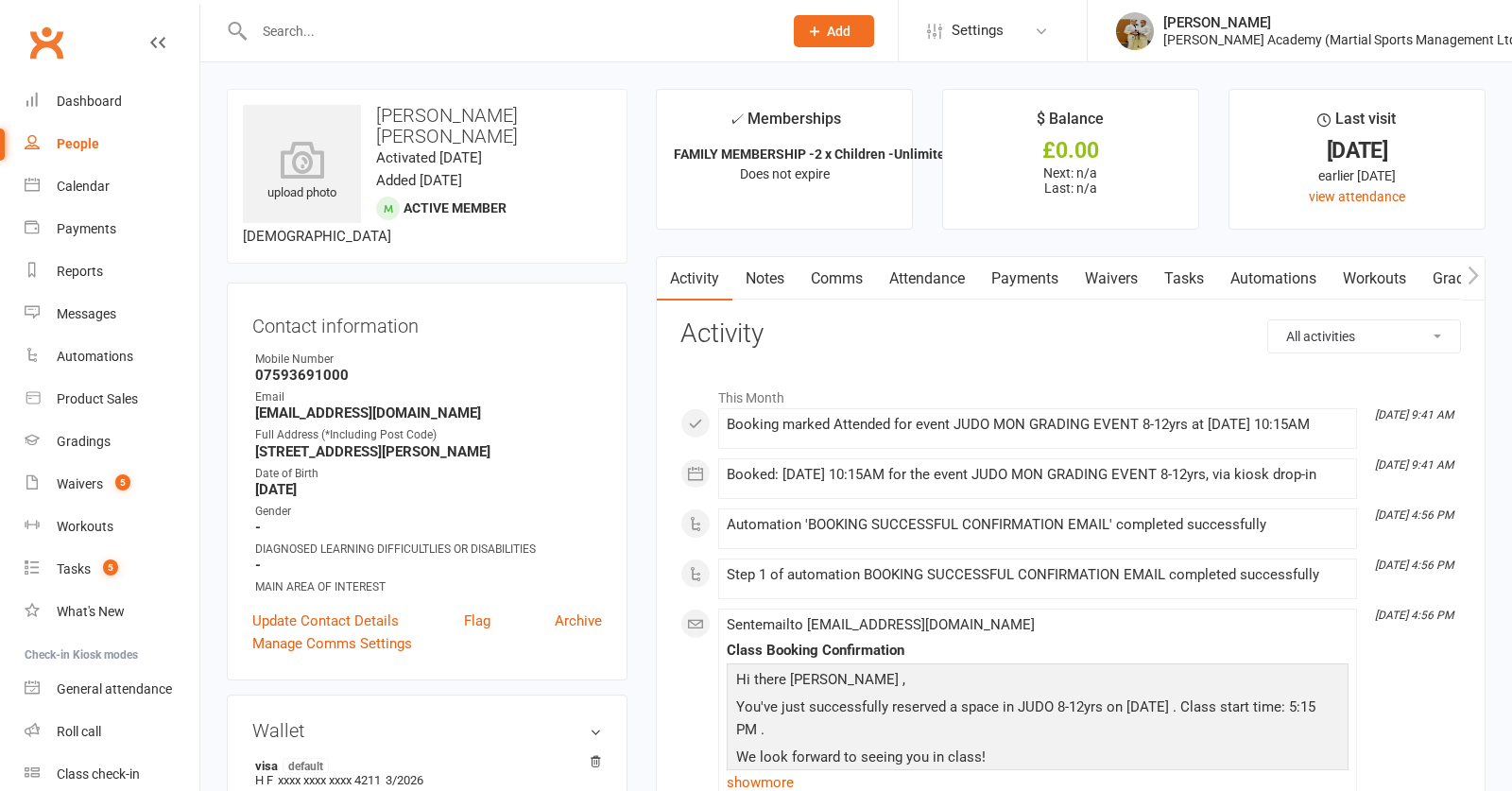 click at bounding box center [508, 31] 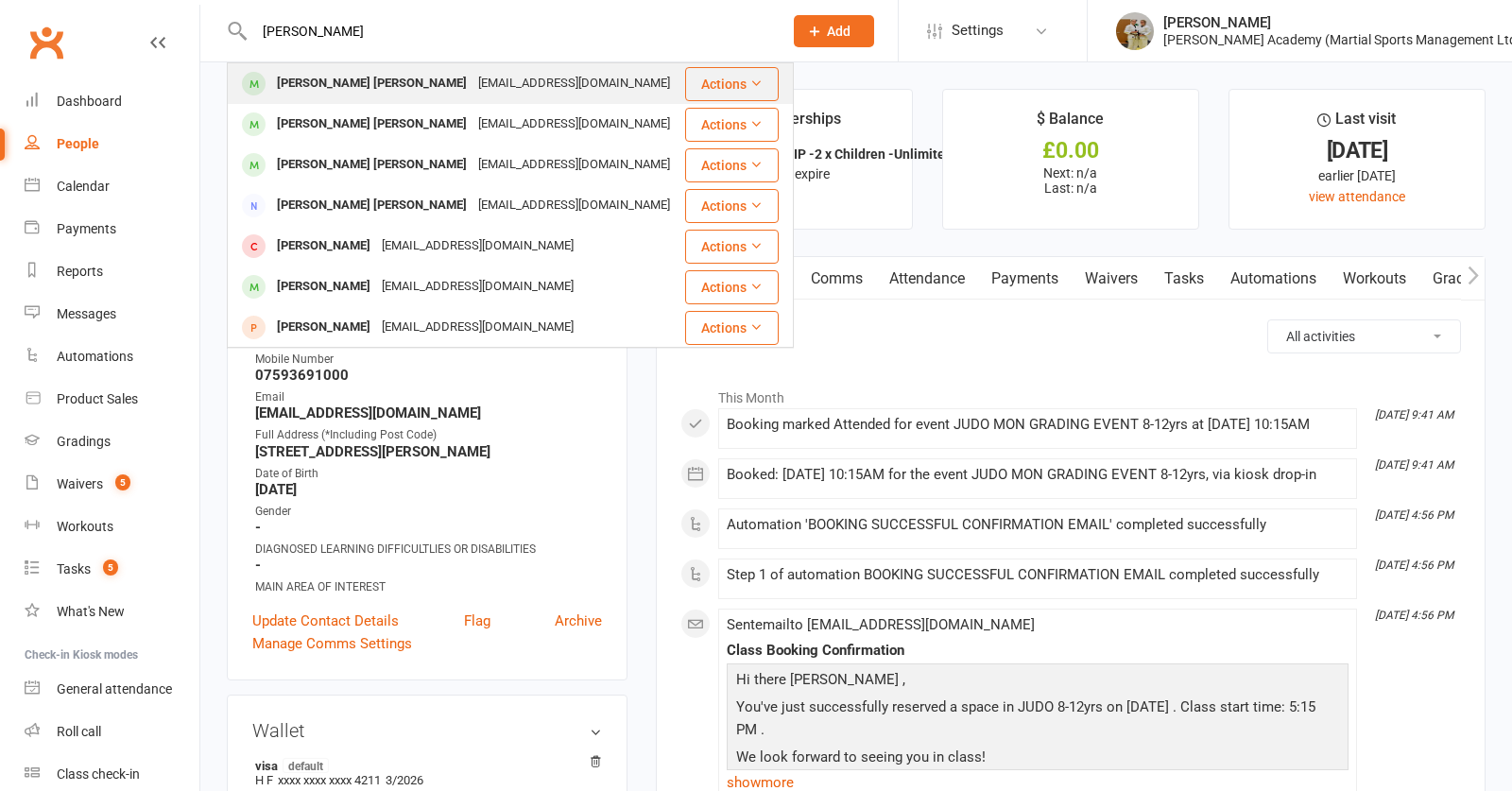 type on "theo de souza" 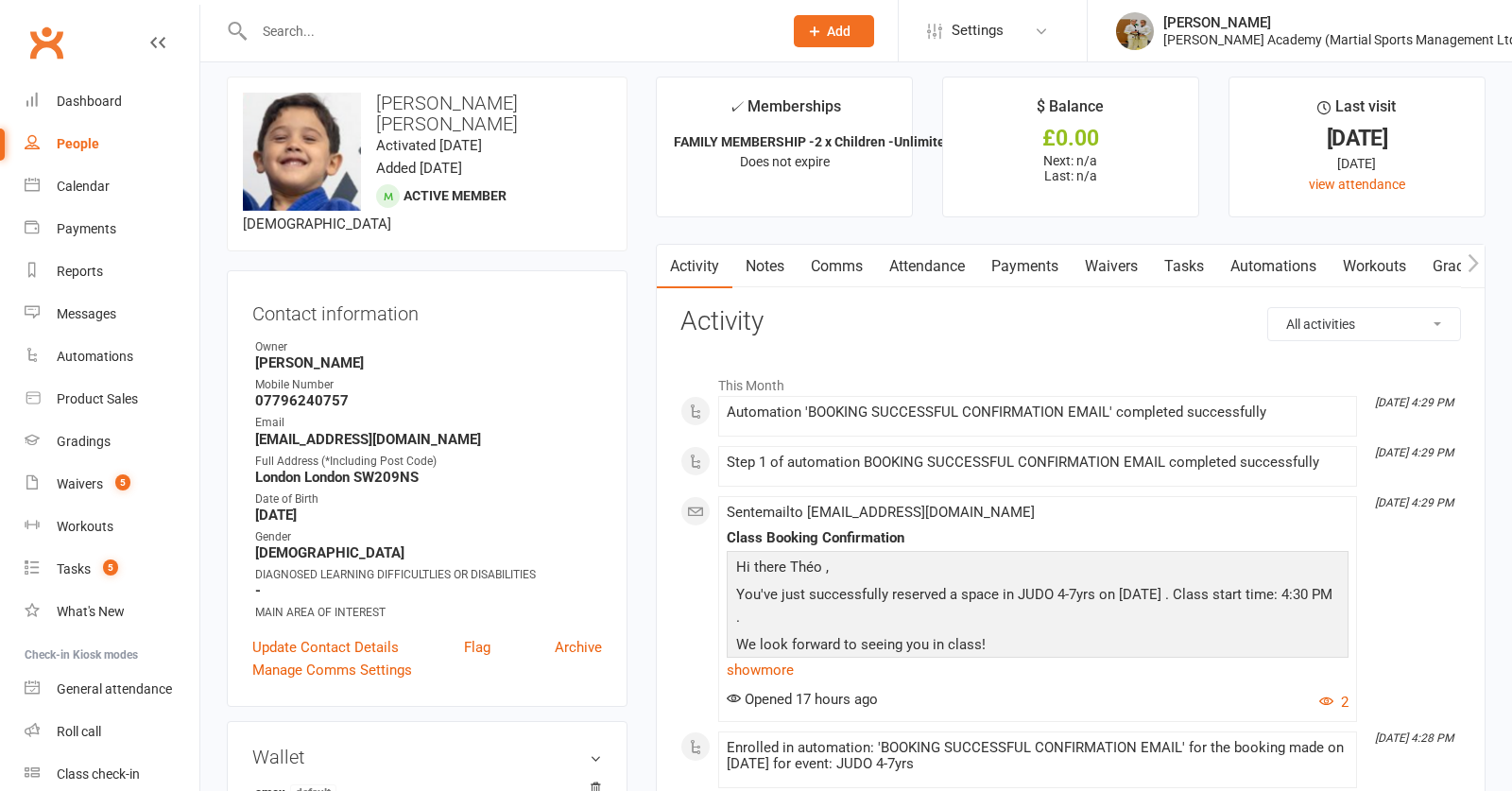 scroll, scrollTop: 10, scrollLeft: 0, axis: vertical 